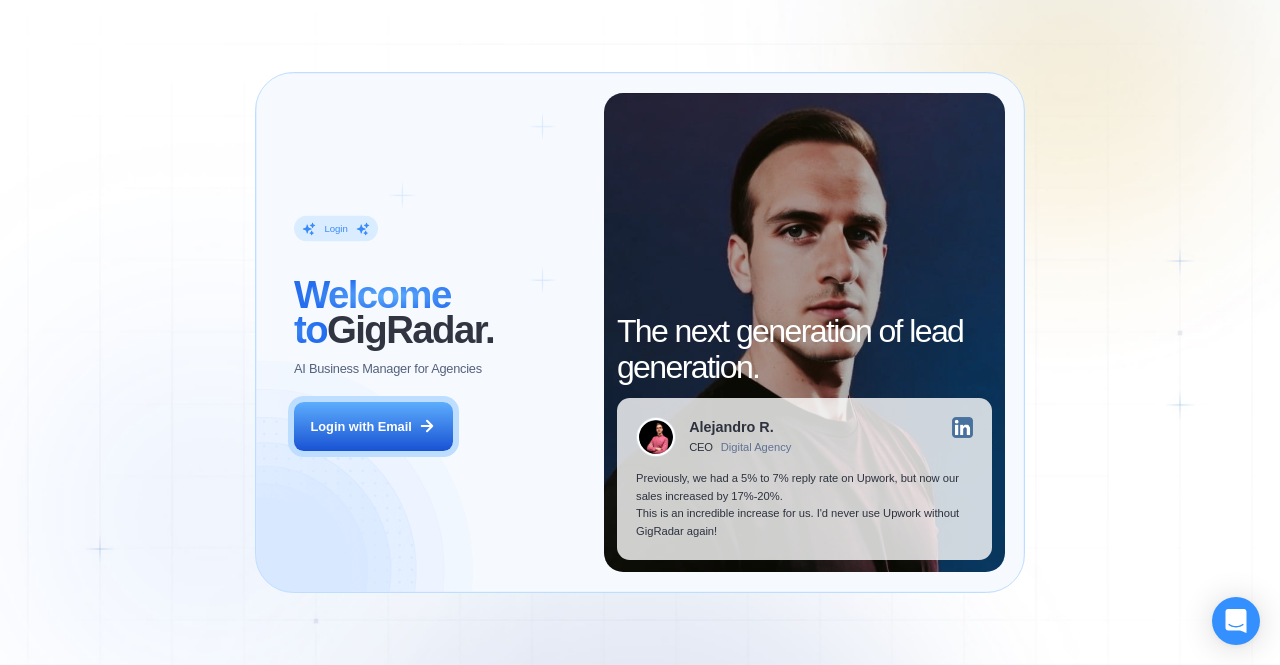 scroll, scrollTop: 0, scrollLeft: 0, axis: both 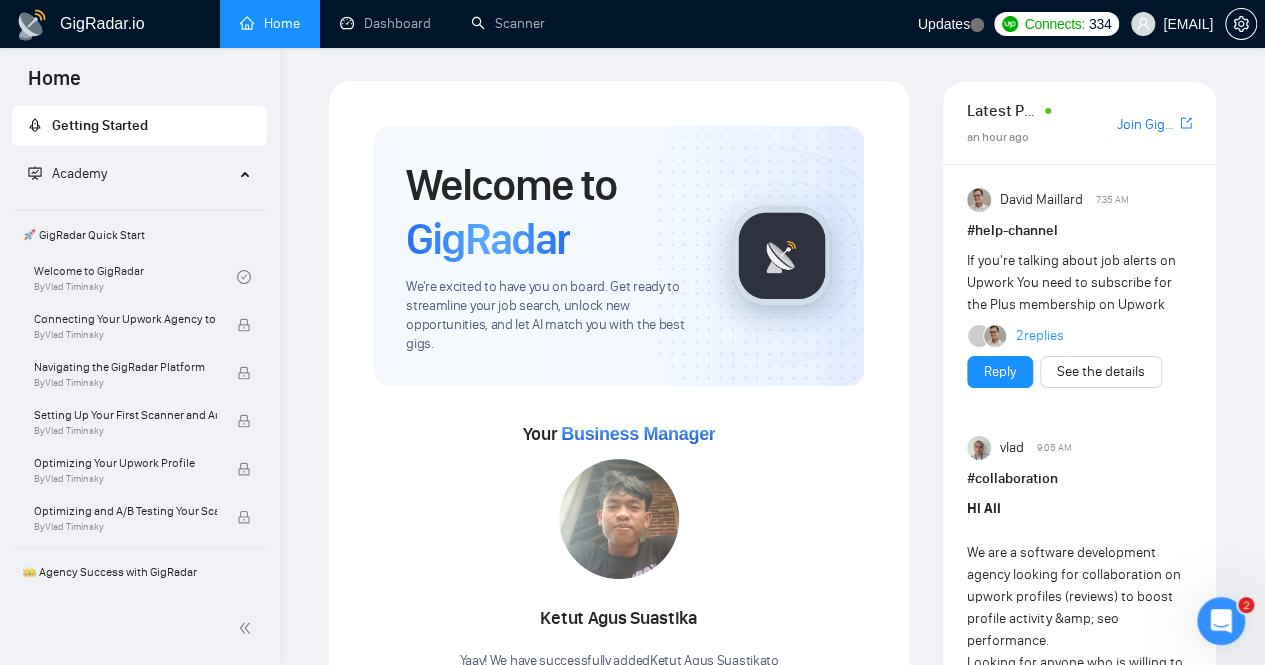 click on "GigRadar.io Home Dashboard Scanner Updates
Connects: 334 info@digisamarketing.com Welcome to  GigRadar We're excited to have you on board. Get ready to streamline your job search, unlock new opportunities, and let AI match you with the best gigs. Your   Business Manager Ketut Agus   Suastika Yaay! We have successfully added  Ketut Agus Suastika  to   your agency . Set up your Country-Specific  Business Manager Set up your United States or United Kingdom Business Manager to access country-specific opportunities. Contact our team GigRadar Automation Set Up a   Scanner Enable the scanner for AI matching and real-time job alerts. Enable   Opportunity Alerts Keep updated on top matches and new jobs. Enable   Automatic Proposal Send Never miss any opportunities. GigRadar Community Join GigRadar   Community Connect with the GigRadar Slack Community for updates, job opportunities, partnerships, and support. Make your   First Post Level Up Your Skill Explore" at bounding box center (772, 1166) 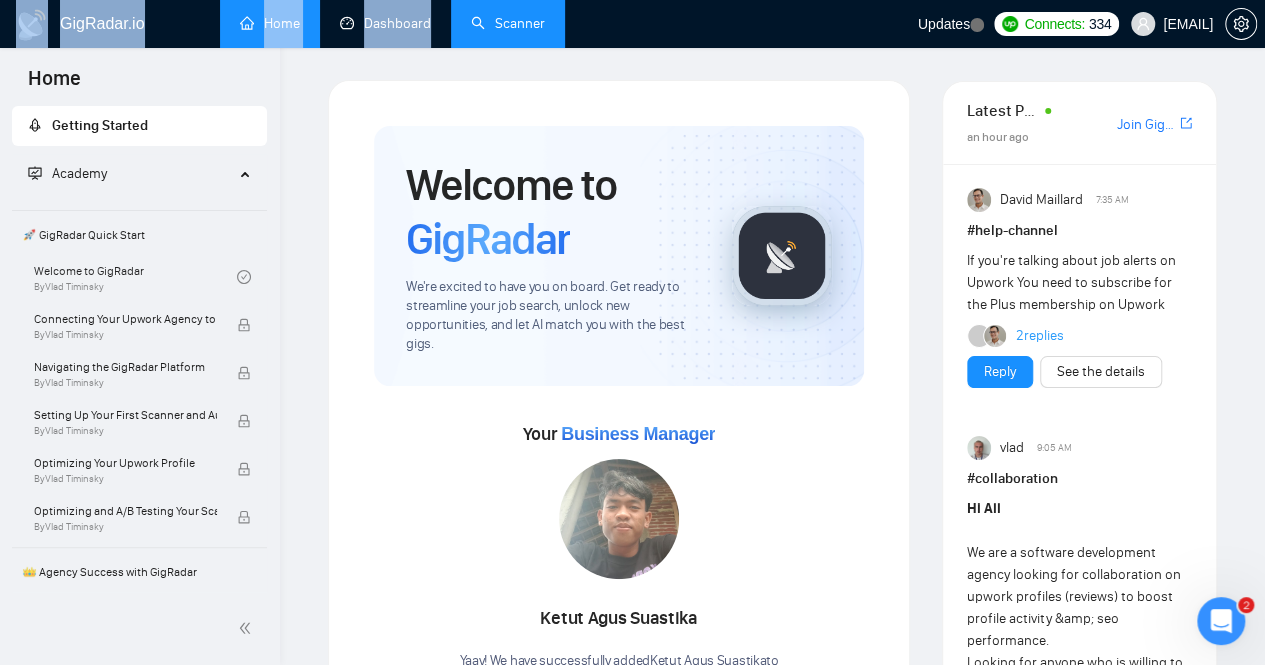 drag, startPoint x: 514, startPoint y: 50, endPoint x: 506, endPoint y: 28, distance: 23.409399 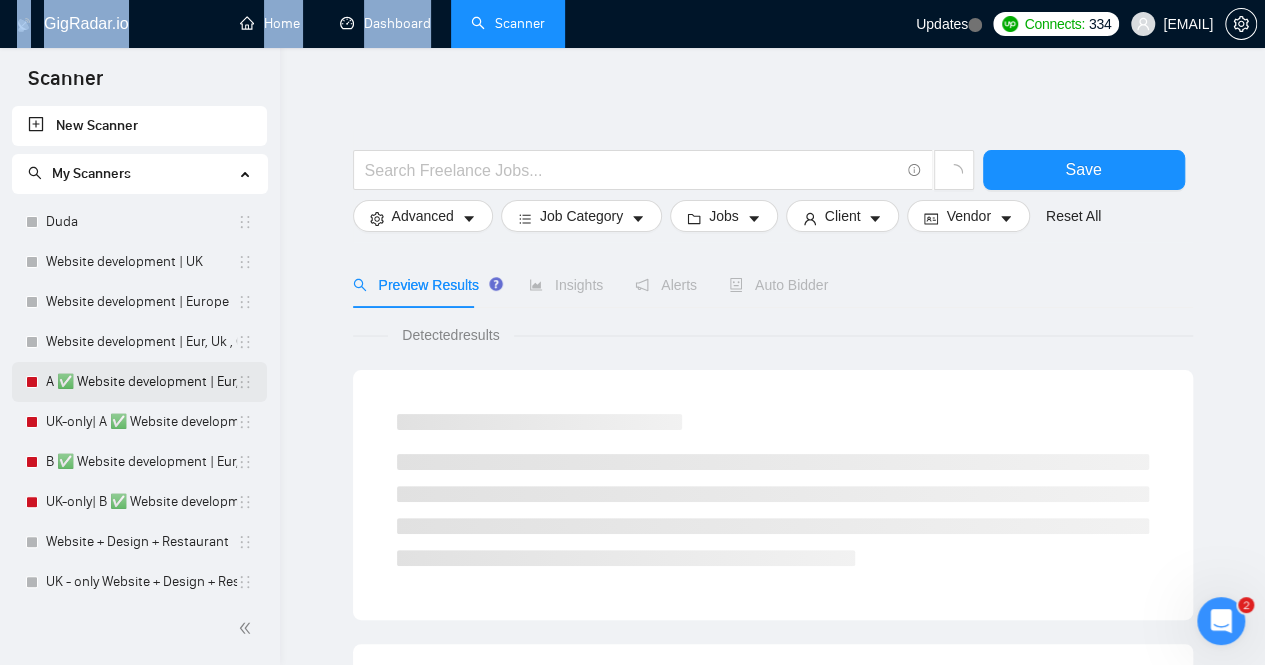 click on "A ✅ Website development | Eur, Uk , Canada, Australia" at bounding box center [141, 382] 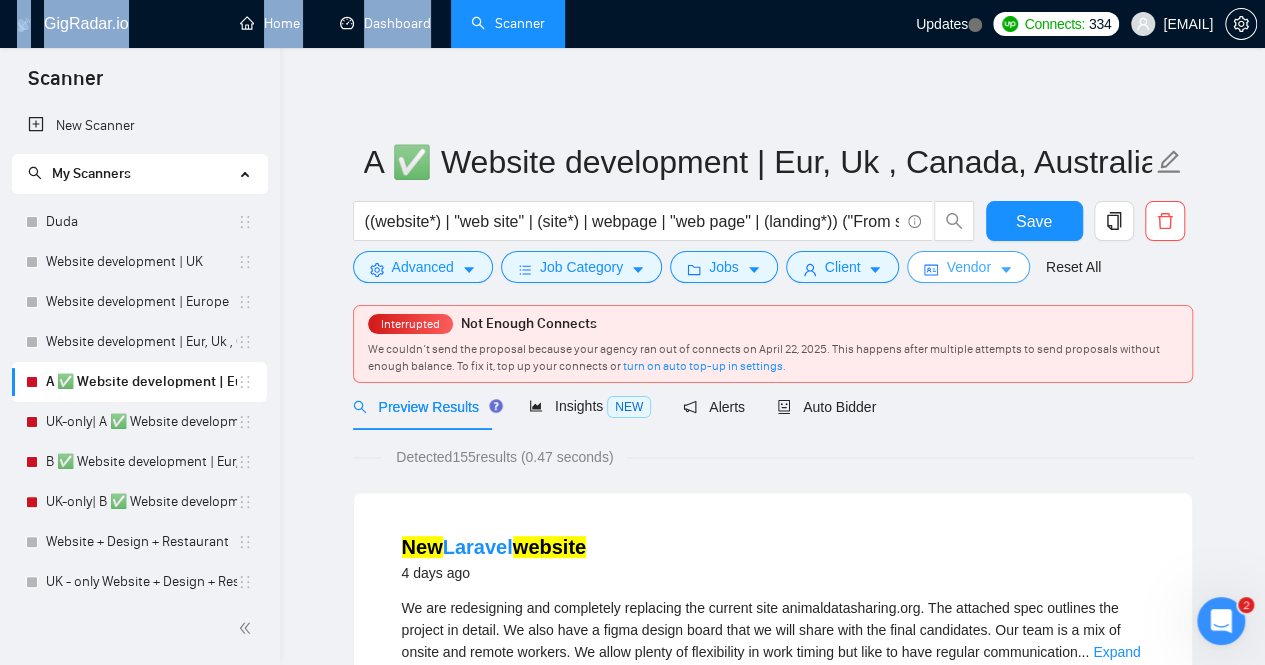 click on "Vendor" at bounding box center [968, 267] 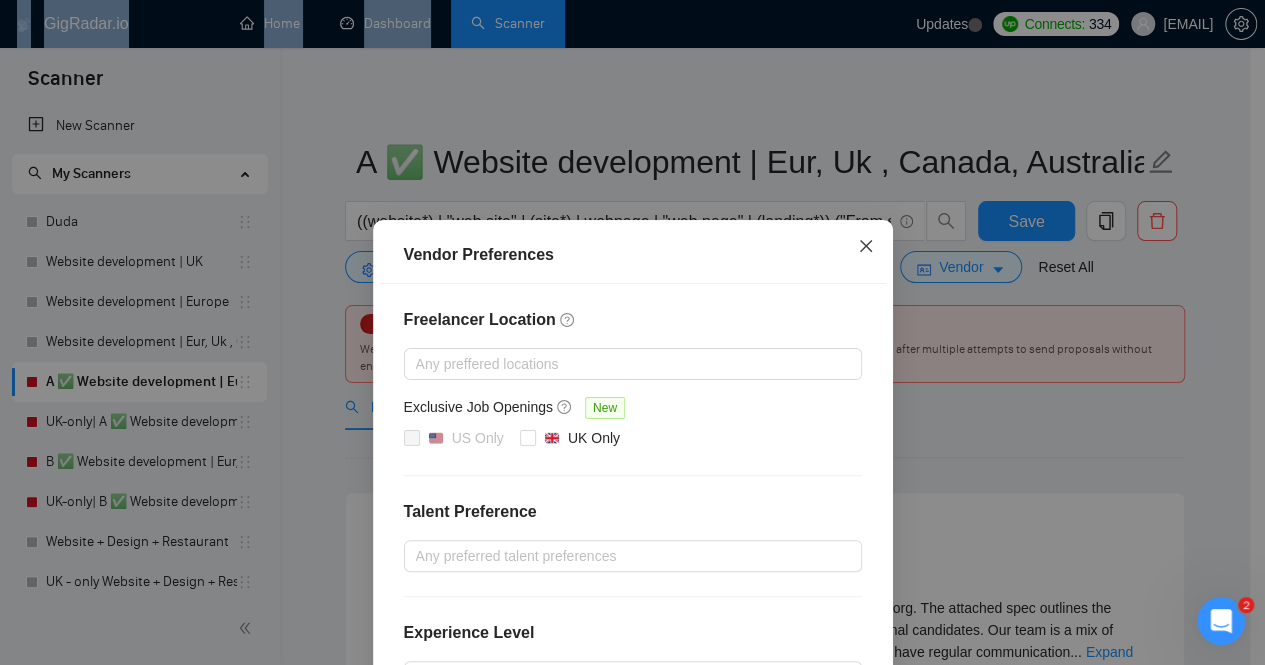 click at bounding box center [866, 247] 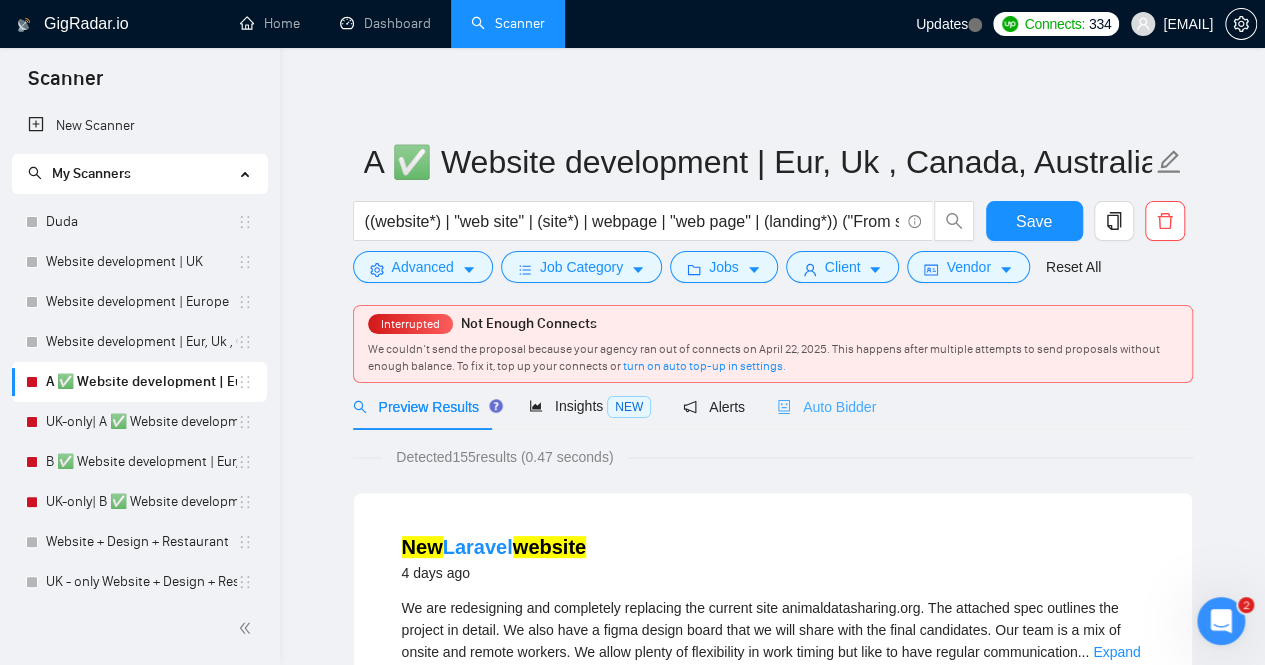 click on "Auto Bidder" at bounding box center (826, 406) 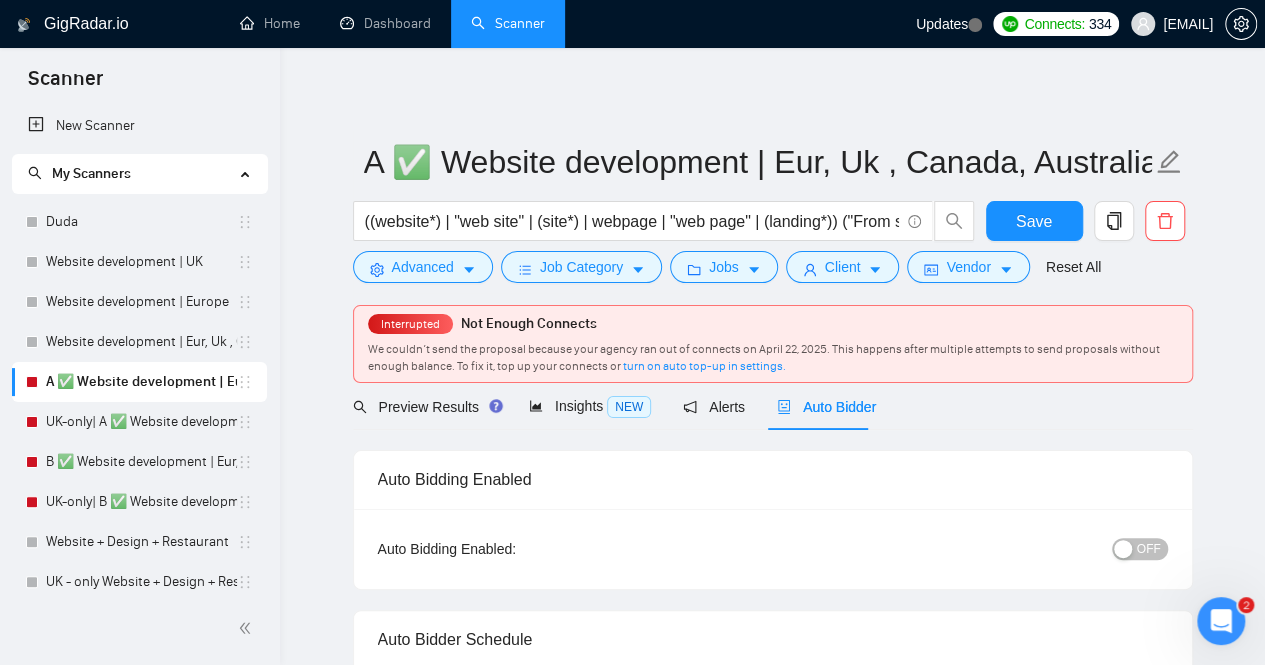 type 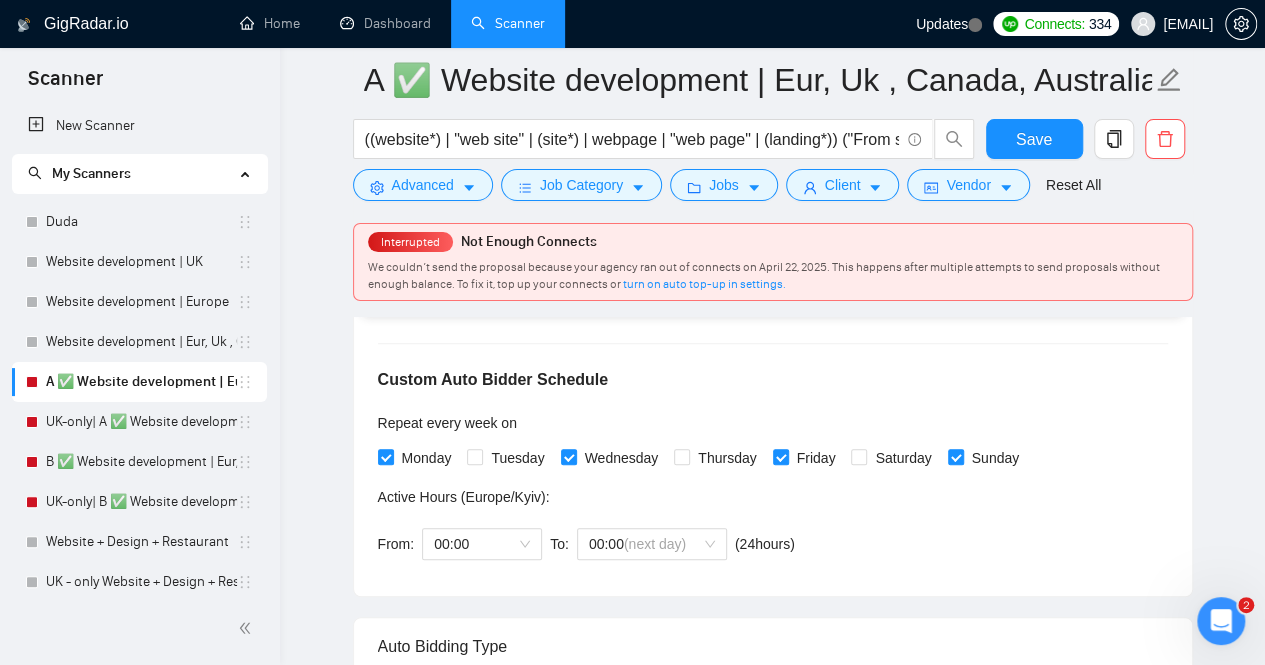 scroll, scrollTop: 0, scrollLeft: 0, axis: both 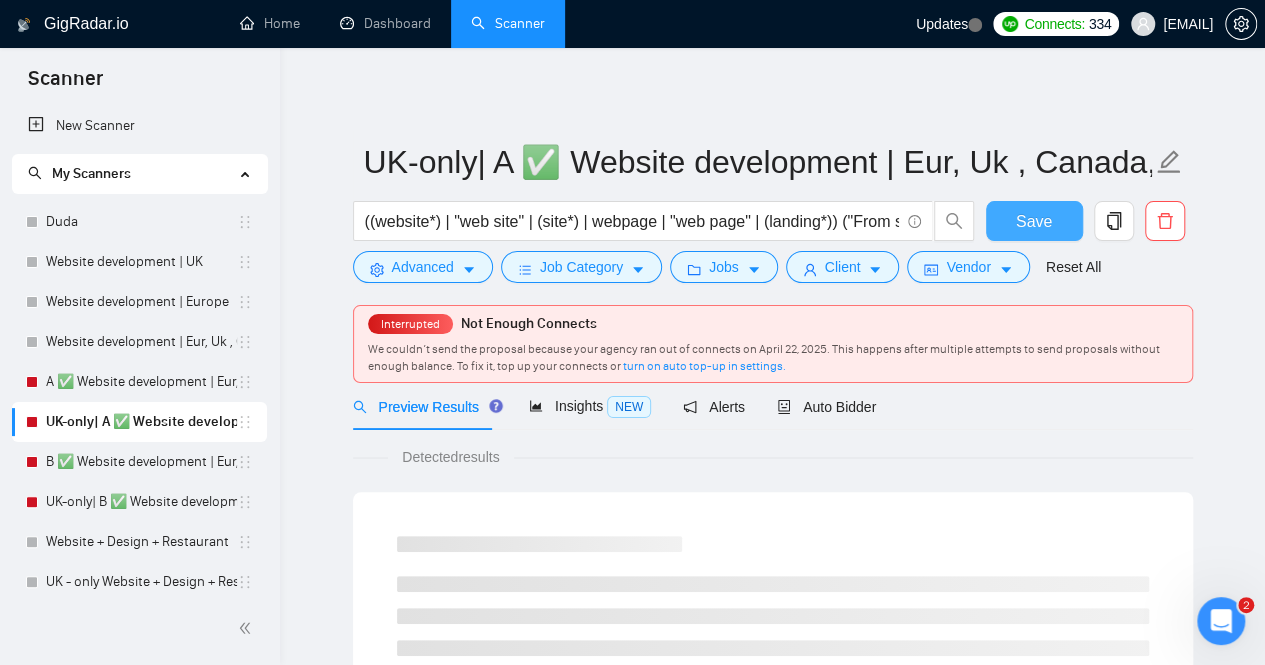click on "Save" at bounding box center [1034, 221] 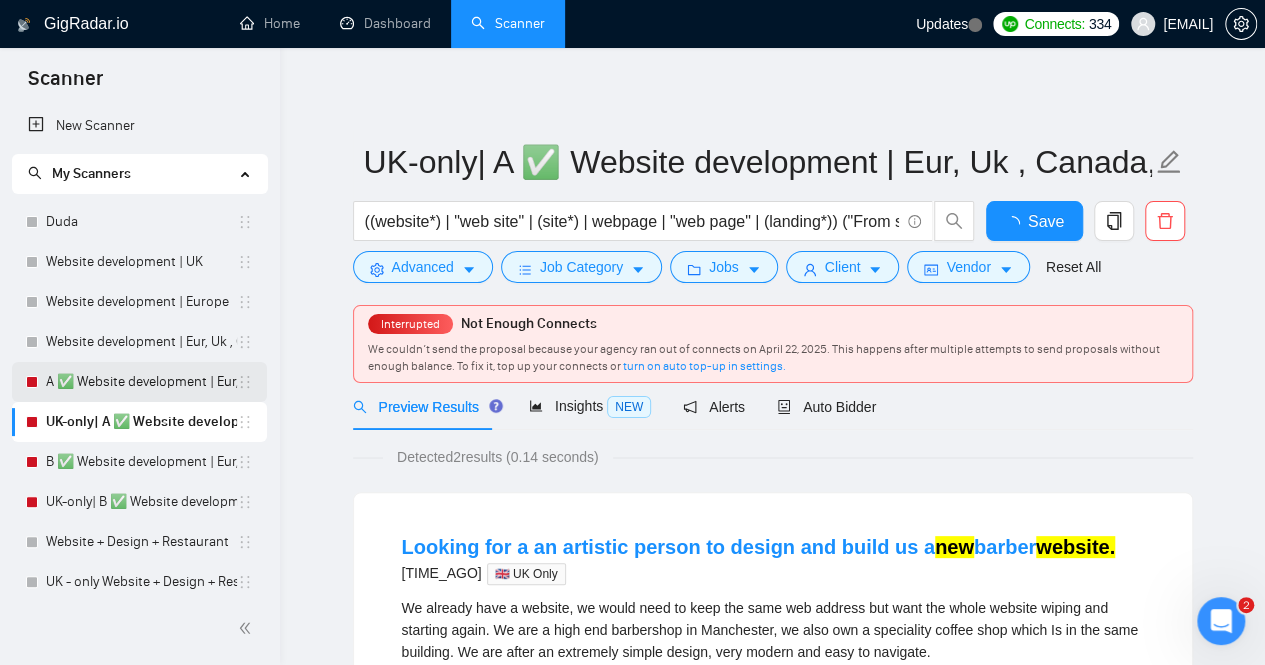 click on "A ✅ Website development | Eur, Uk , Canada, Australia" at bounding box center (141, 382) 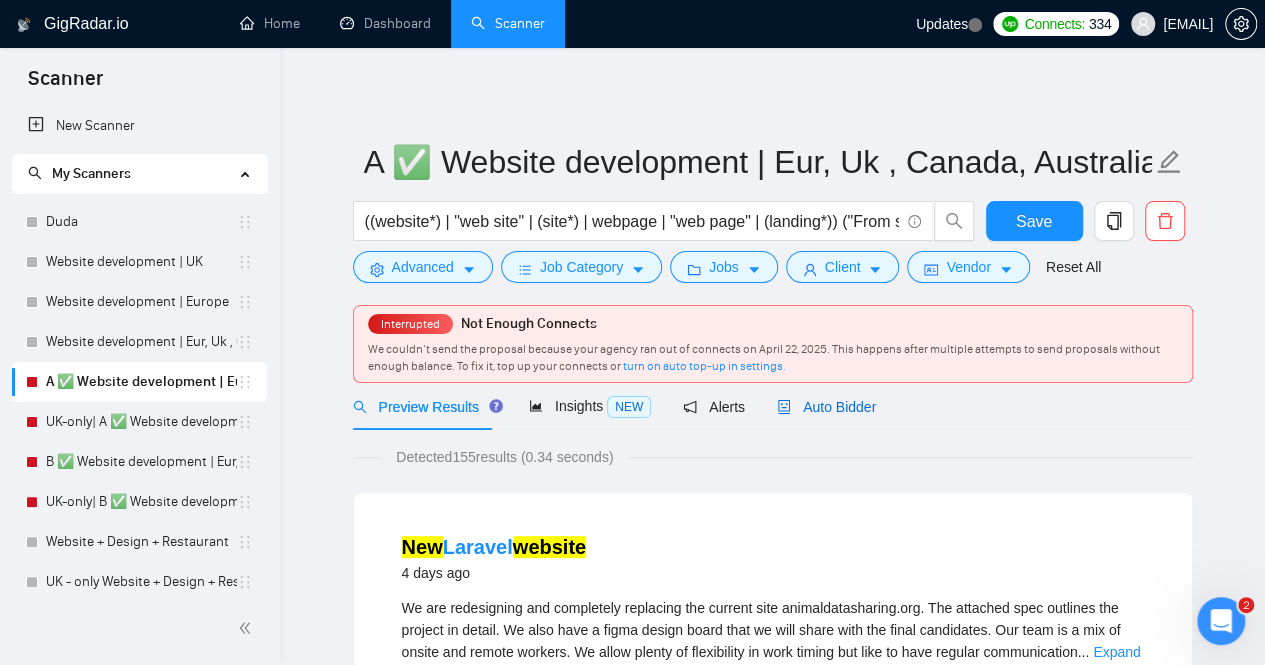 click on "Auto Bidder" at bounding box center (826, 407) 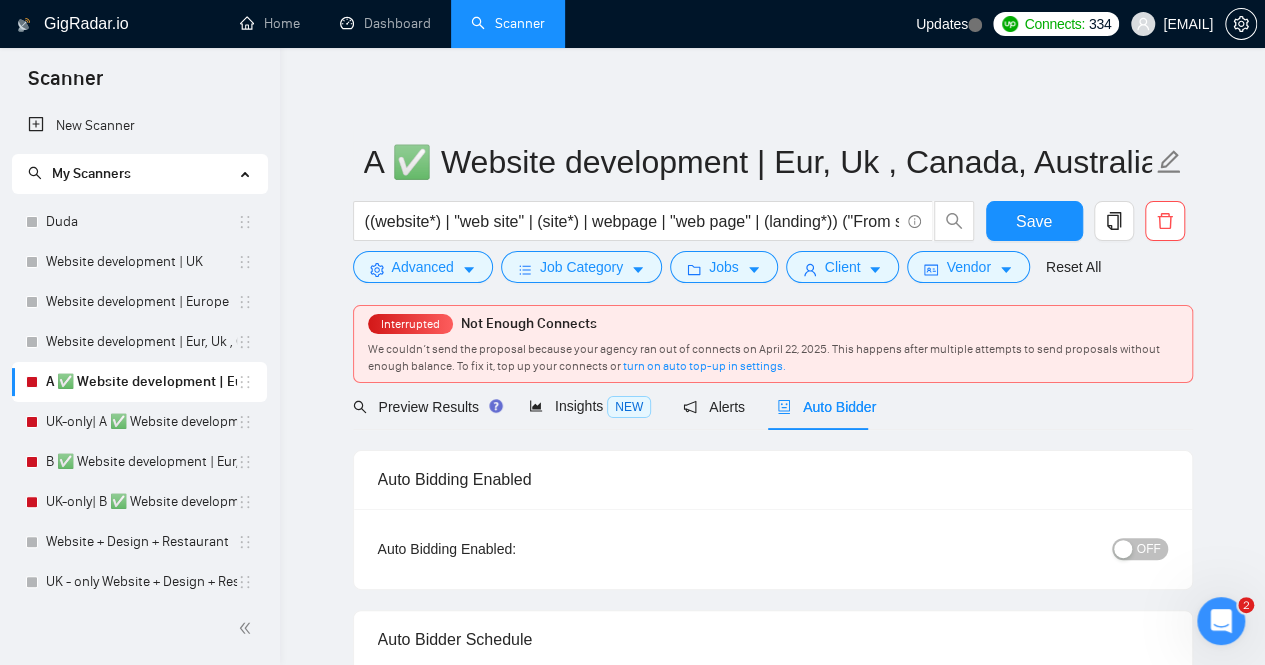 type 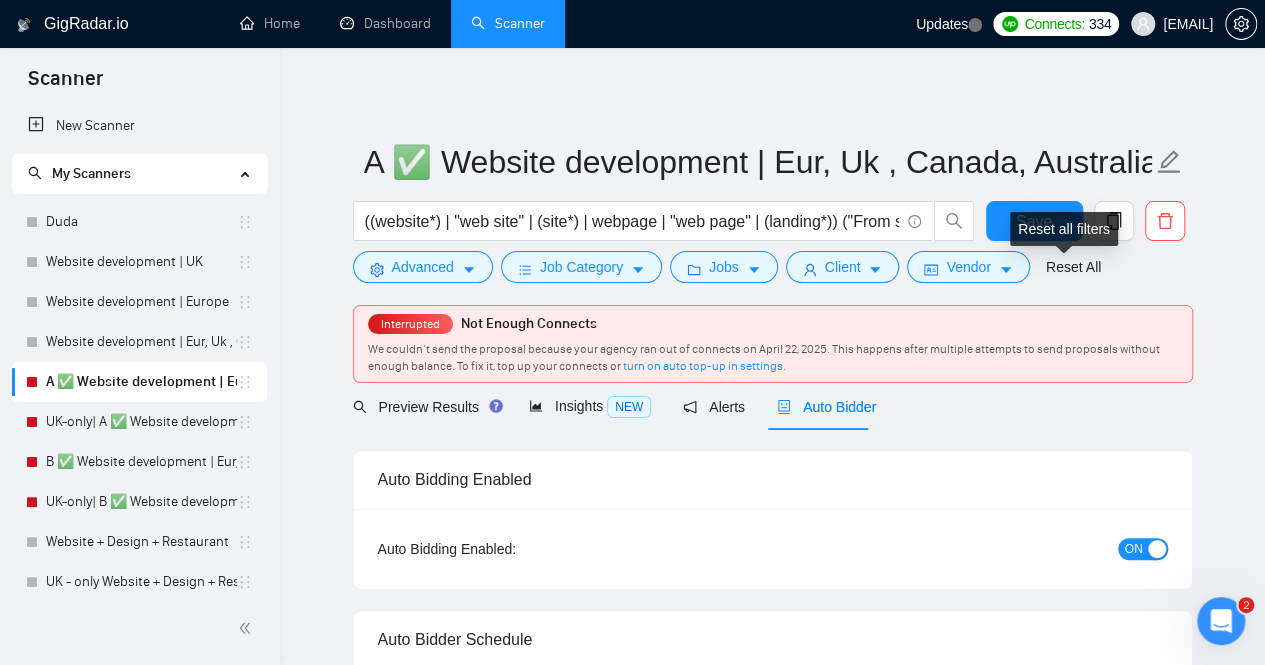 click on "Reset all filters" at bounding box center (1064, 229) 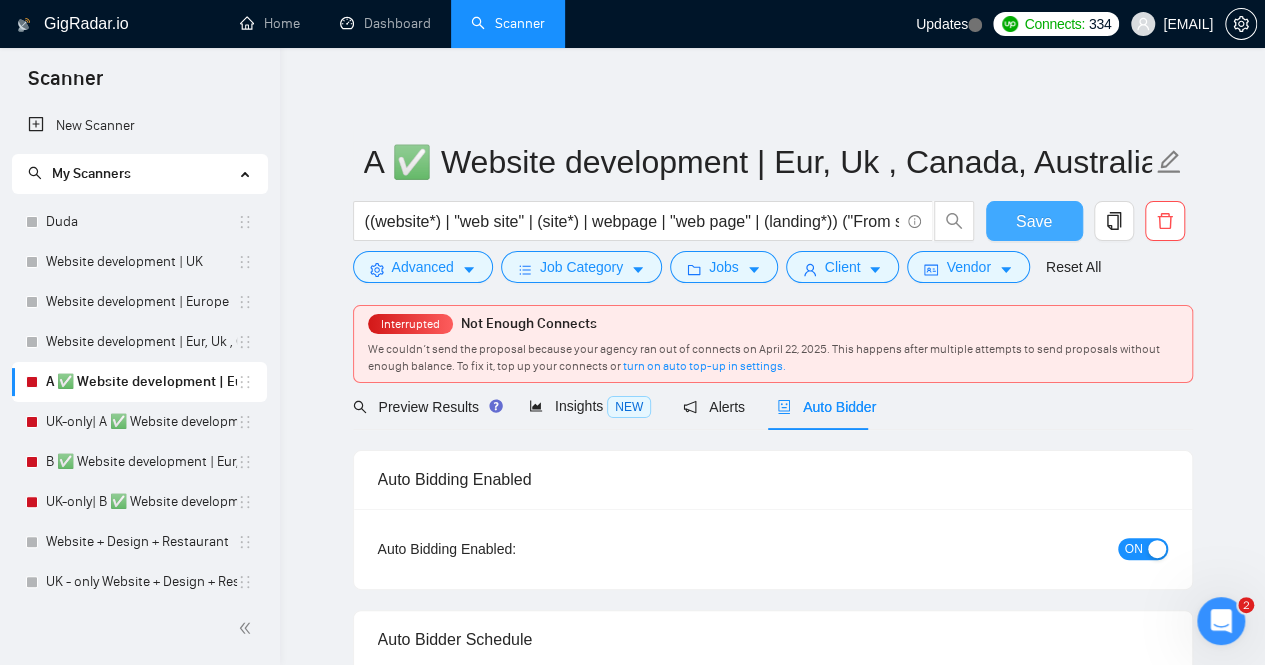 click on "Save" at bounding box center [1034, 221] 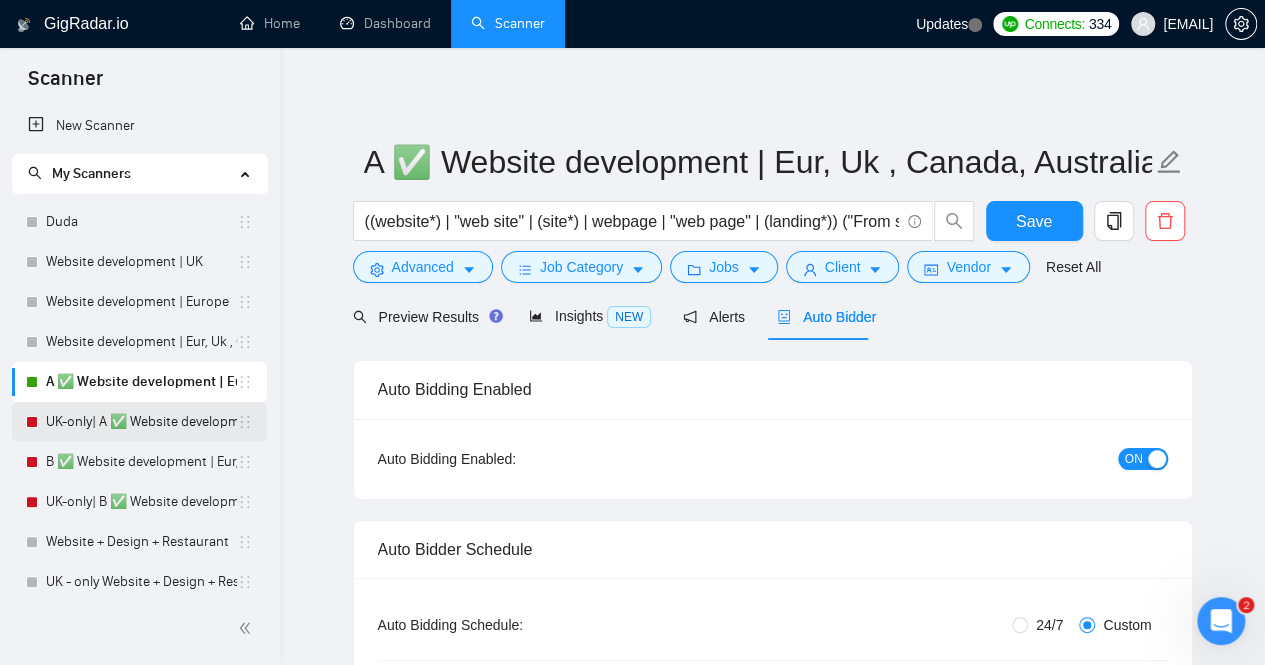 click on "UK-only| A ✅ Website development | Eur, Uk , Canada, Australia" at bounding box center [141, 422] 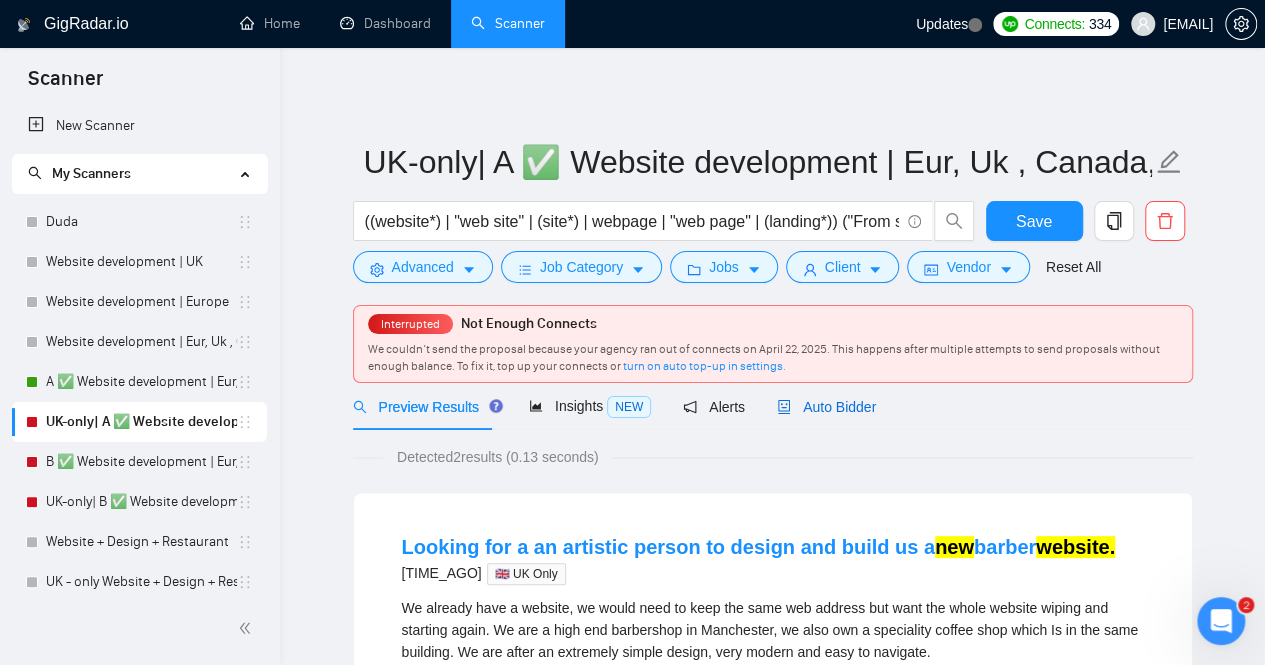 click on "Auto Bidder" at bounding box center (826, 407) 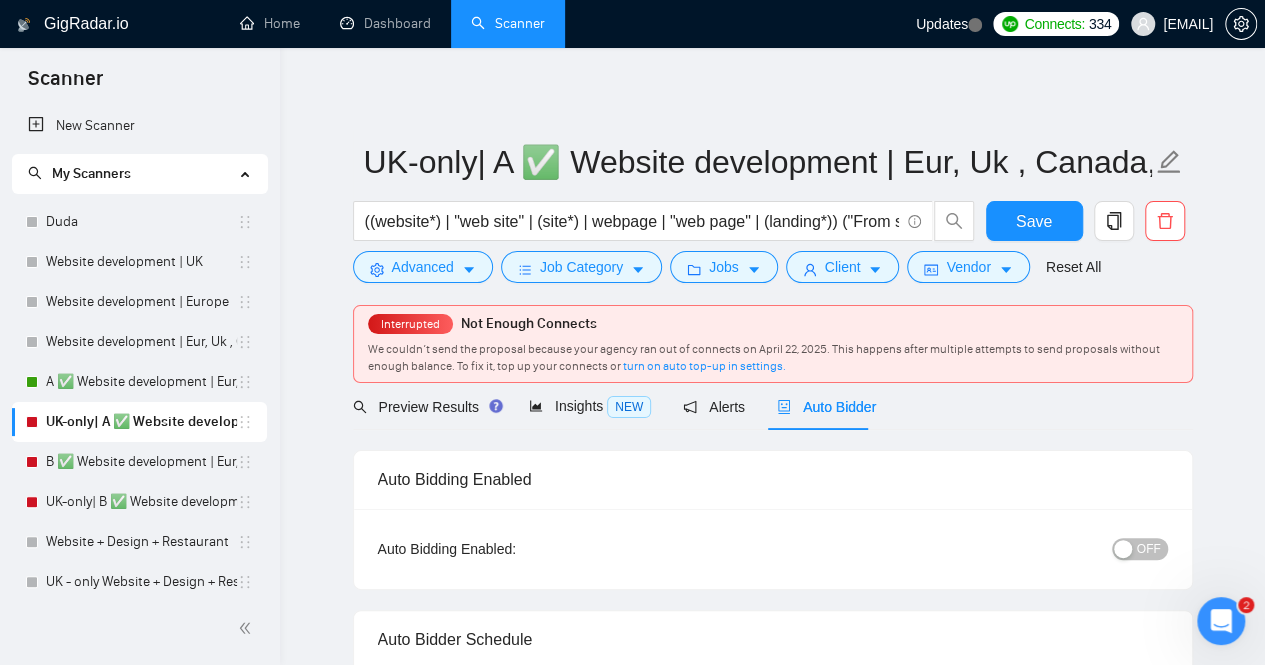type 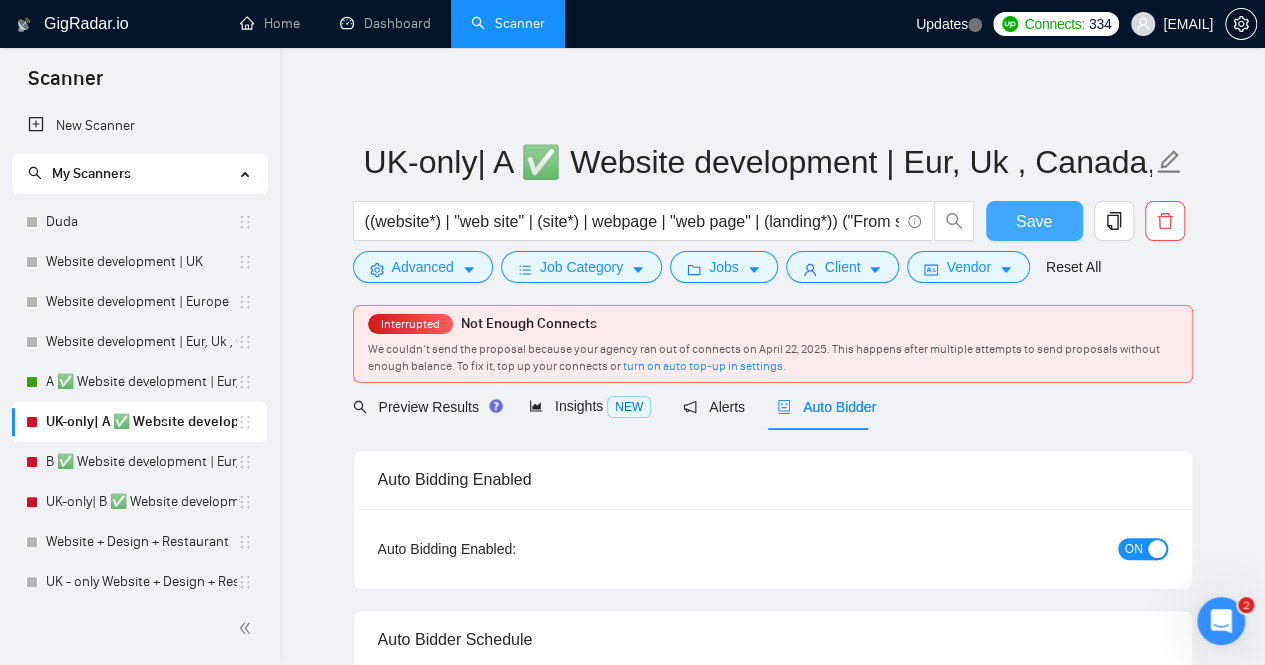 click on "Save" at bounding box center [1034, 221] 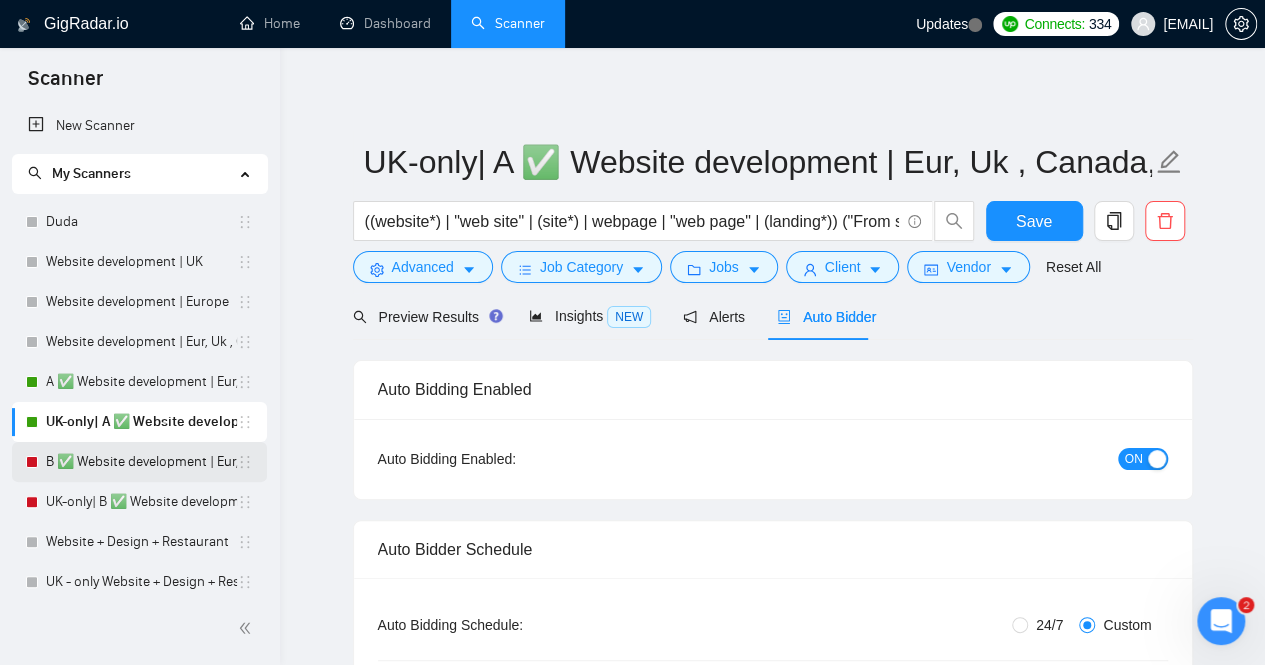 click on "B ✅ Website development | Eur, Uk , Canada, Australia" at bounding box center (141, 462) 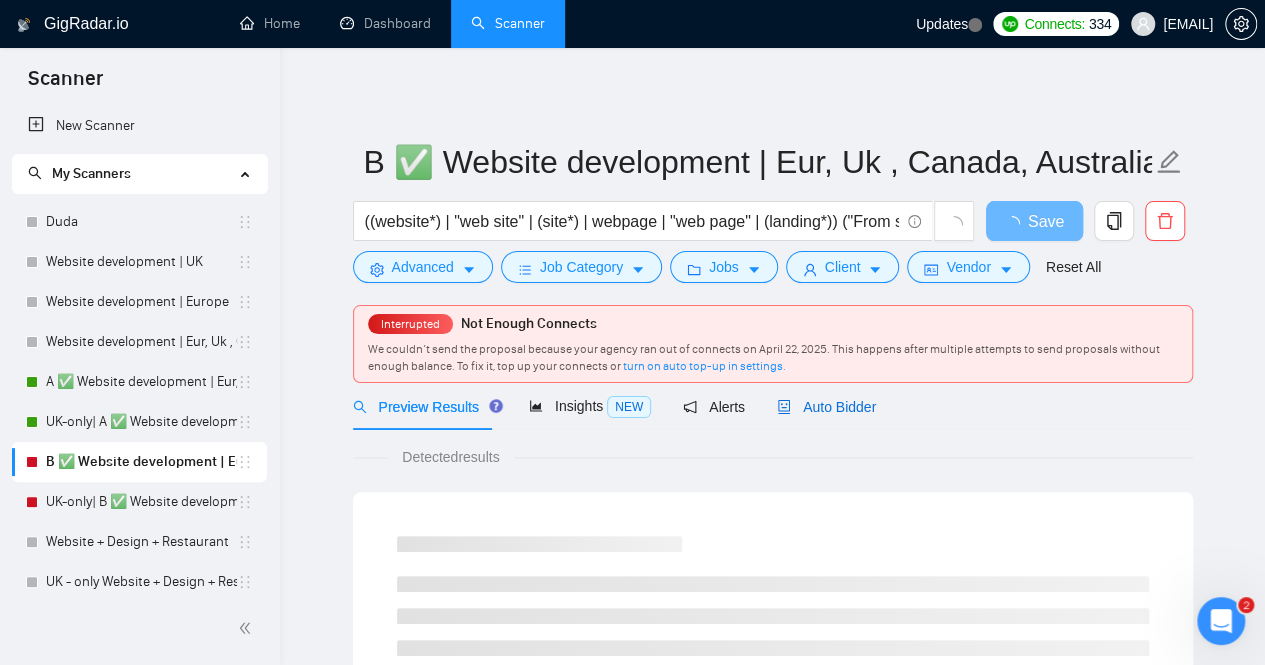 click on "Auto Bidder" at bounding box center [826, 407] 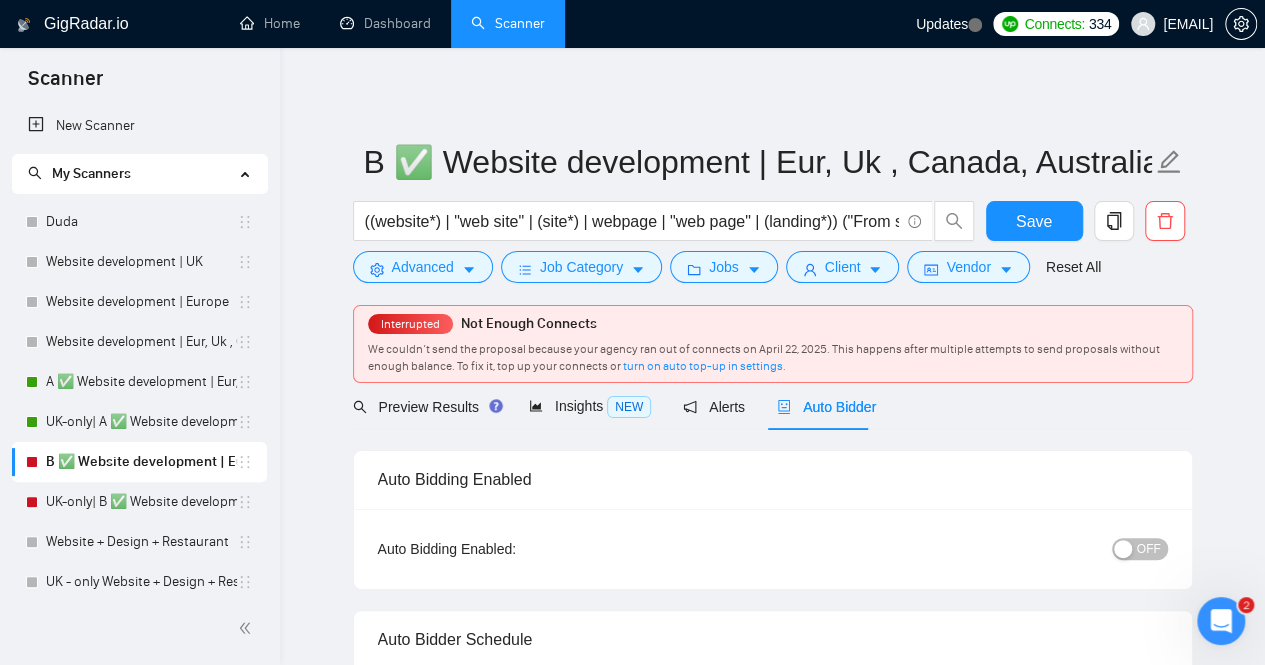 type 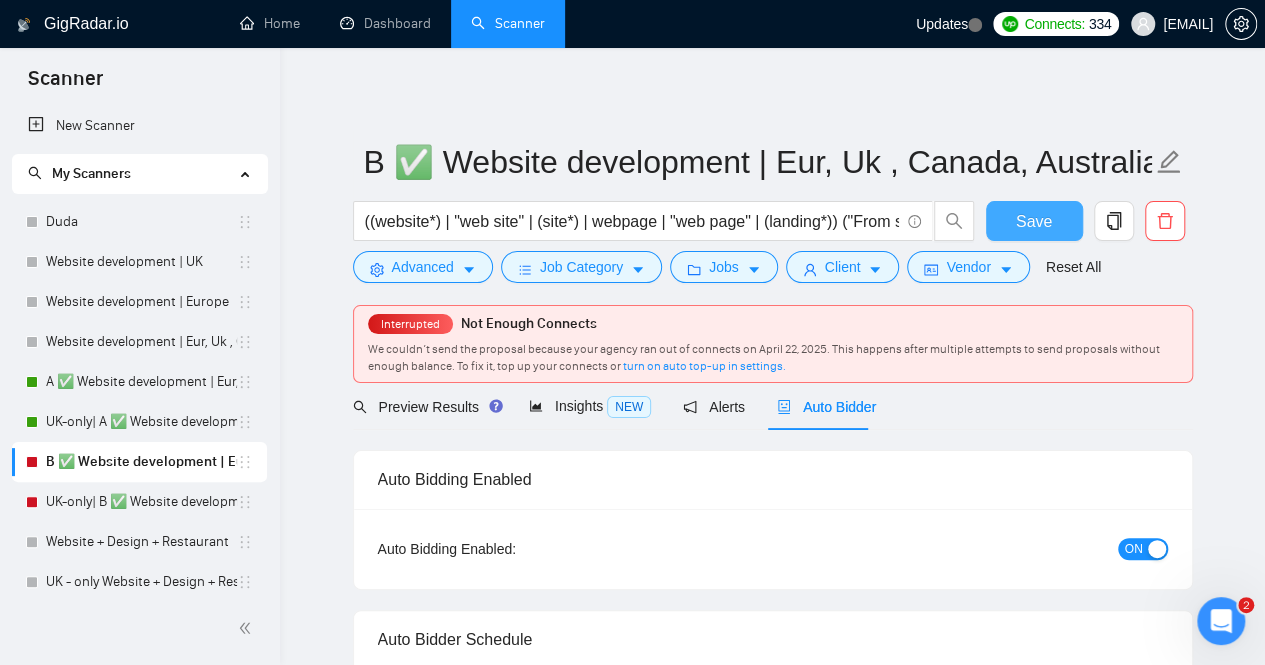 click on "Save" at bounding box center [1034, 221] 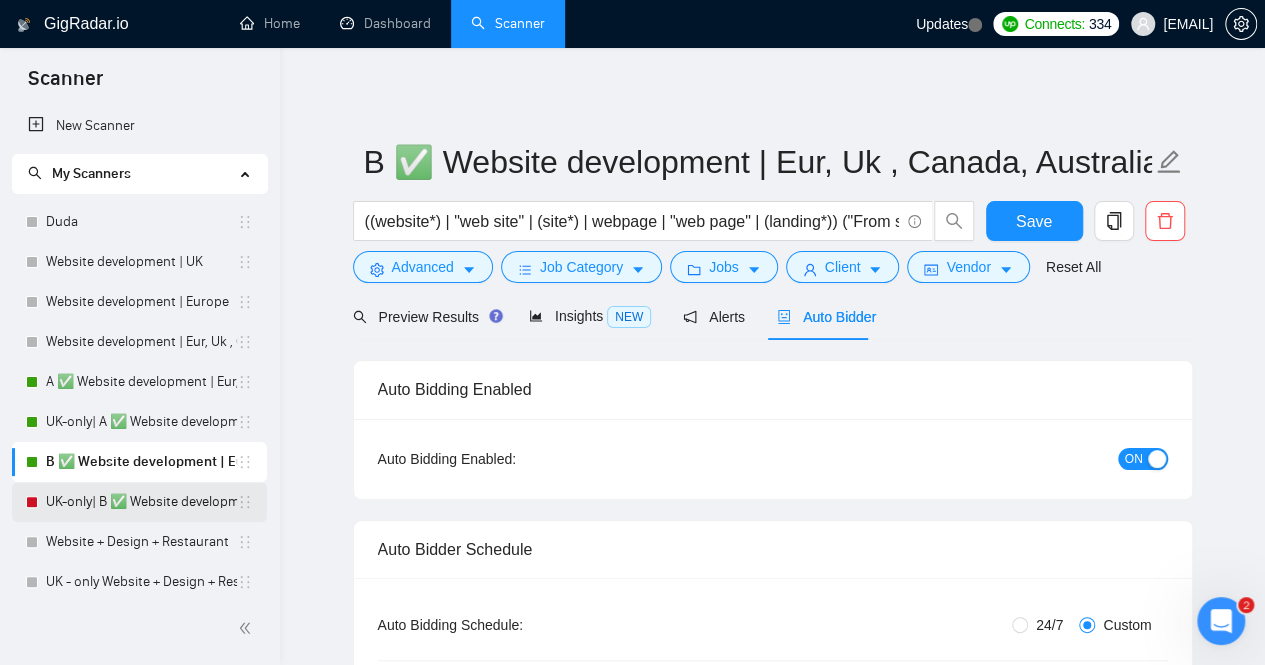 click on "UK-only| B ✅ Website development | Eur, Uk , Canada, Australia" at bounding box center [141, 502] 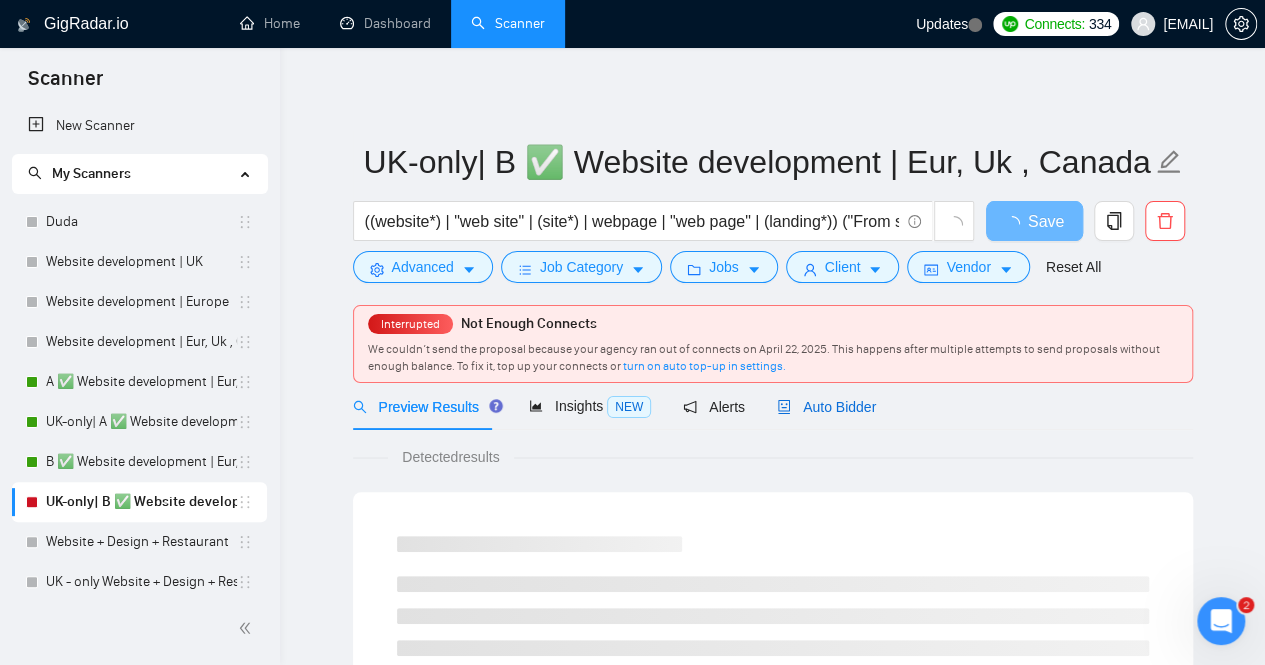click on "Auto Bidder" at bounding box center (826, 407) 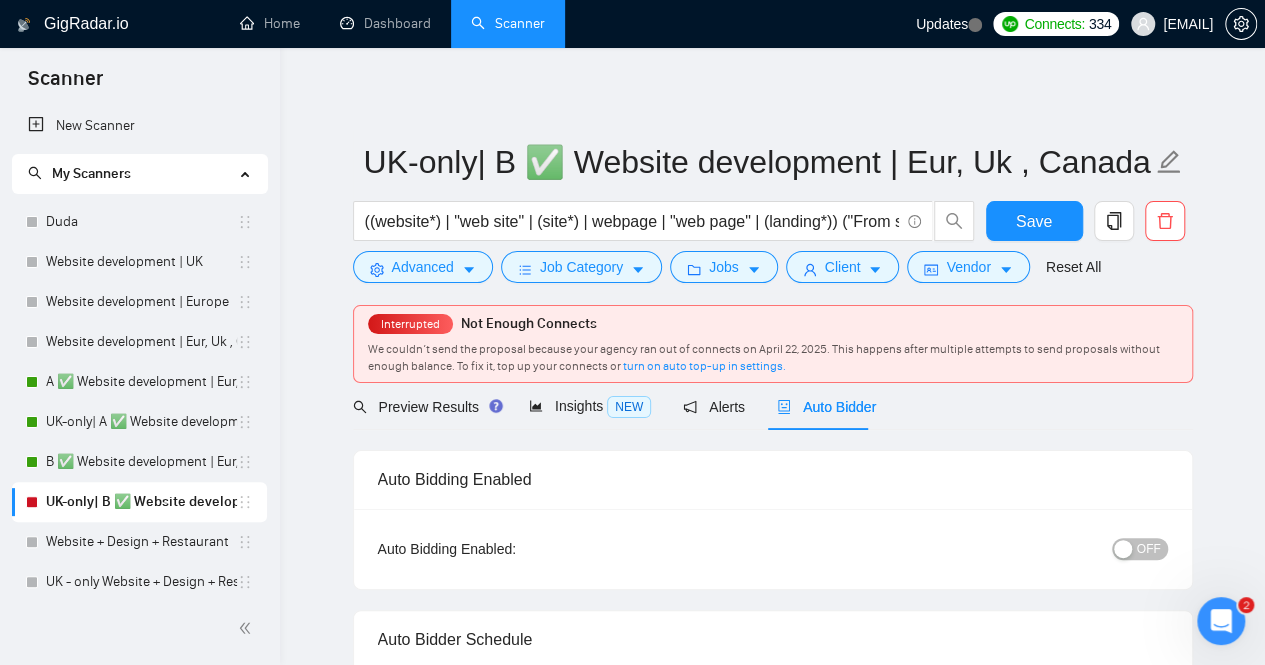 type 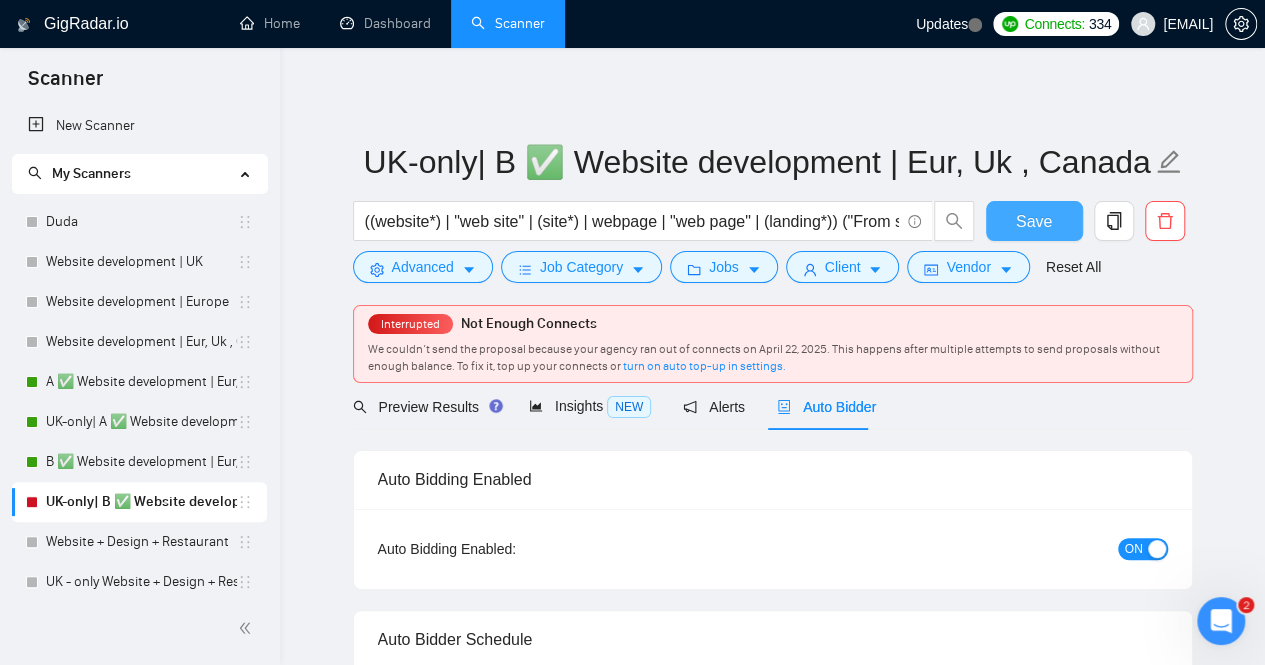 click on "Save" at bounding box center [1034, 221] 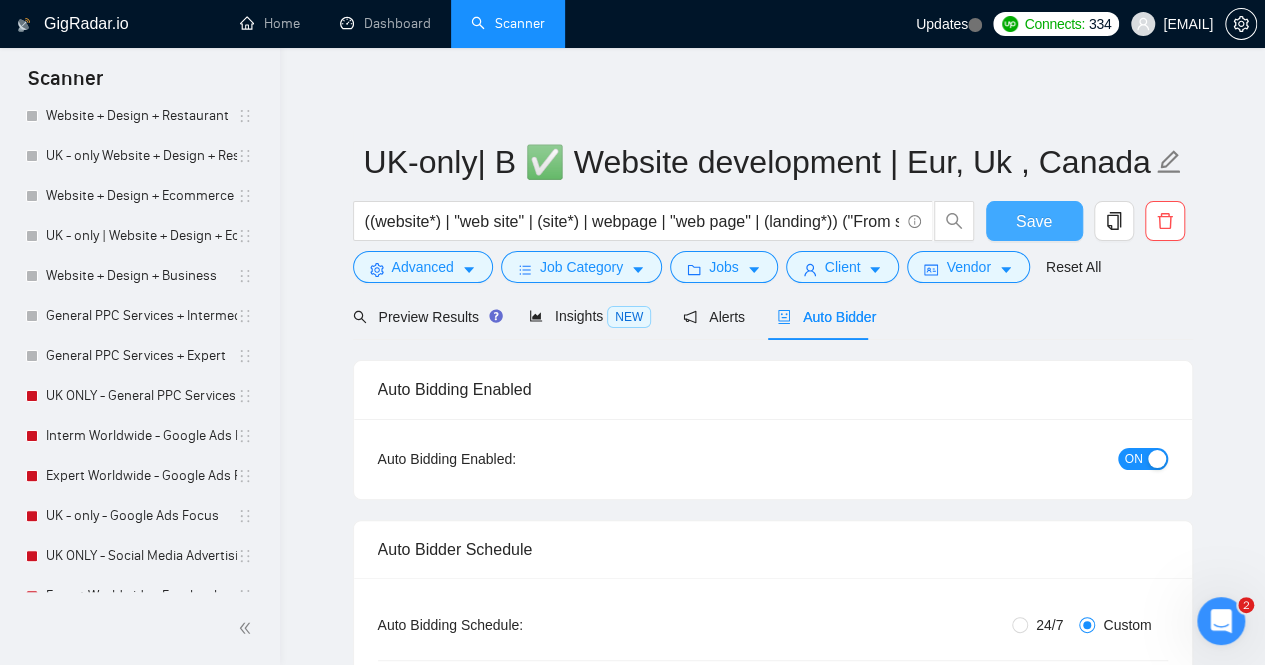 scroll, scrollTop: 429, scrollLeft: 0, axis: vertical 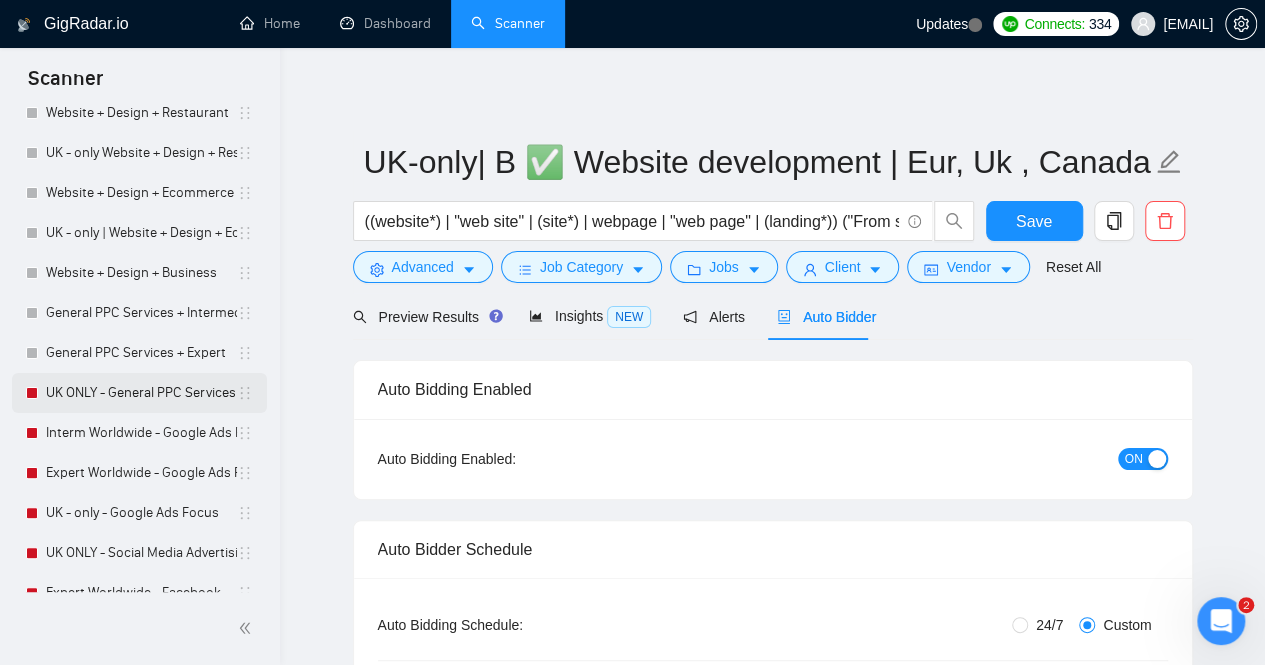 click on "UK ONLY - General PPC Services" at bounding box center (141, 393) 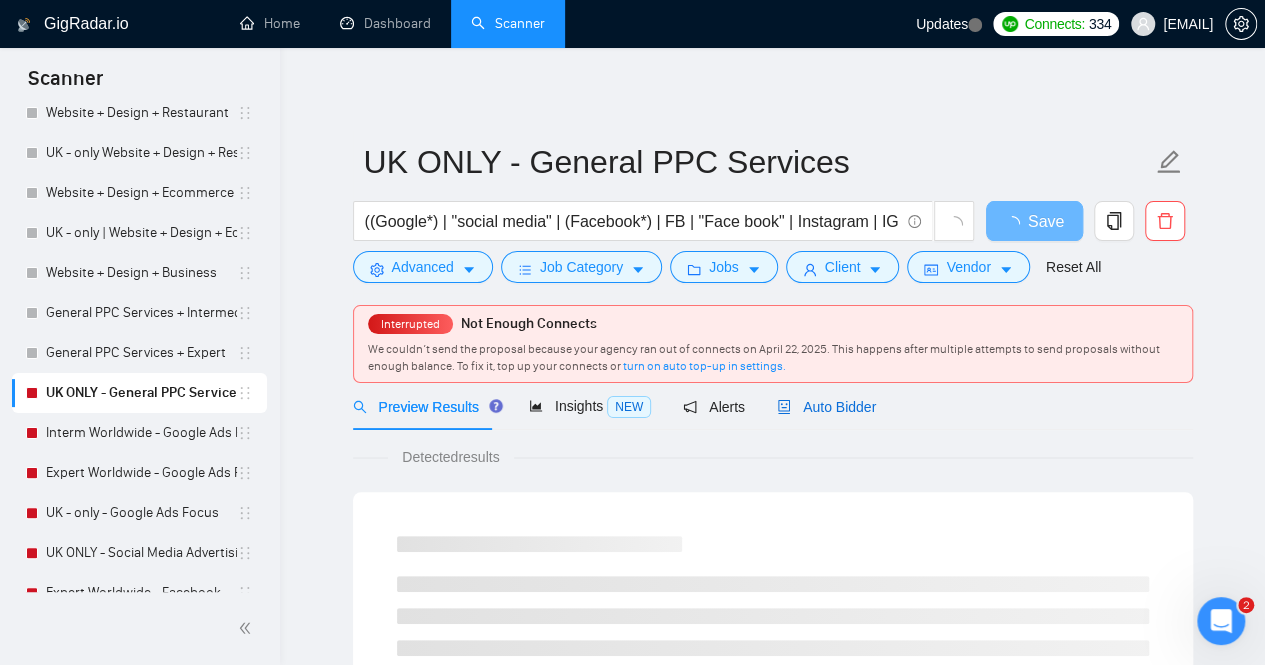 click on "Auto Bidder" at bounding box center (826, 407) 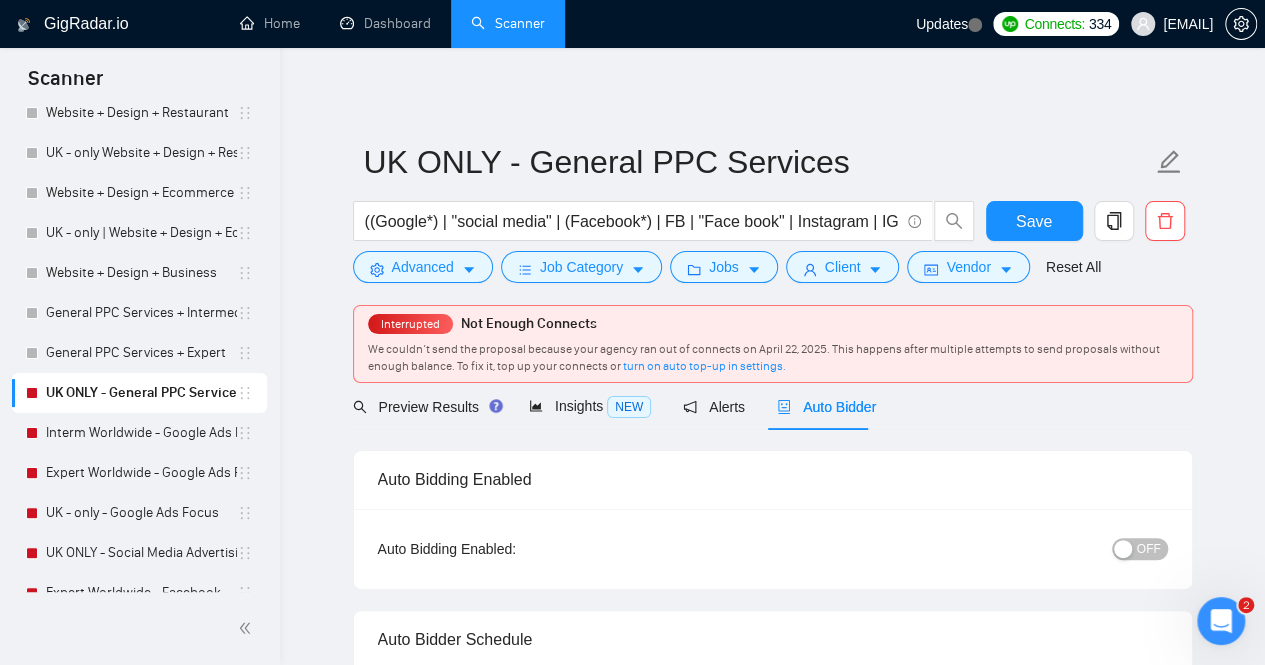 click on "OFF" at bounding box center [1149, 549] 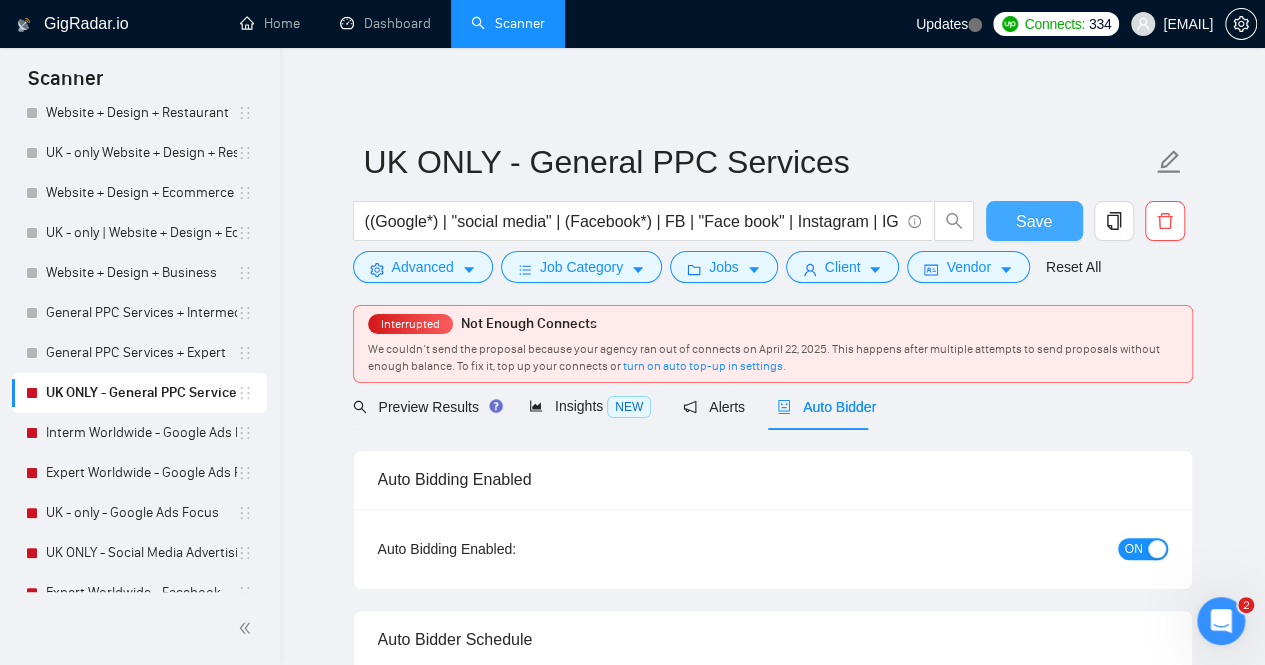 click on "Save" at bounding box center (1034, 221) 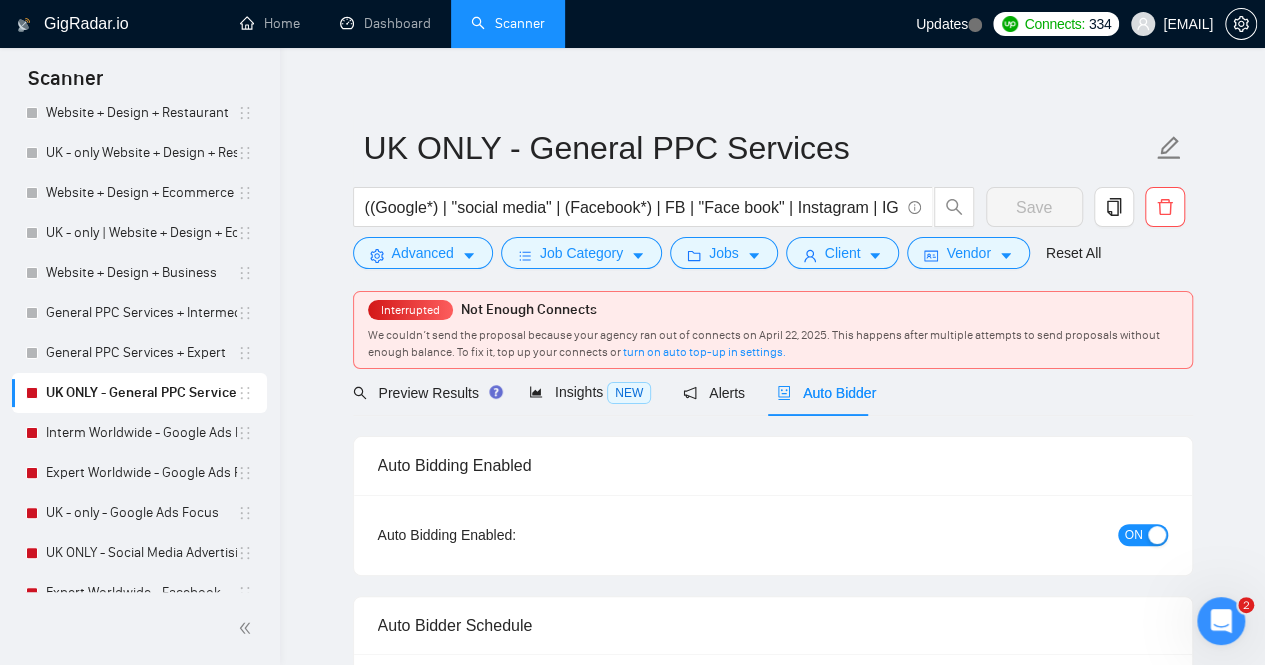 scroll, scrollTop: 51, scrollLeft: 0, axis: vertical 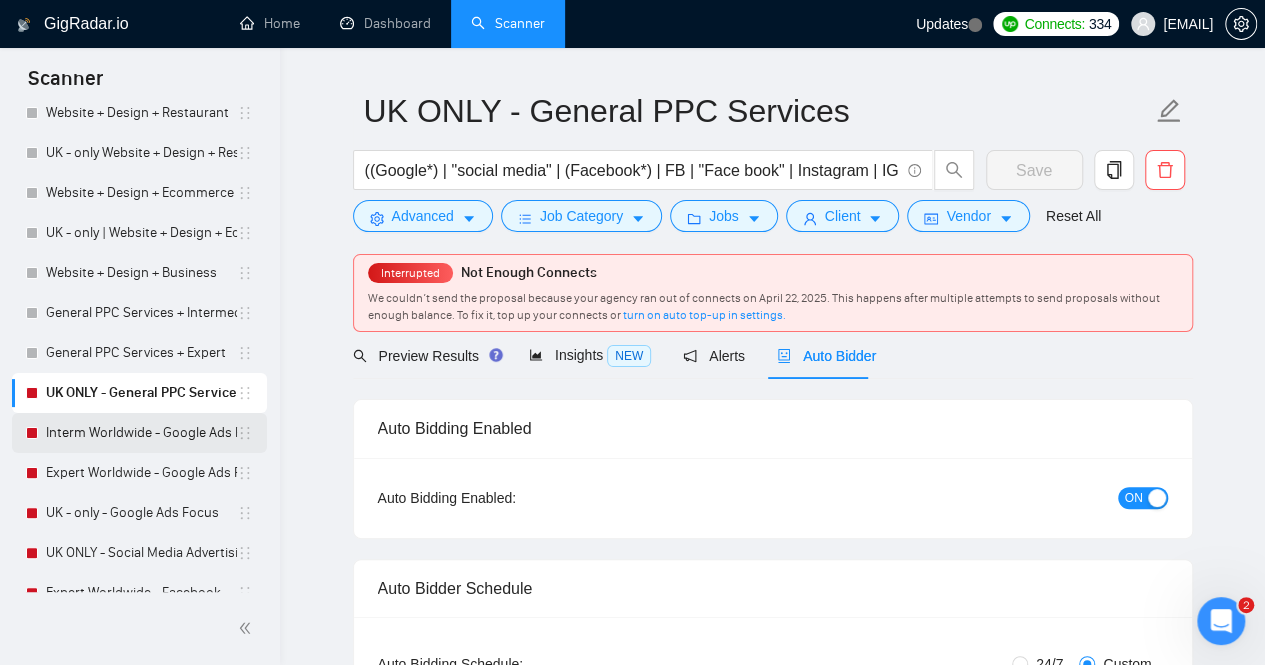 click on "Interm Worldwide - Google Ads Focus" at bounding box center (141, 433) 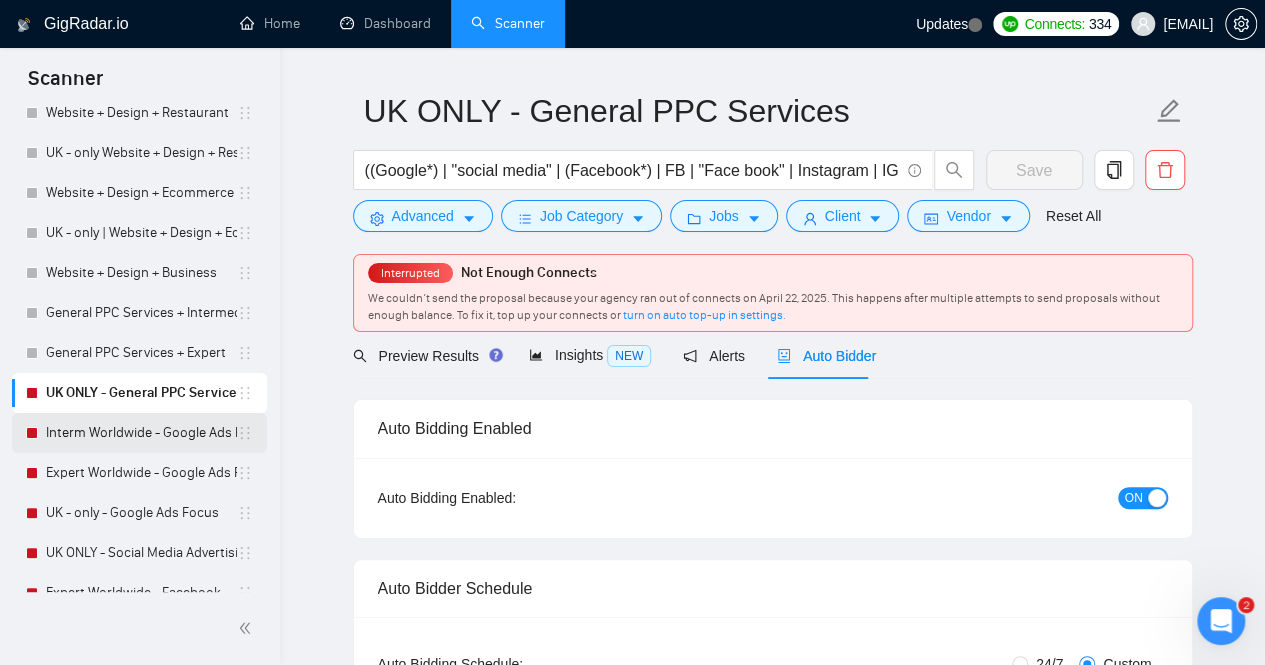 click on "Interm Worldwide - Google Ads Focus" at bounding box center (141, 433) 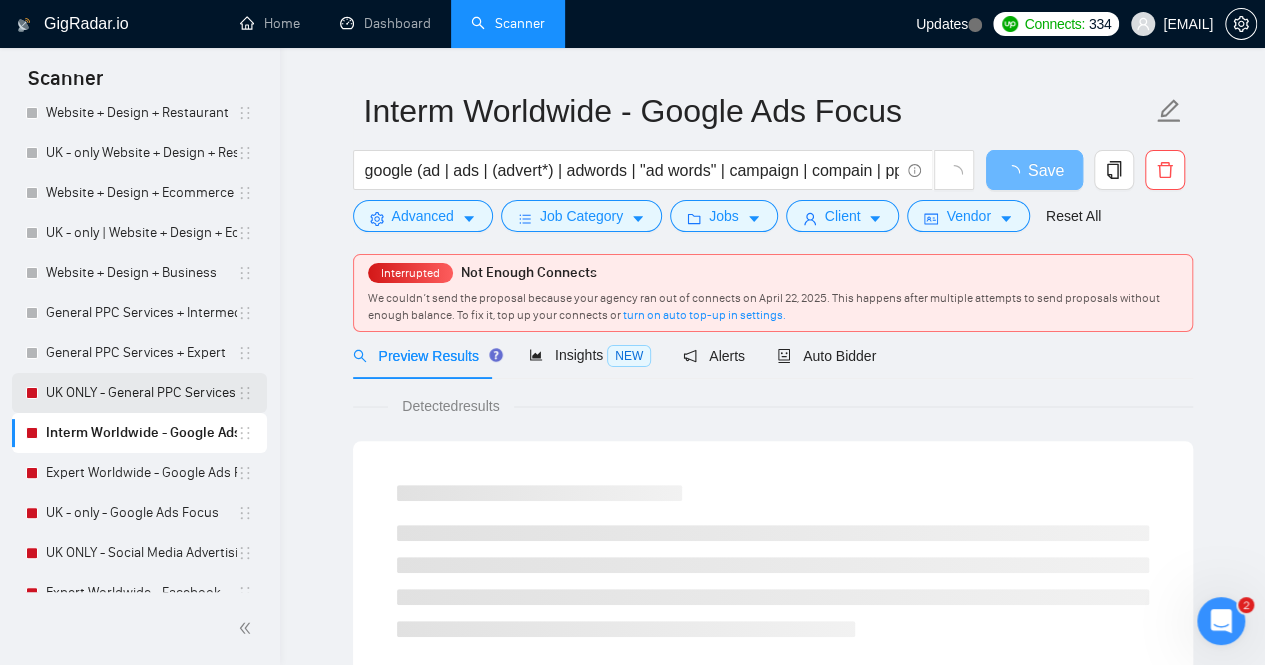 click on "UK ONLY - General PPC Services" at bounding box center (141, 393) 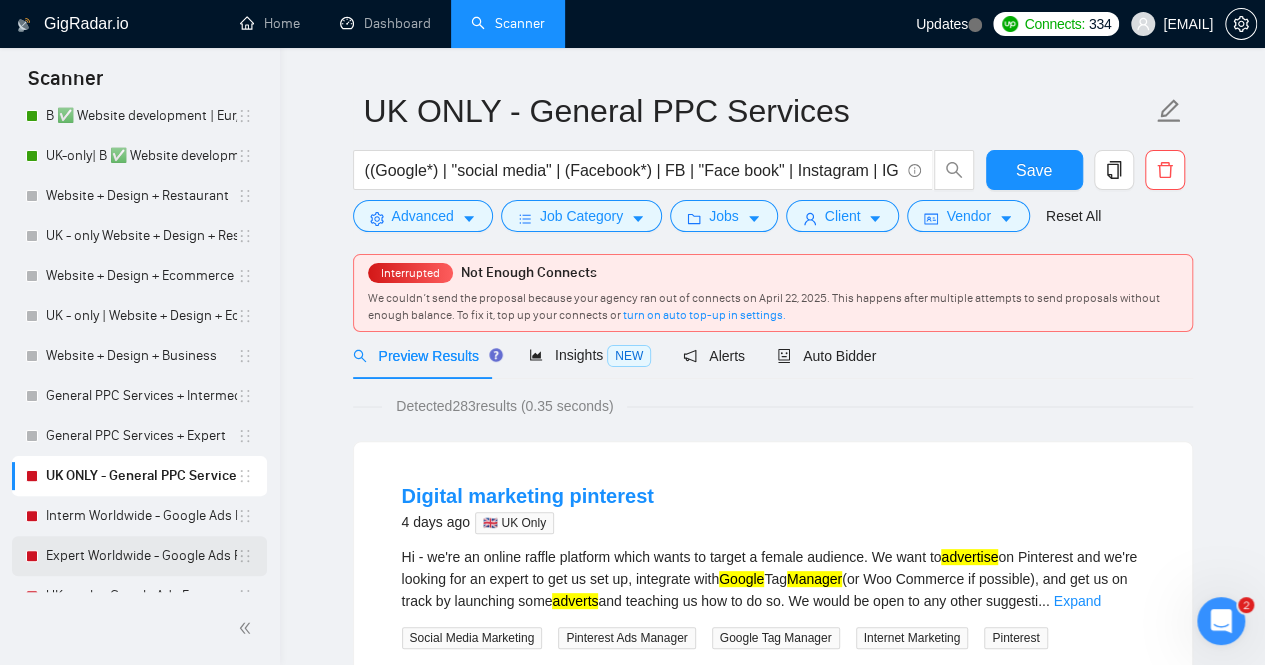 scroll, scrollTop: 378, scrollLeft: 0, axis: vertical 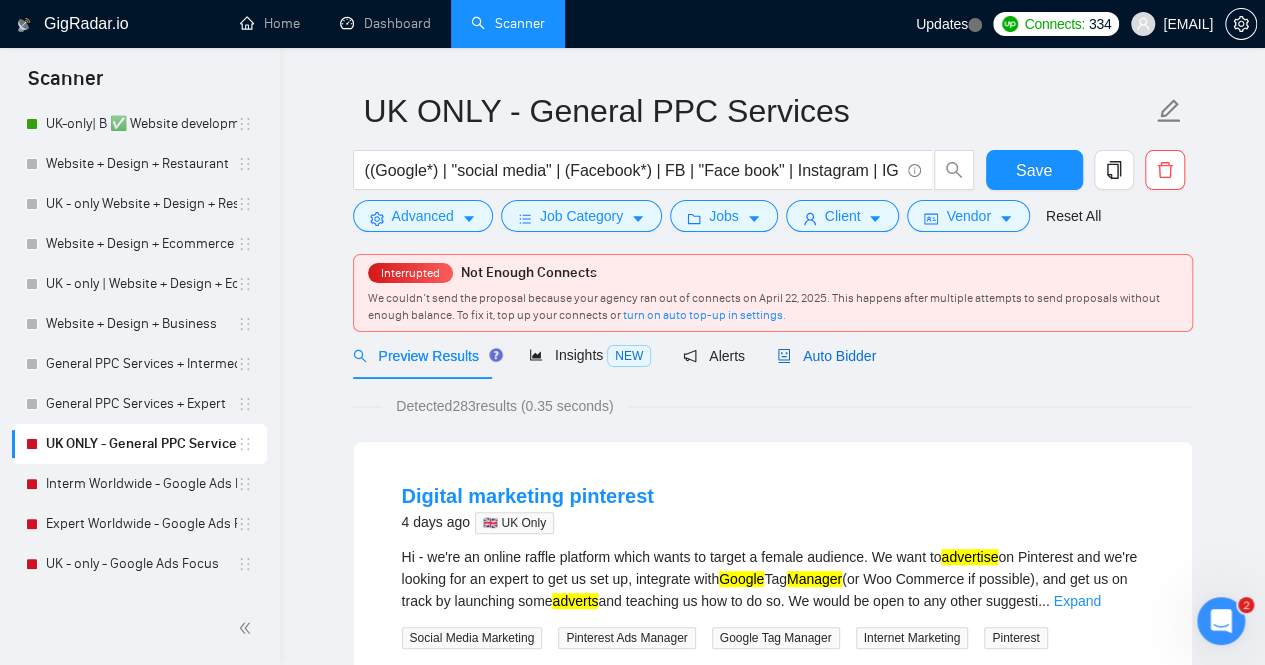 click on "Auto Bidder" at bounding box center (826, 356) 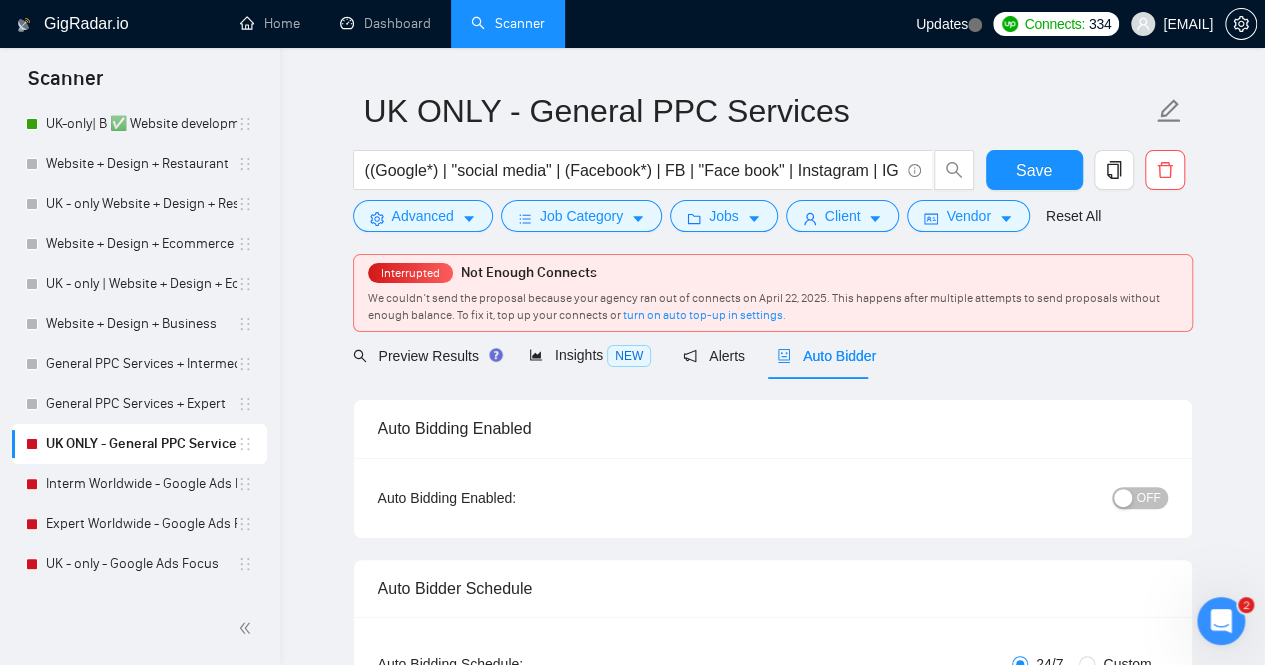 type 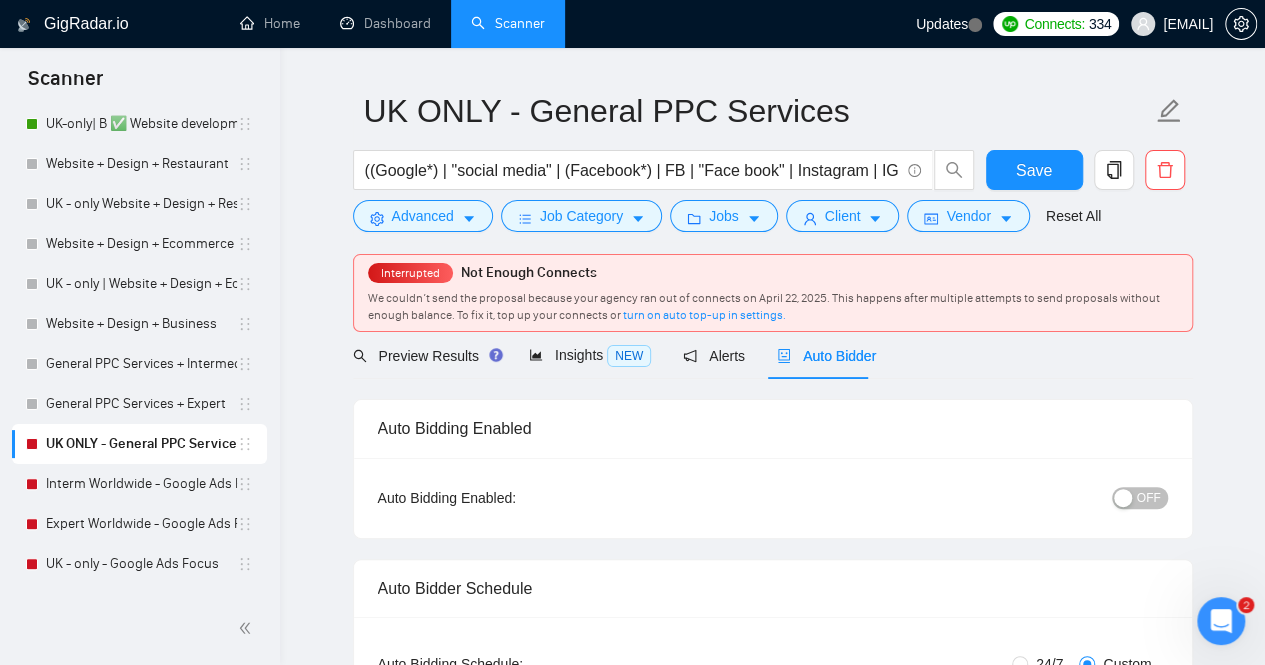 type 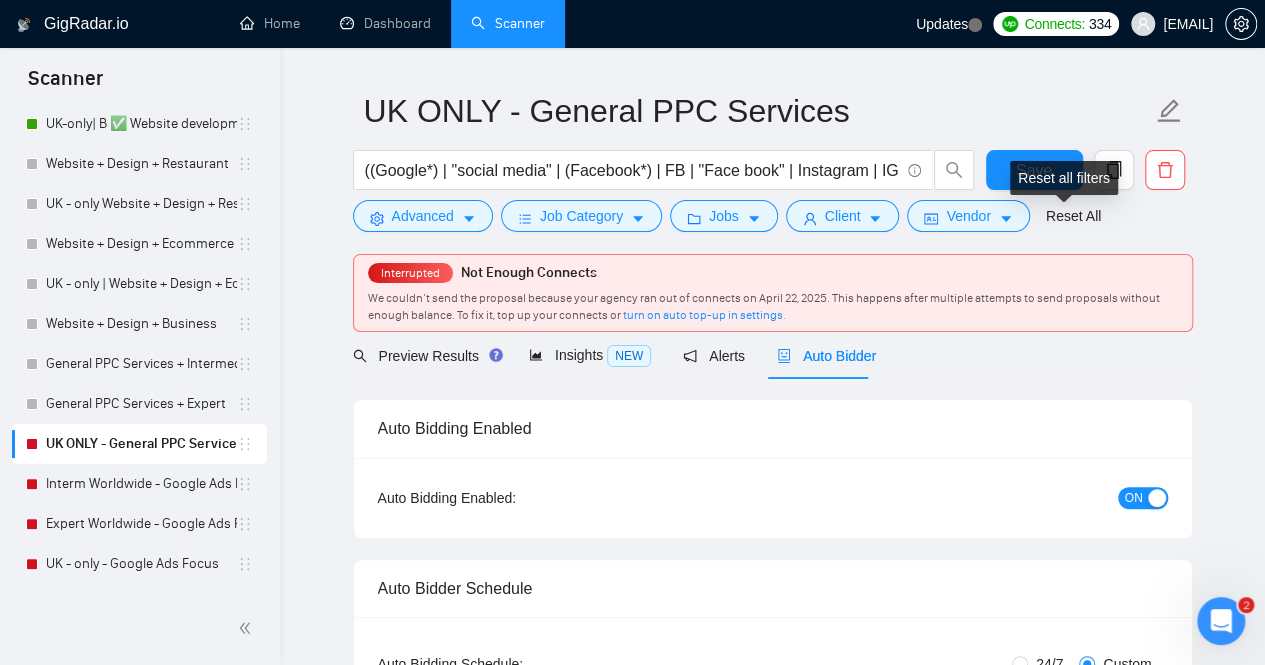 click on "Reset all filters" at bounding box center (1064, 178) 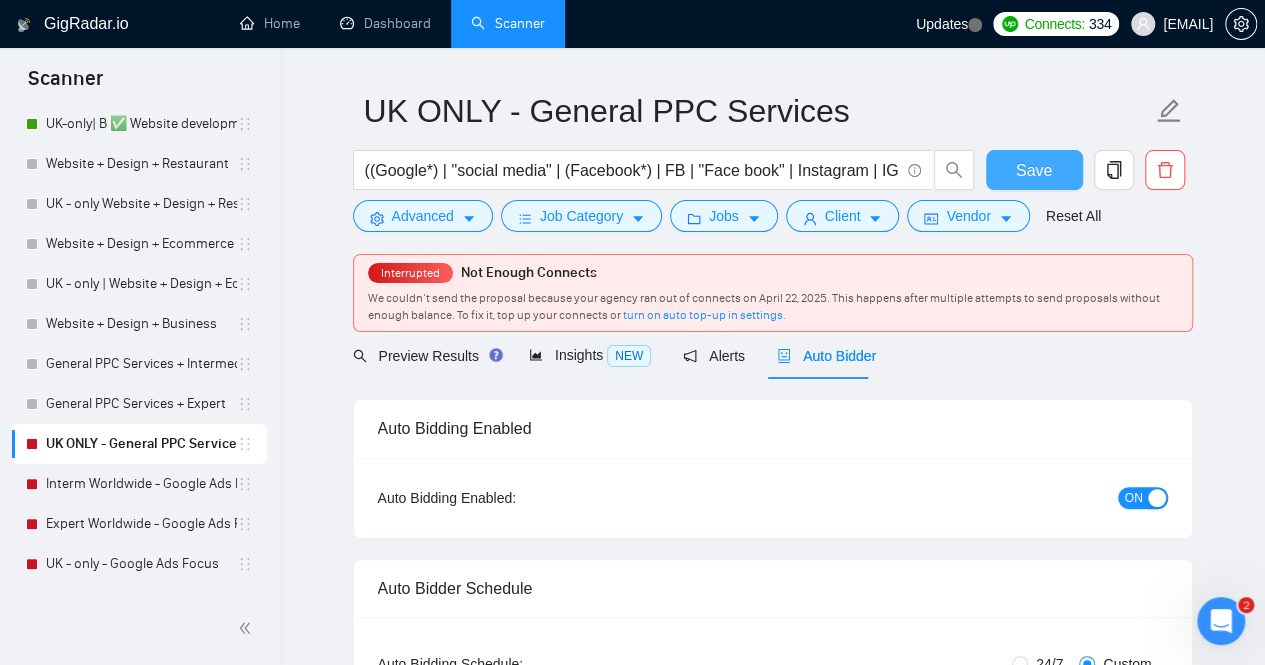 click on "Save" at bounding box center (1034, 170) 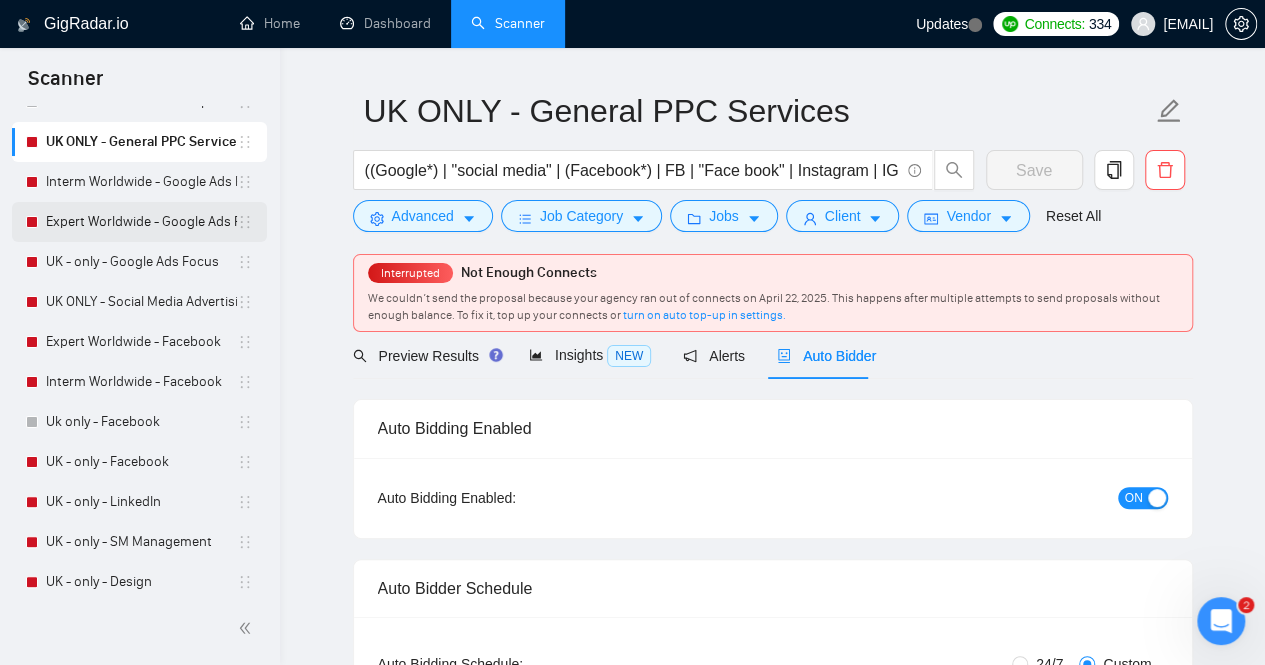scroll, scrollTop: 890, scrollLeft: 0, axis: vertical 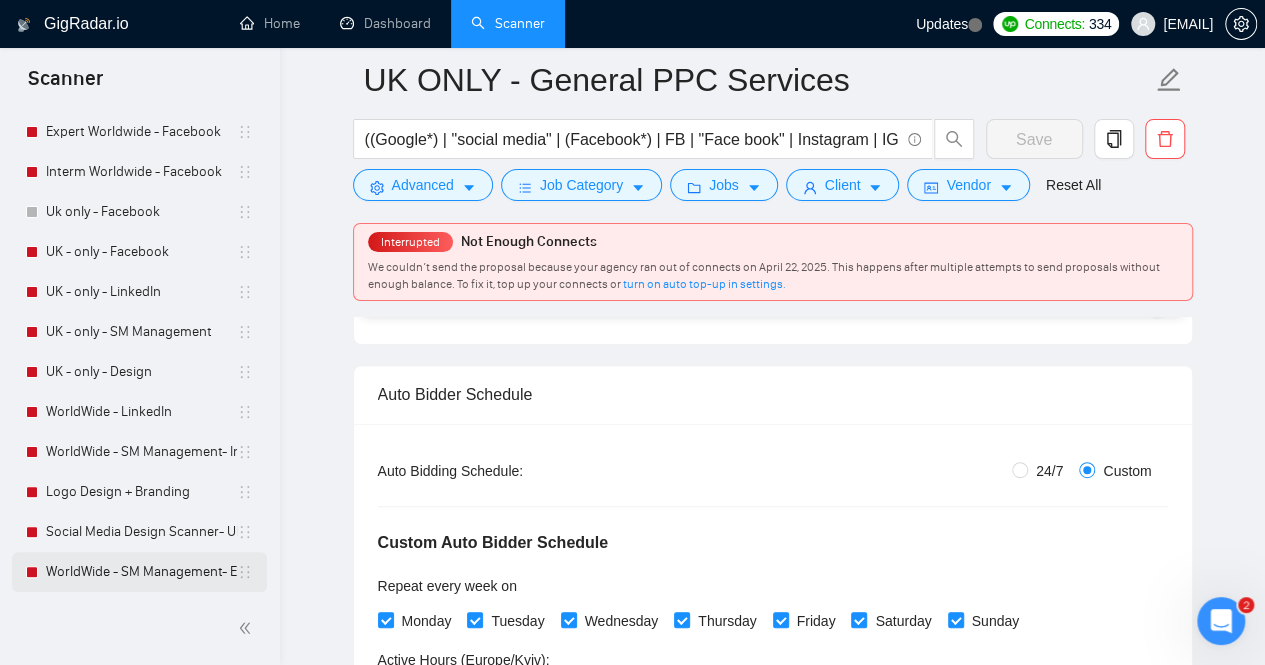 click on "WorldWide - SM Management- Expert" at bounding box center [141, 572] 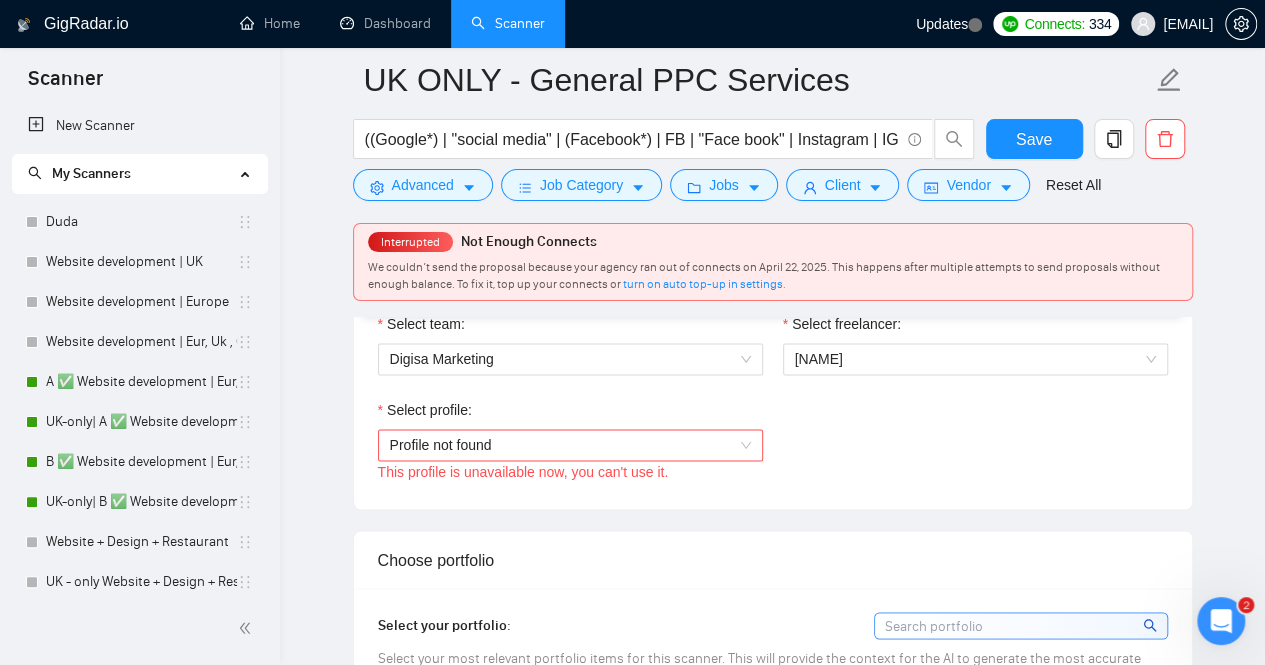 scroll, scrollTop: 1544, scrollLeft: 0, axis: vertical 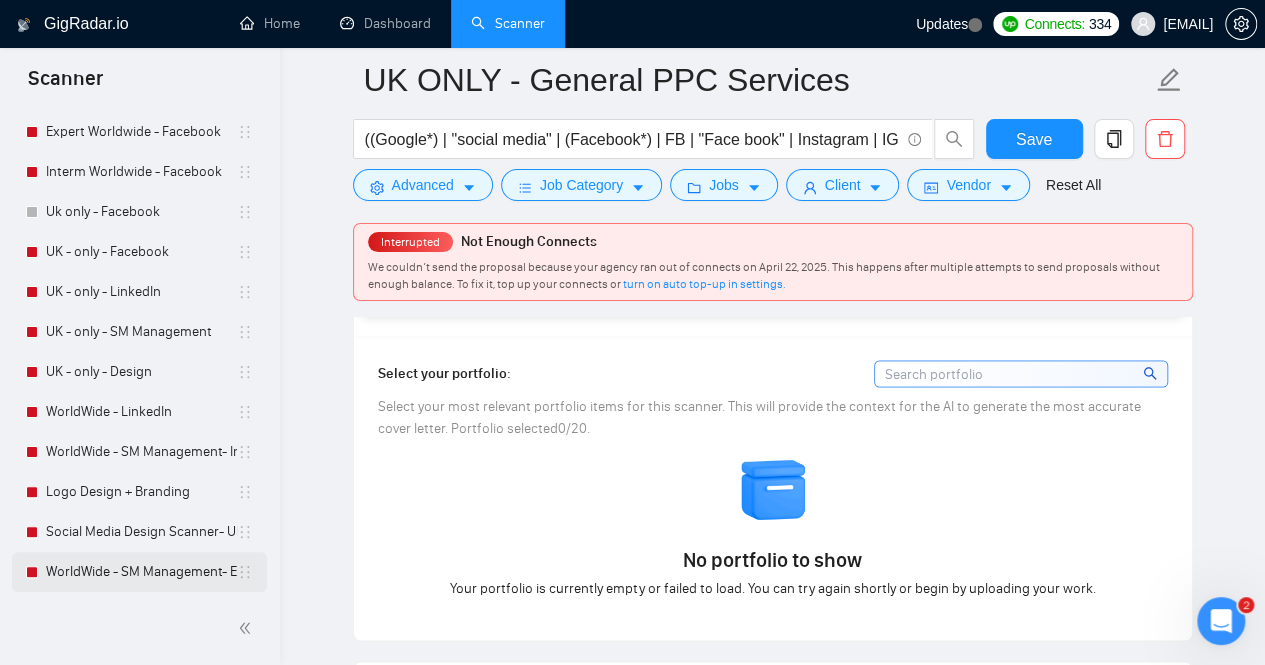 click on "WorldWide - SM Management- Expert" at bounding box center (141, 572) 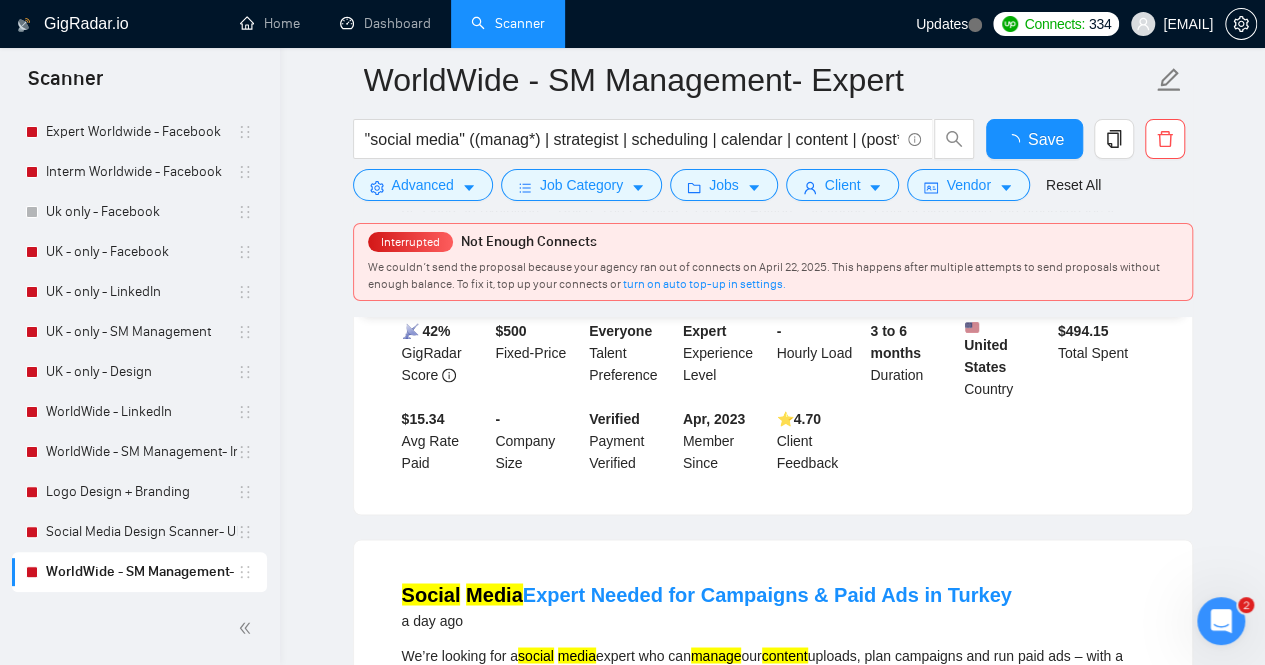 scroll, scrollTop: 1594, scrollLeft: 0, axis: vertical 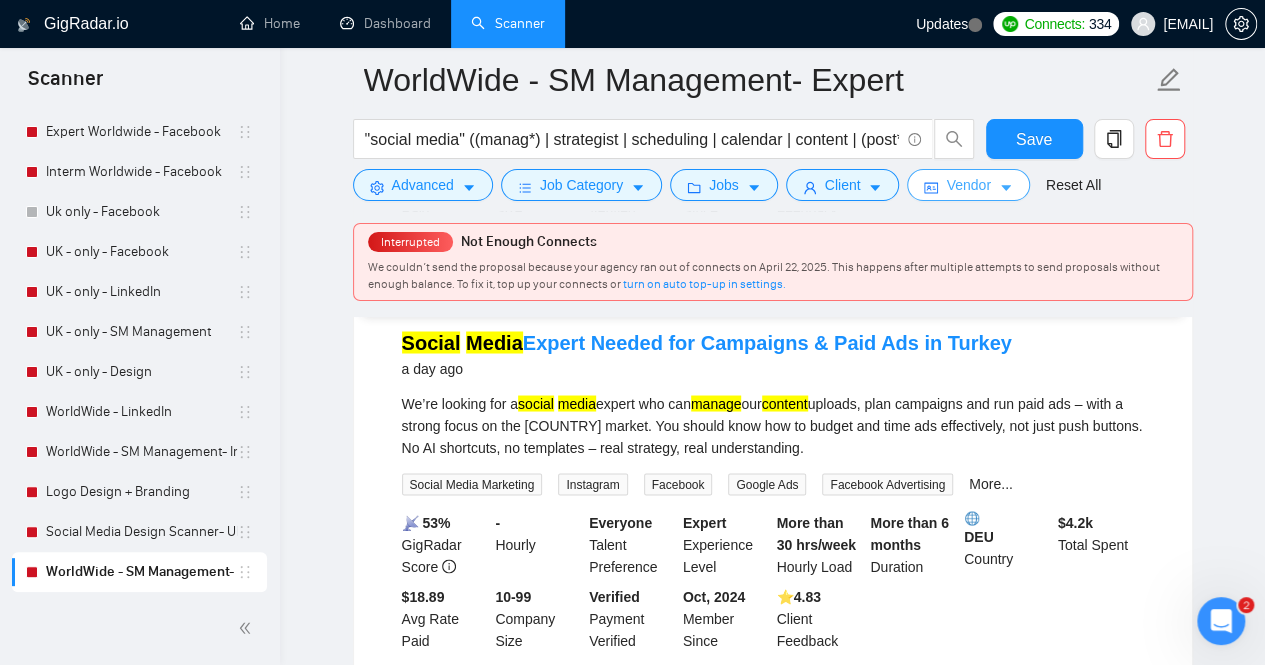 click on "Vendor" at bounding box center [968, 185] 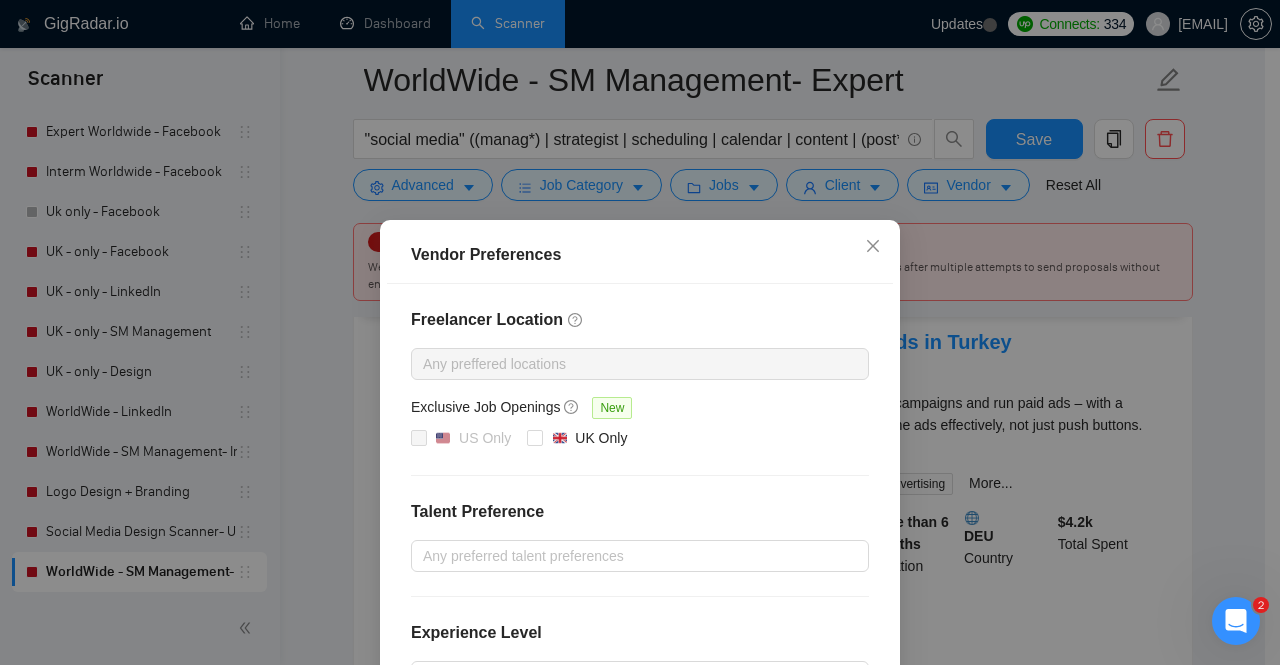 click on "Vendor Preferences Freelancer Location     Any preffered locations Exclusive Job Openings New US Only UK Only Talent Preference   Any preferred talent preferences Experience Level Expert   Freelancer's Spoken Languages New   Any preffered languages Reset OK" at bounding box center [640, 332] 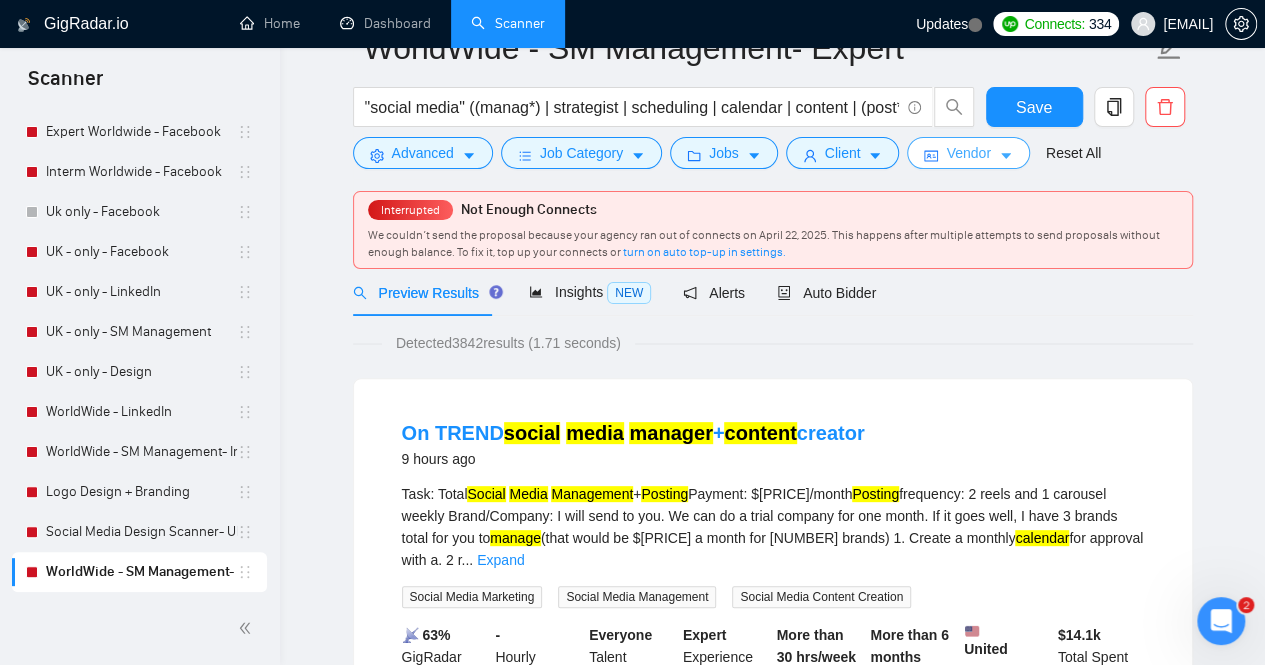 scroll, scrollTop: 0, scrollLeft: 0, axis: both 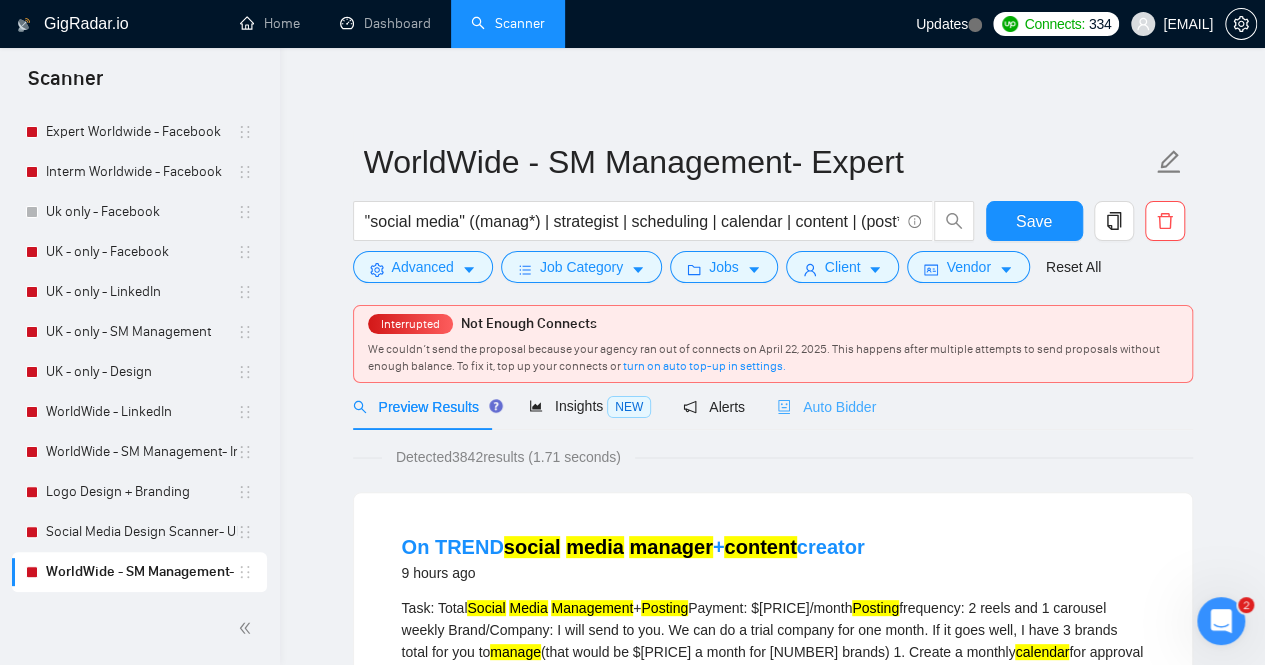 click on "Auto Bidder" at bounding box center (826, 406) 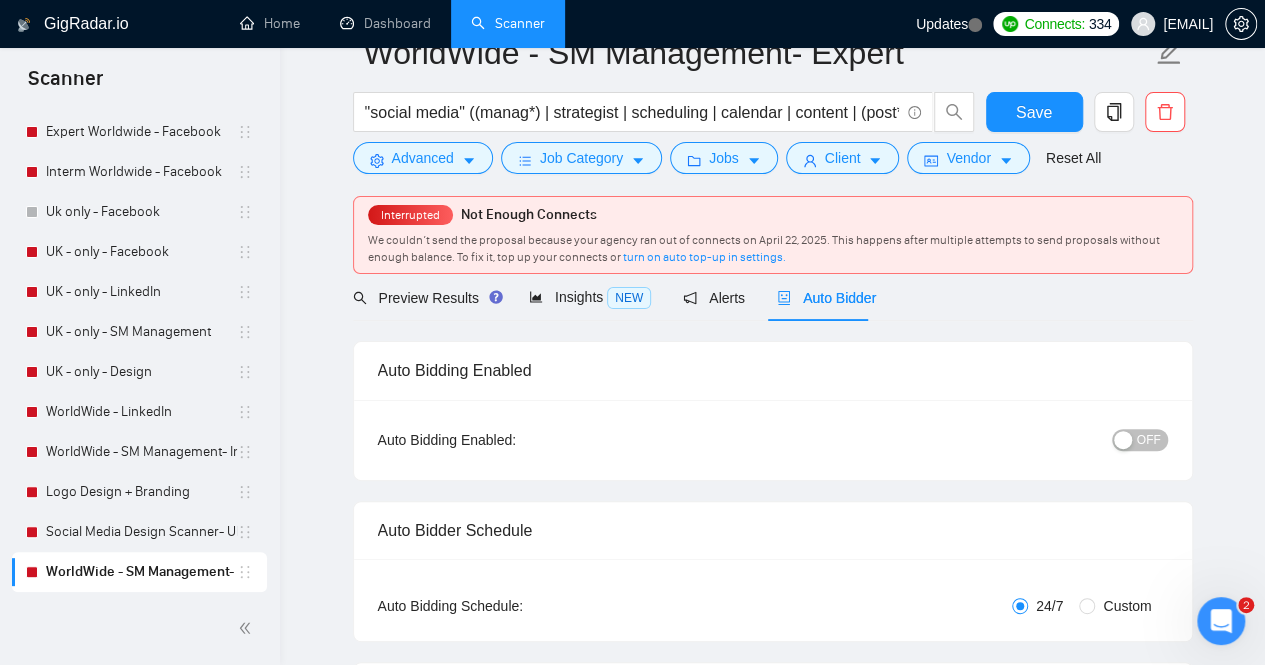 scroll, scrollTop: 0, scrollLeft: 0, axis: both 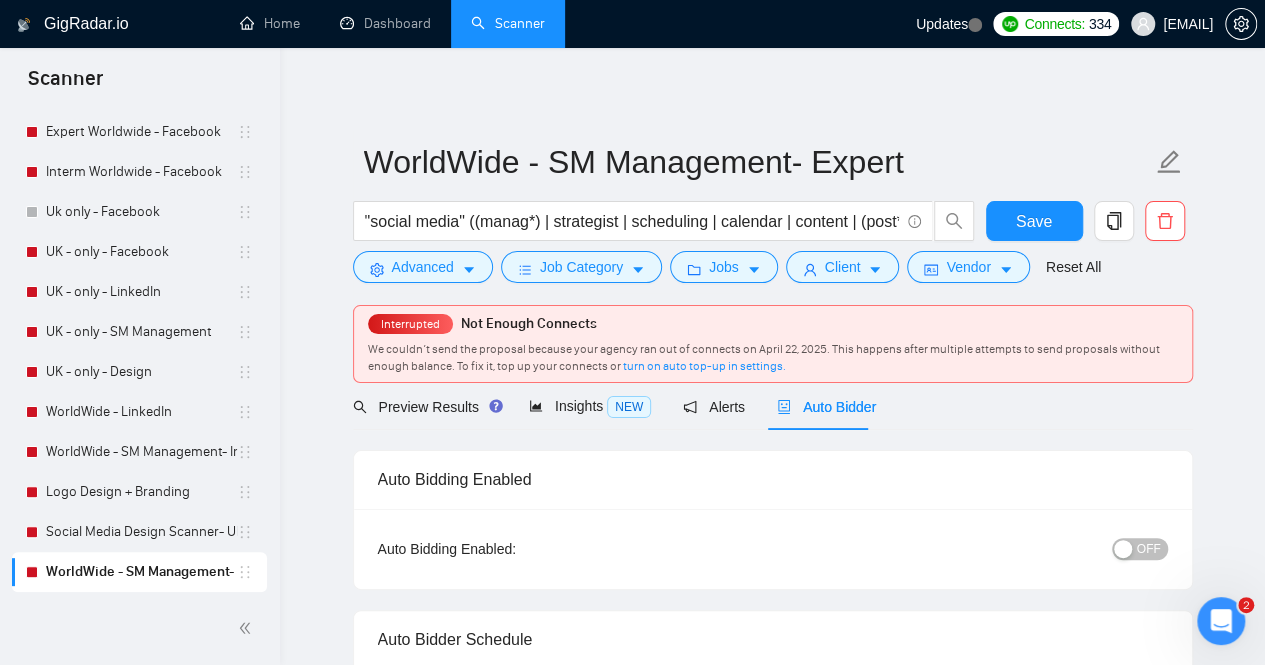 click on "OFF" at bounding box center [1140, 549] 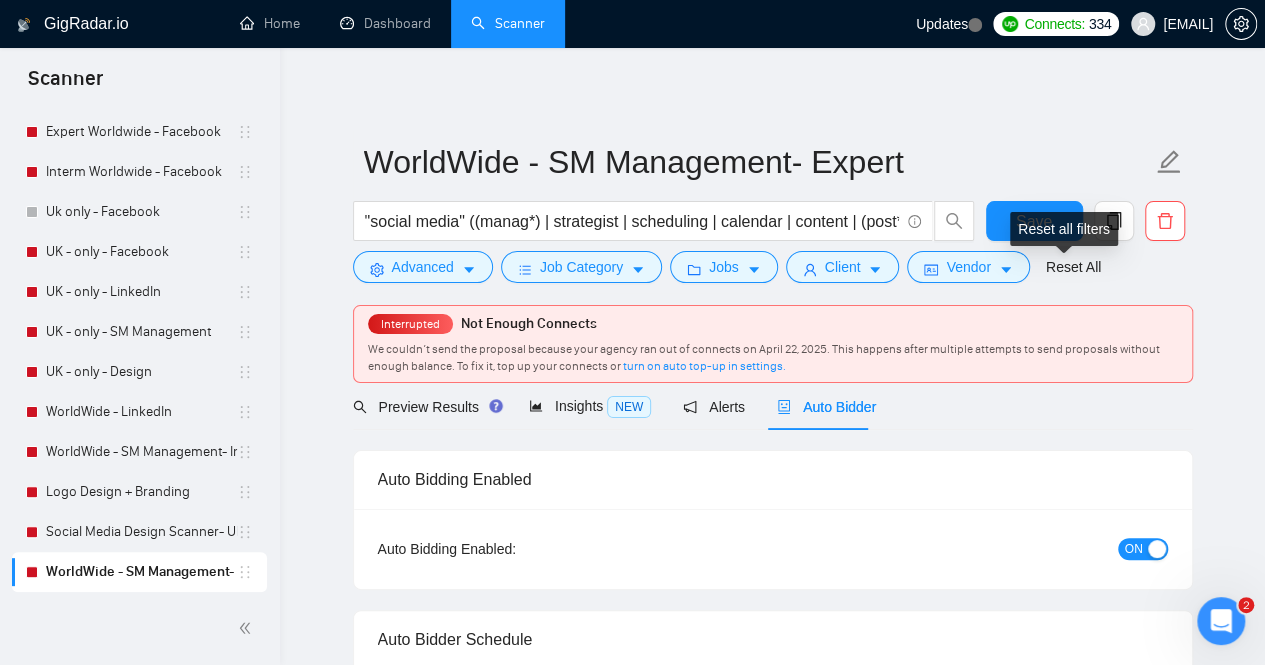 click on "Reset all filters" at bounding box center (1064, 229) 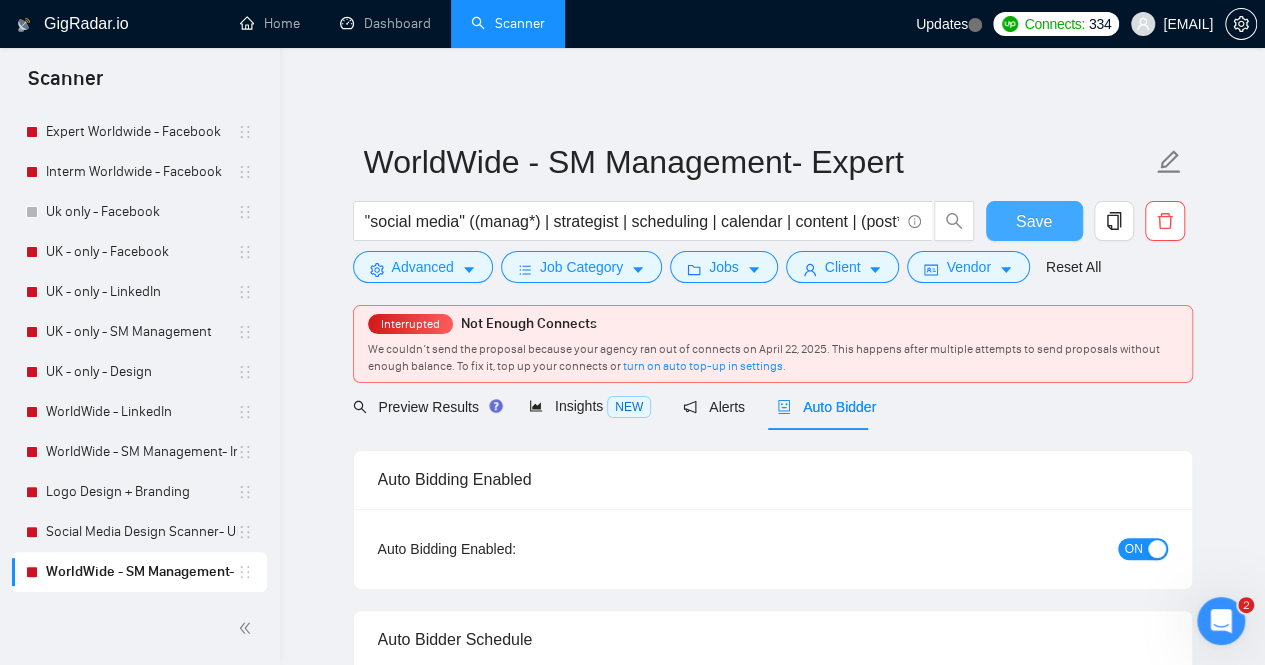 click on "Save" at bounding box center (1034, 221) 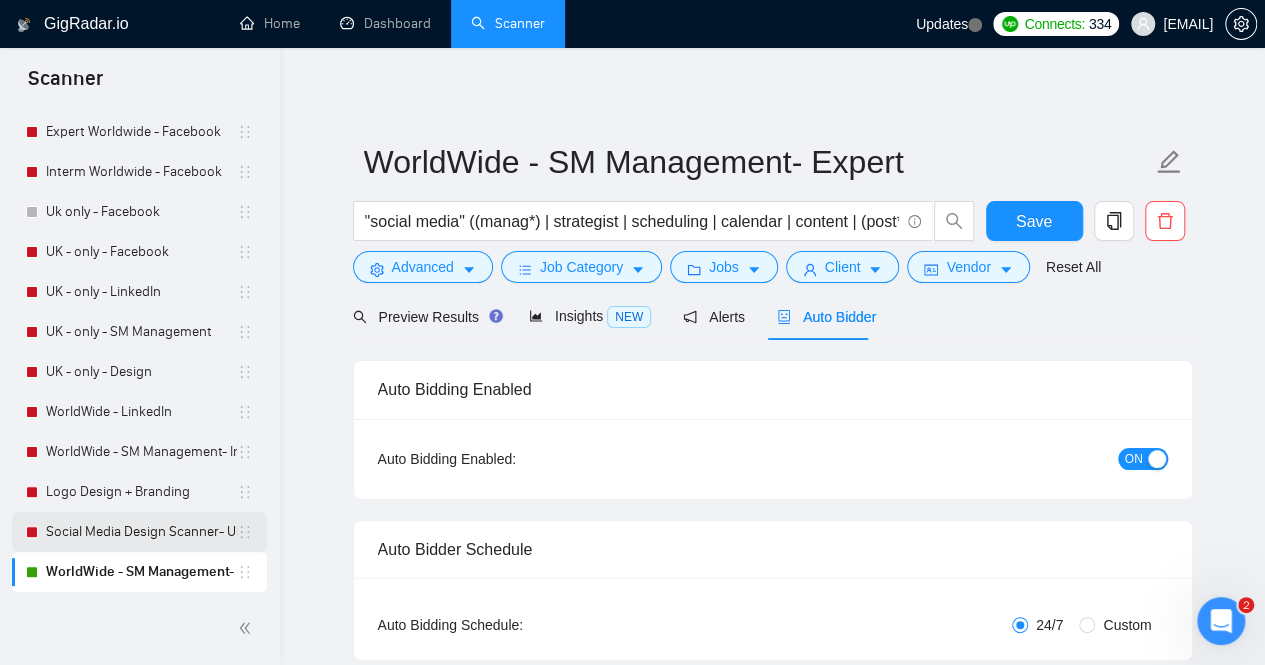 click on "Social Media Design Scanner- Uk" at bounding box center (141, 532) 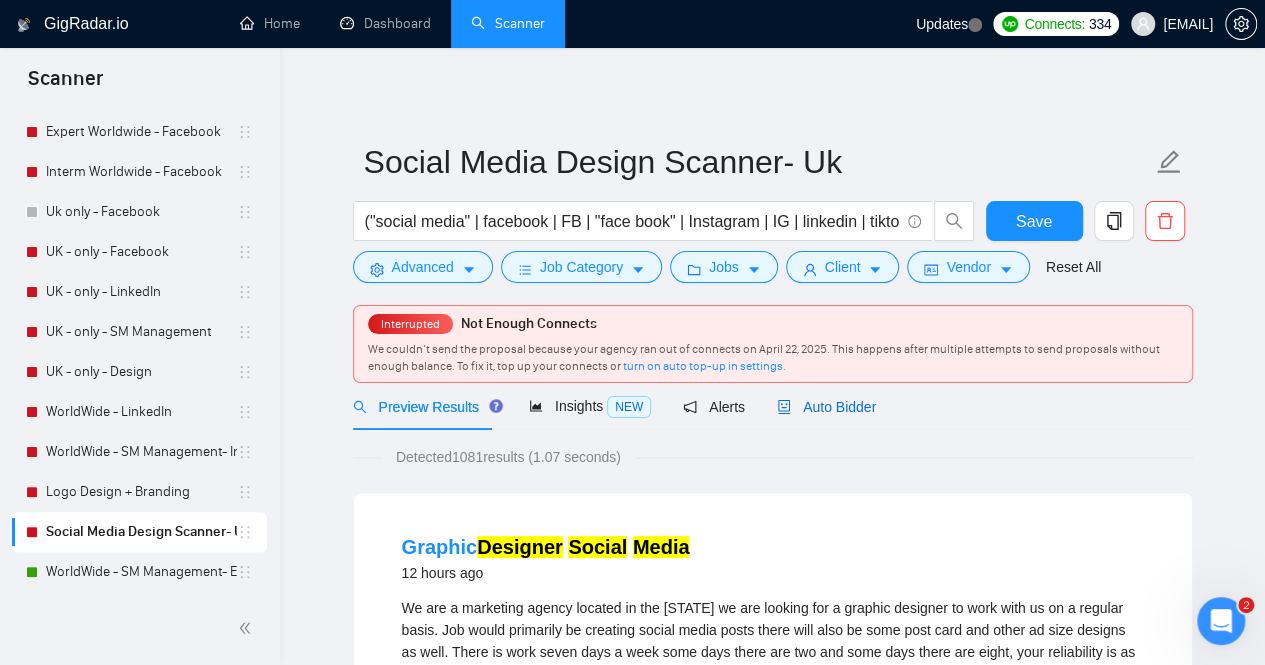 click on "Auto Bidder" at bounding box center [826, 407] 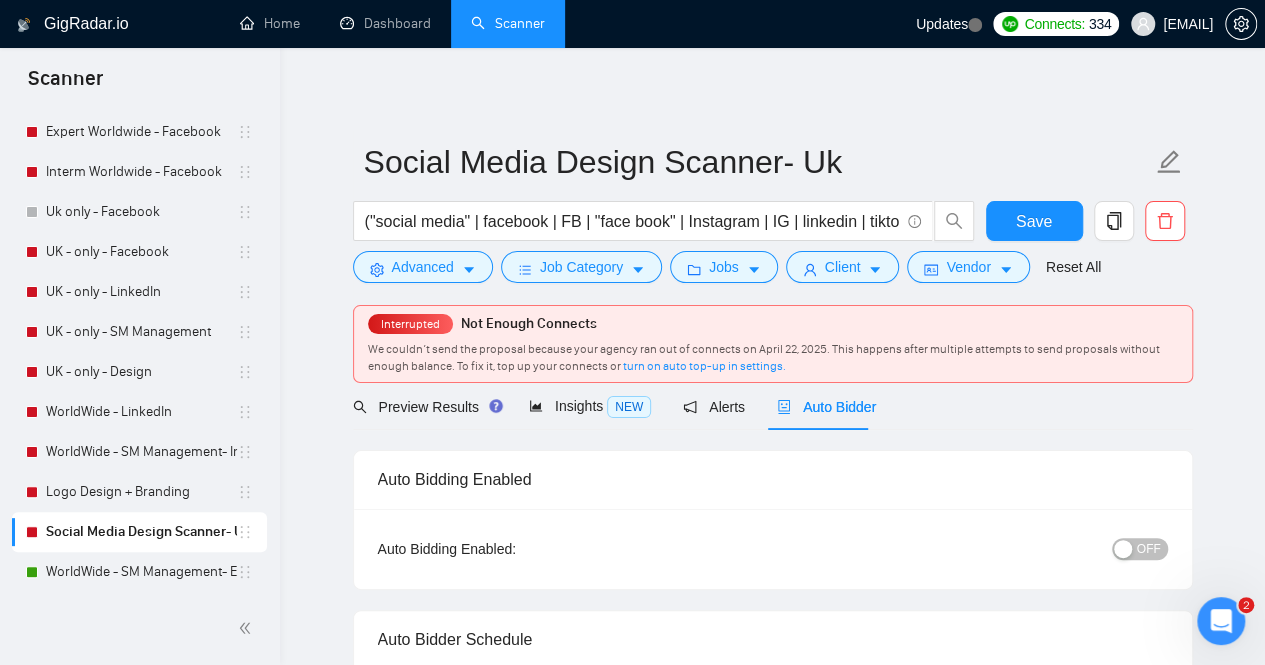 click on "OFF" at bounding box center [1140, 549] 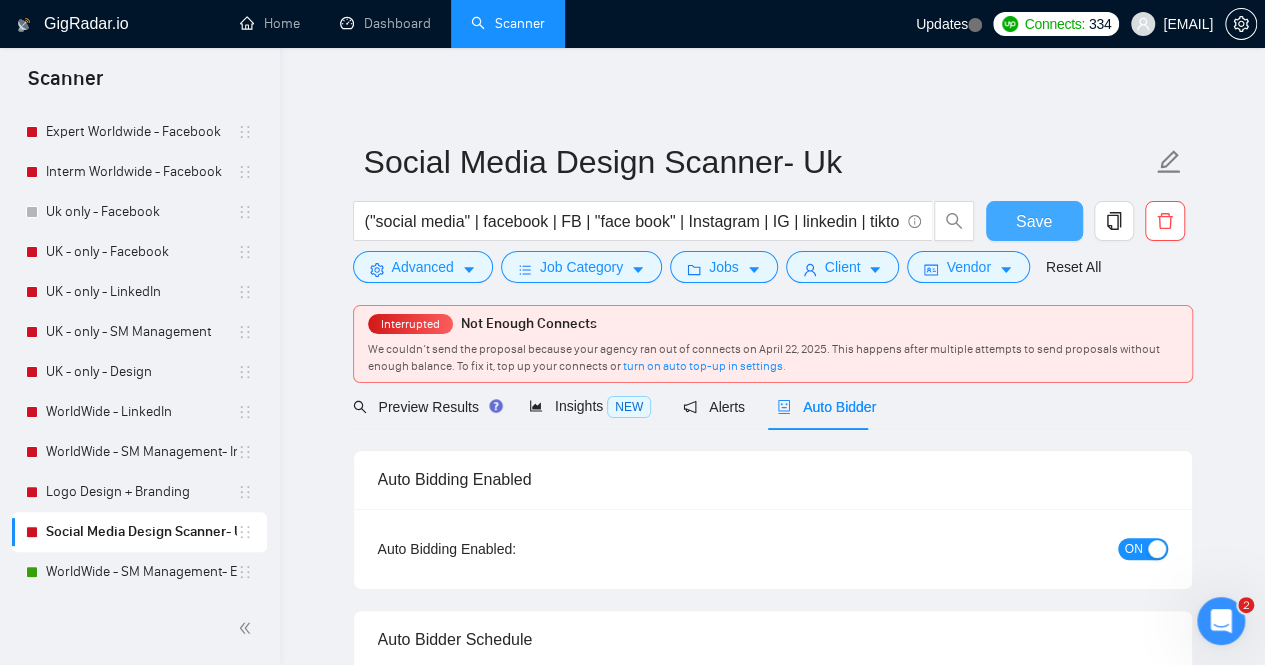 click on "Save" at bounding box center [1034, 221] 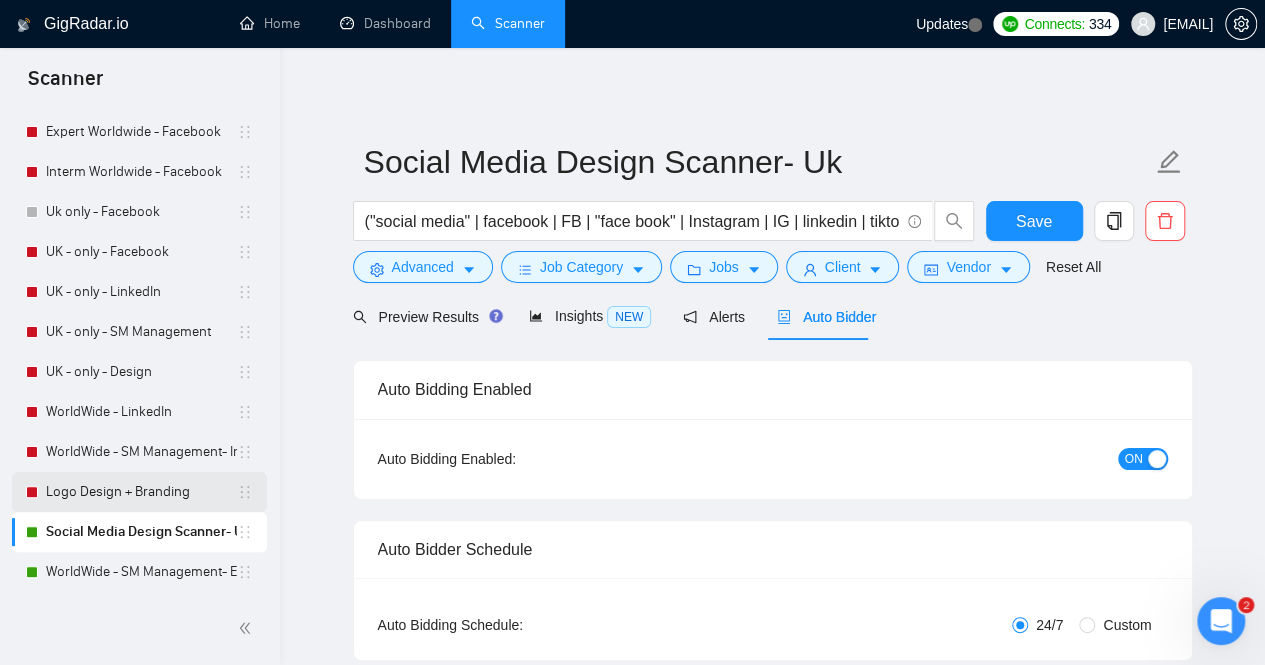 click on "Logo Design + Branding" at bounding box center (141, 492) 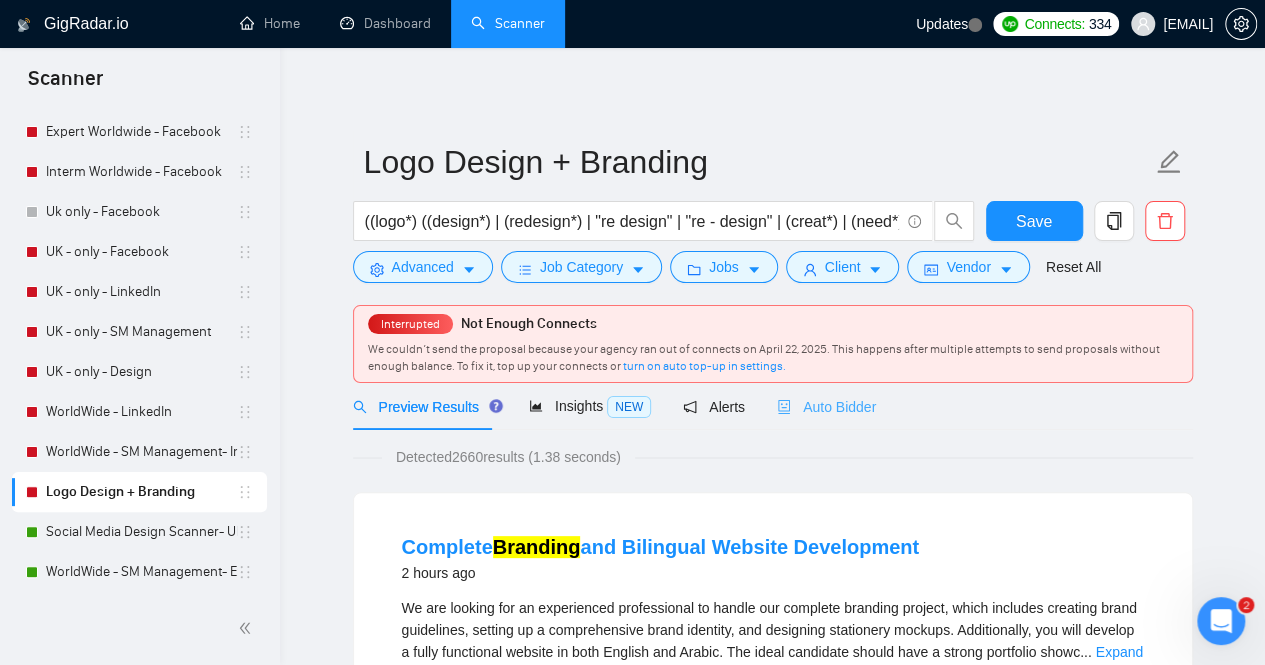 click on "Auto Bidder" at bounding box center (826, 406) 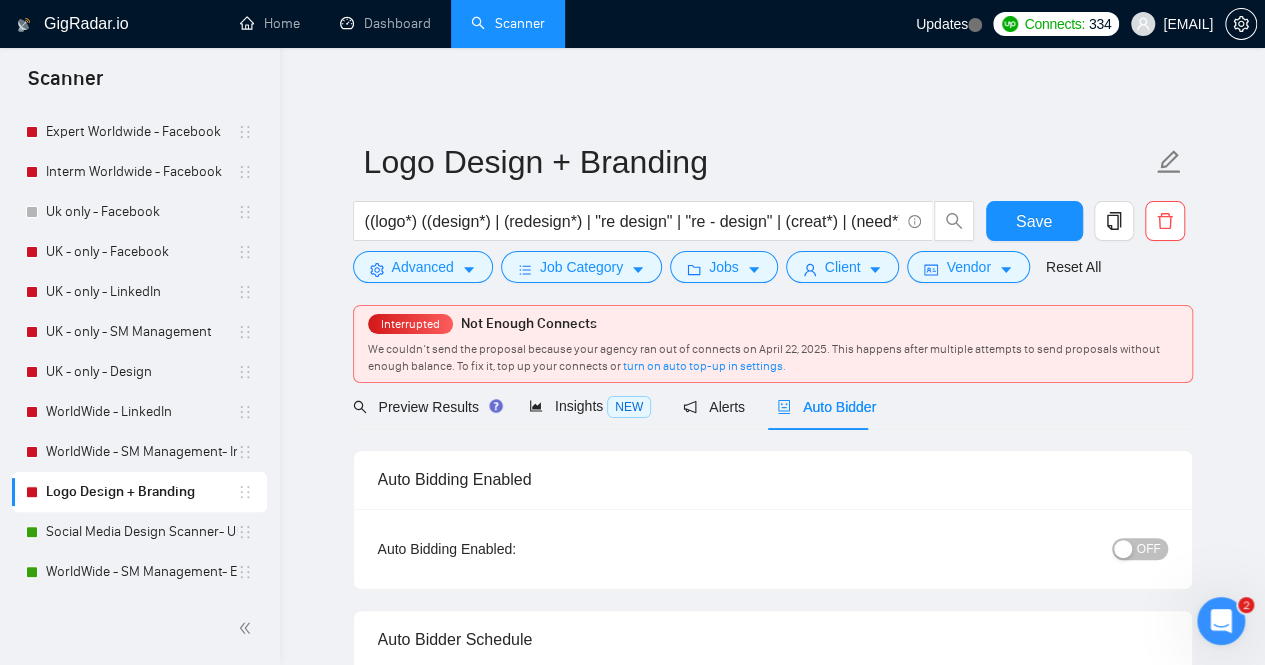 click on "OFF" at bounding box center (1149, 549) 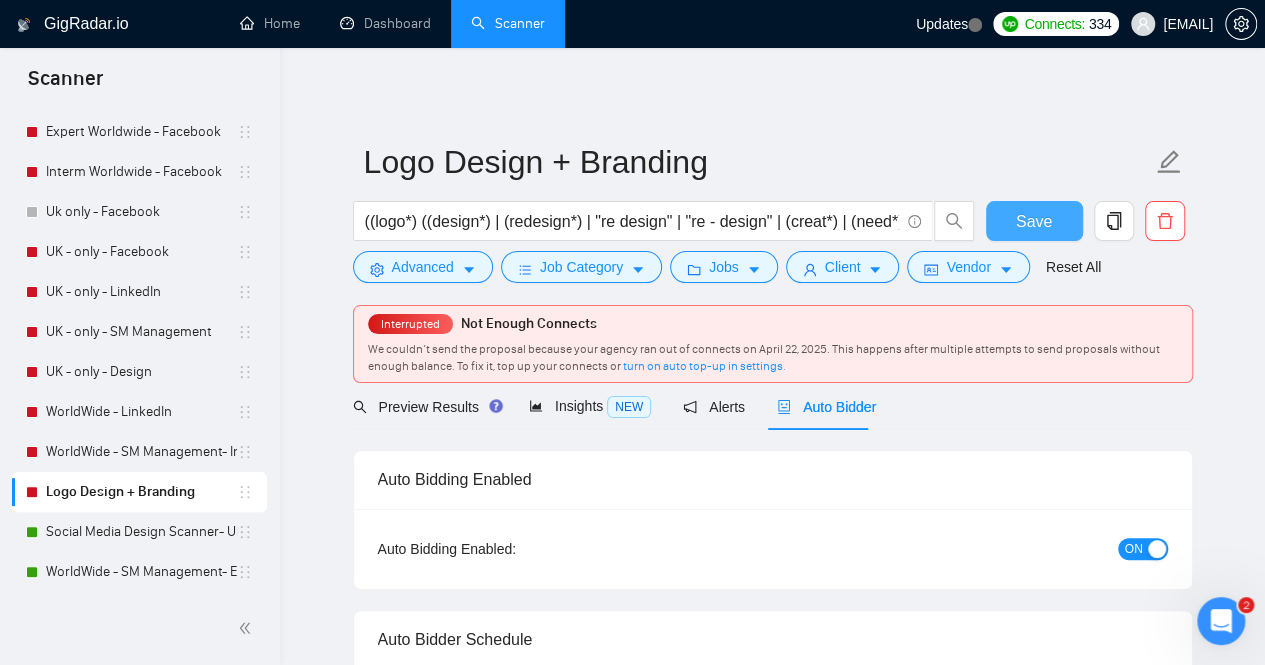 click on "Save" at bounding box center [1034, 221] 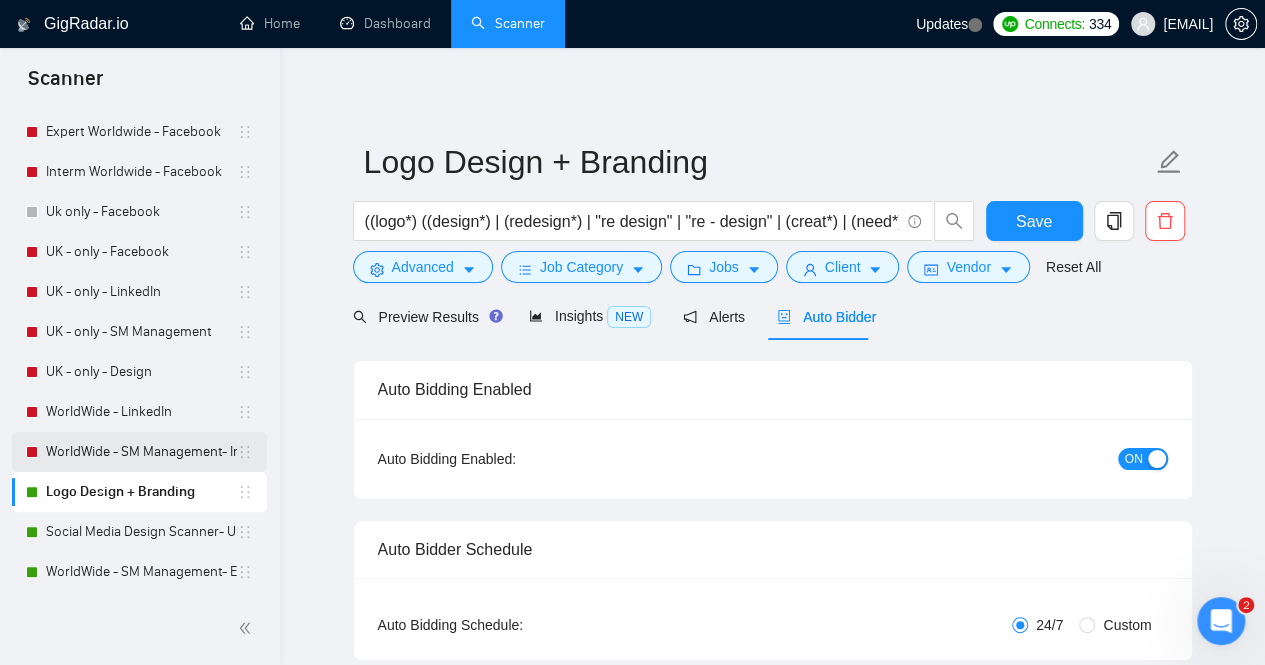 click on "WorldWide - SM Management- Intermediate" at bounding box center [141, 452] 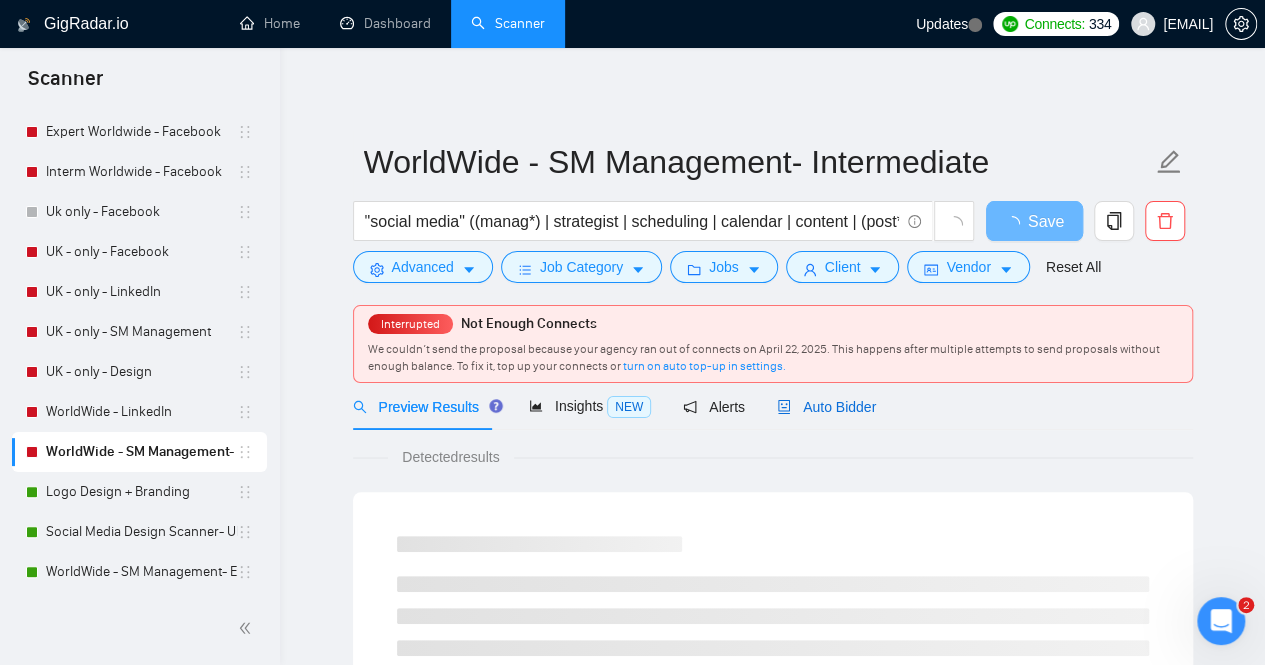click on "Auto Bidder" at bounding box center [826, 407] 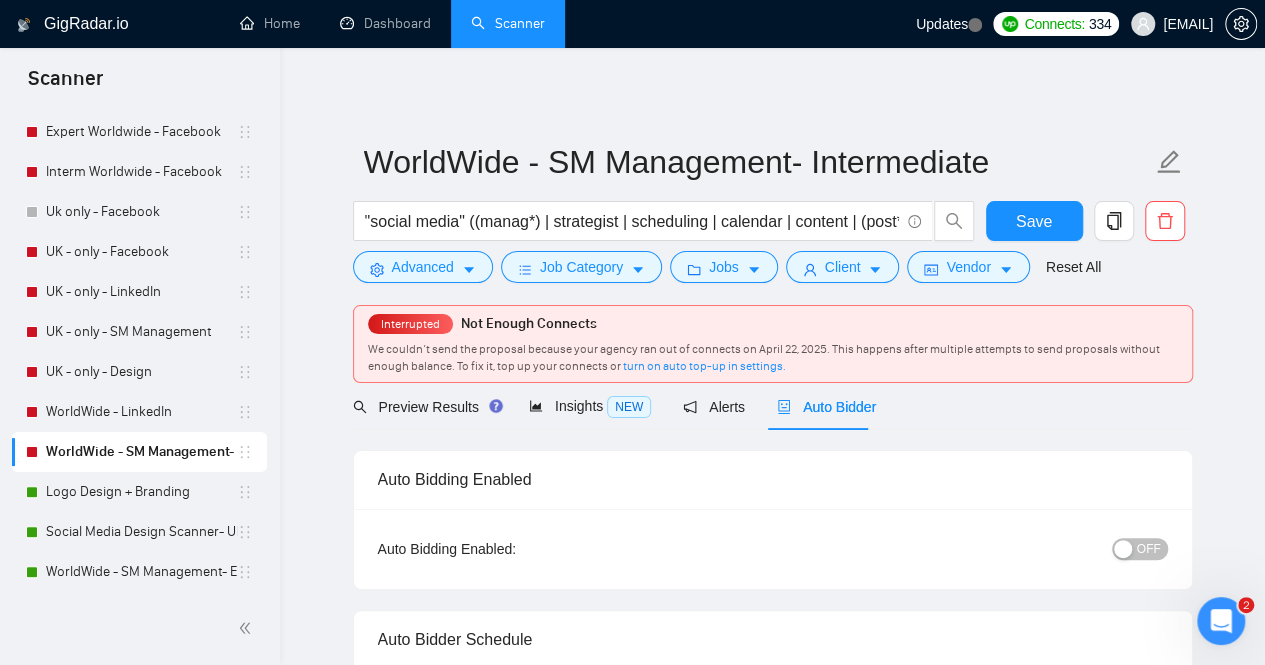 click on "OFF" at bounding box center (1149, 549) 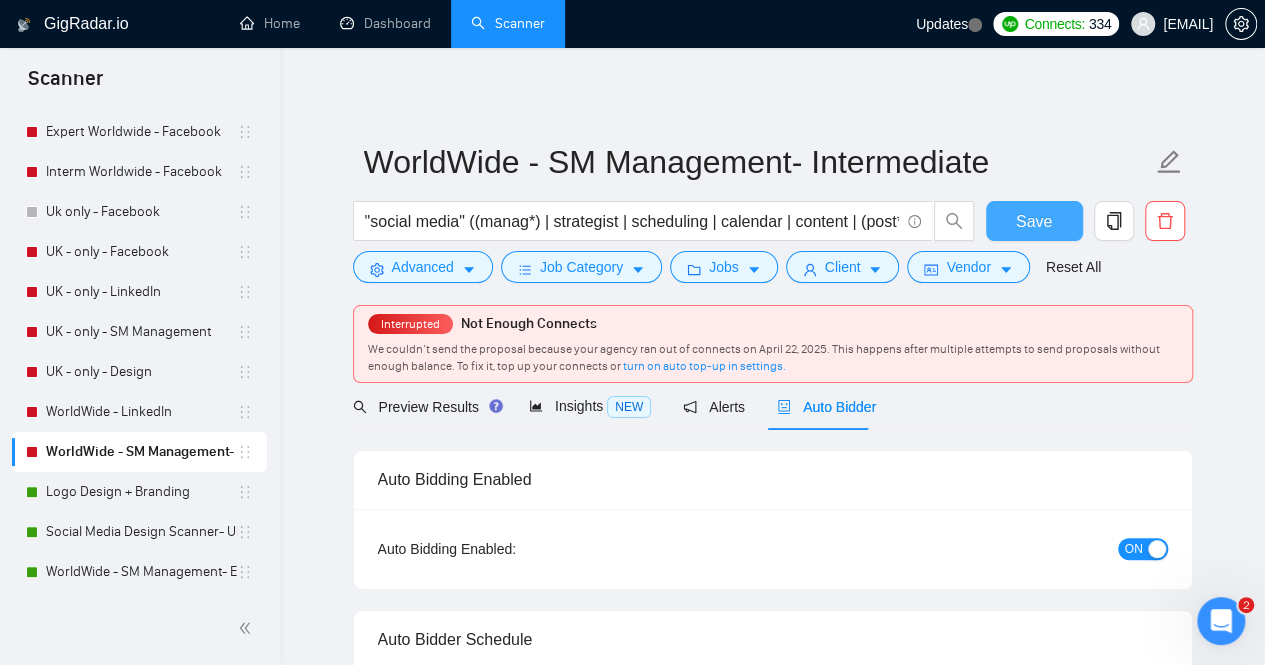 click on "Save" at bounding box center [1034, 221] 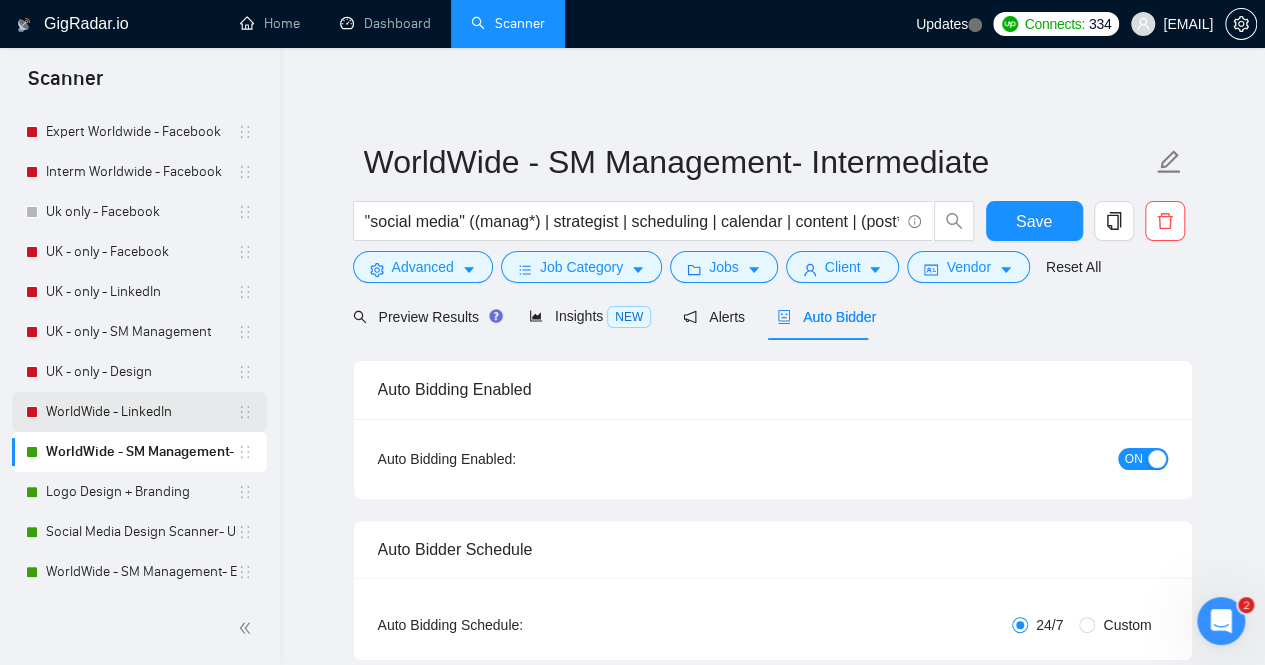 click on "WorldWide - LinkedIn" at bounding box center [141, 412] 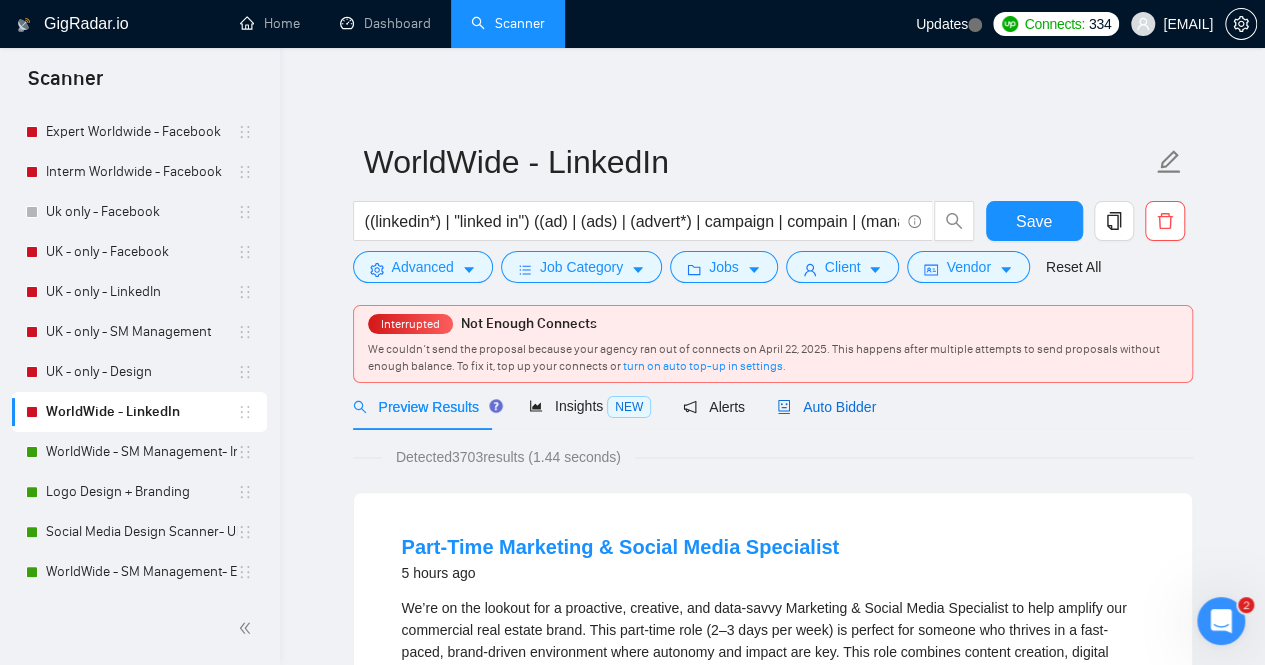 click on "Auto Bidder" at bounding box center [826, 407] 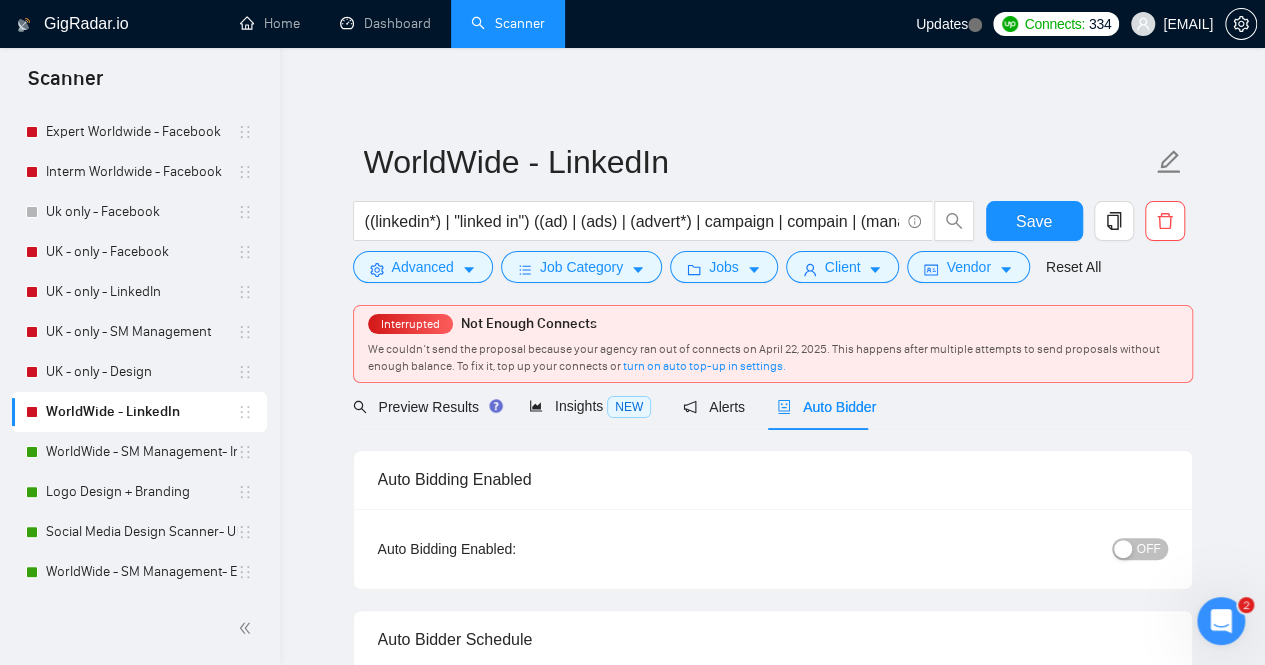 click on "OFF" at bounding box center (1140, 549) 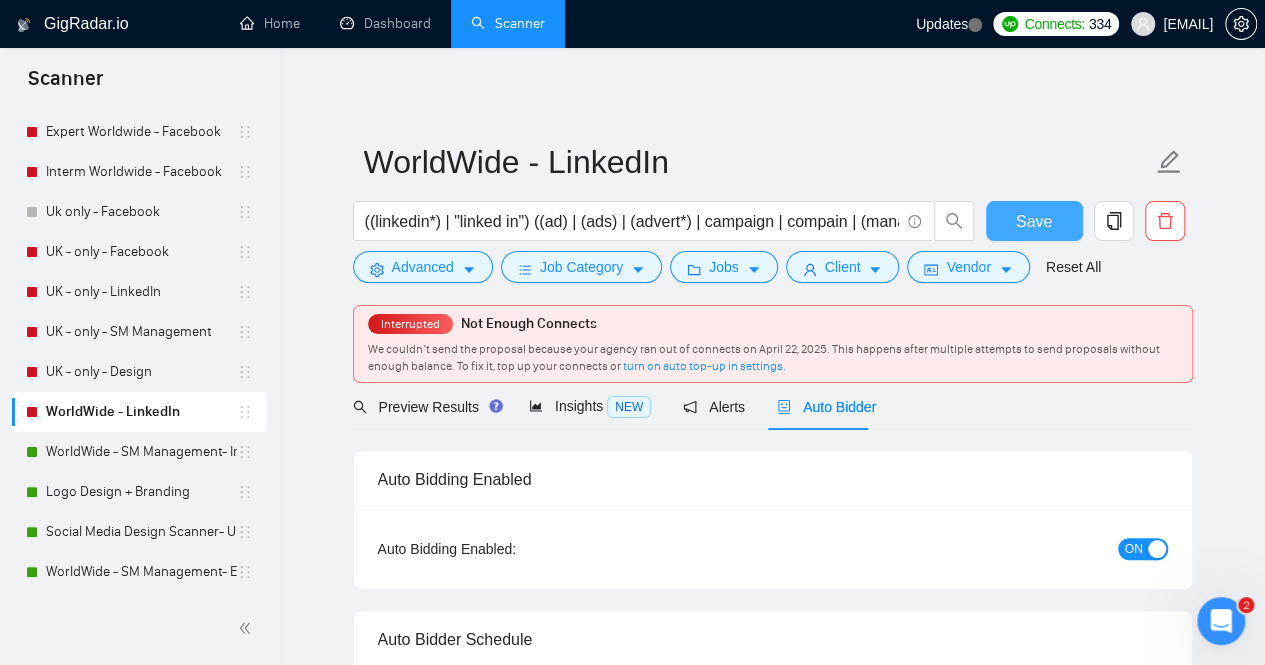 click on "Save" at bounding box center (1034, 221) 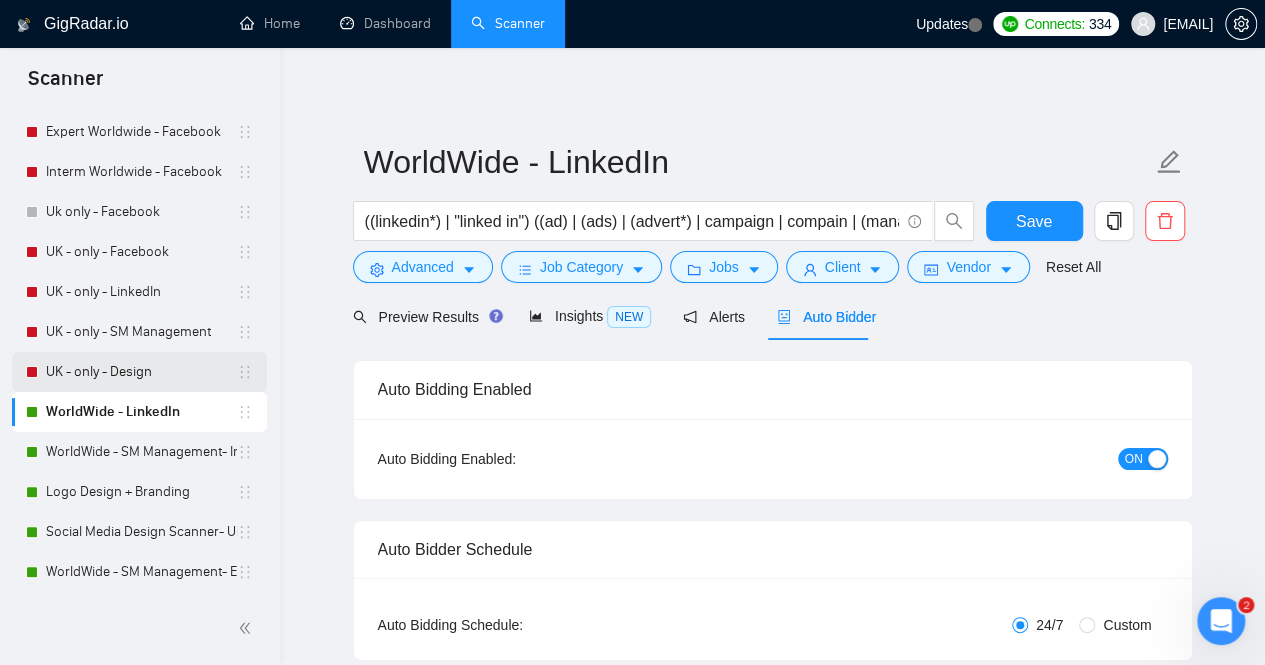 click on "UK - only - Design" at bounding box center [141, 372] 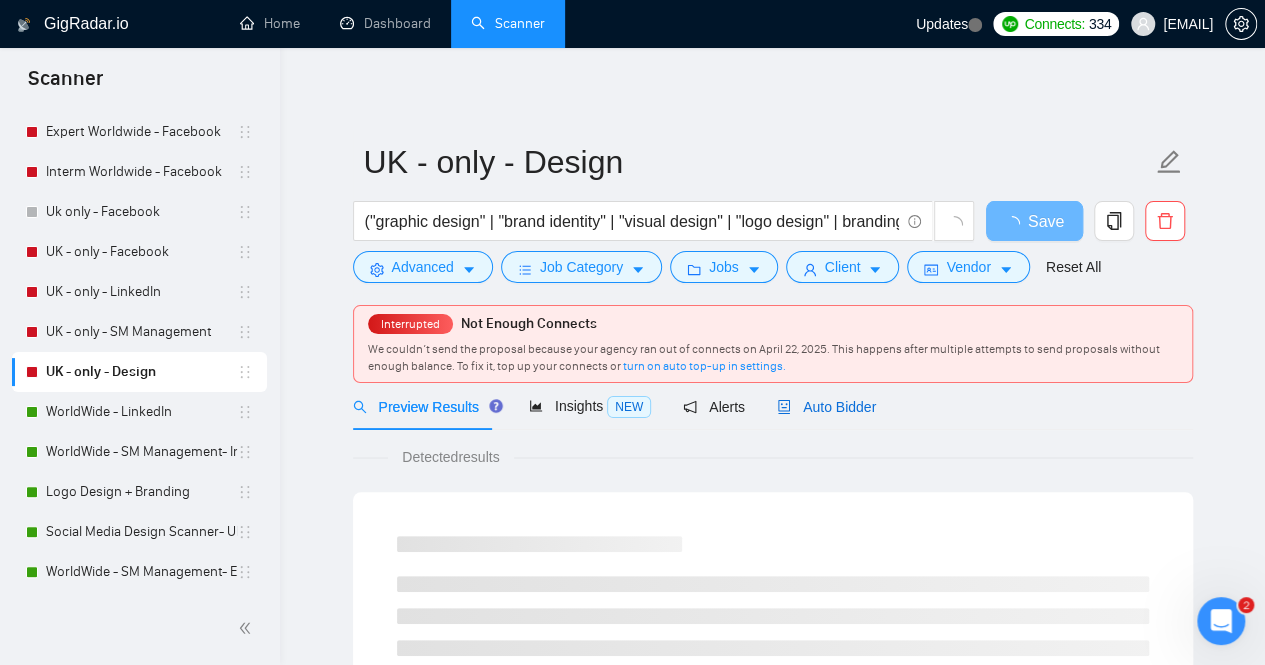 click on "Auto Bidder" at bounding box center [826, 407] 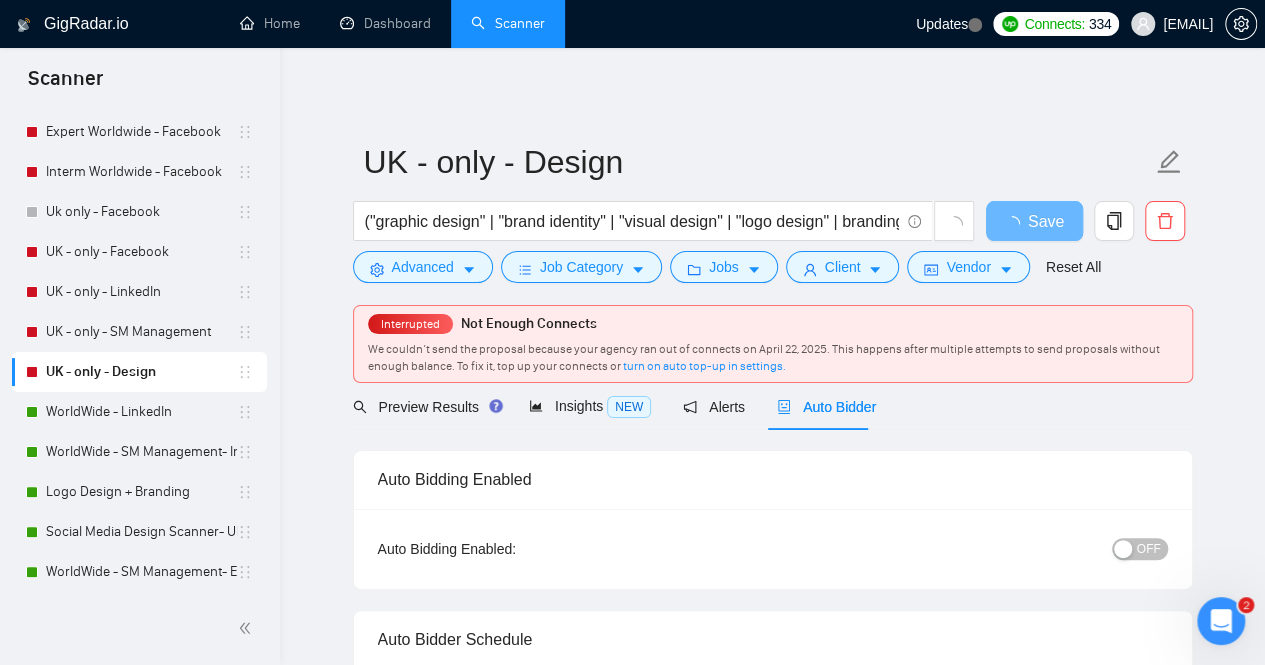 radio on "false" 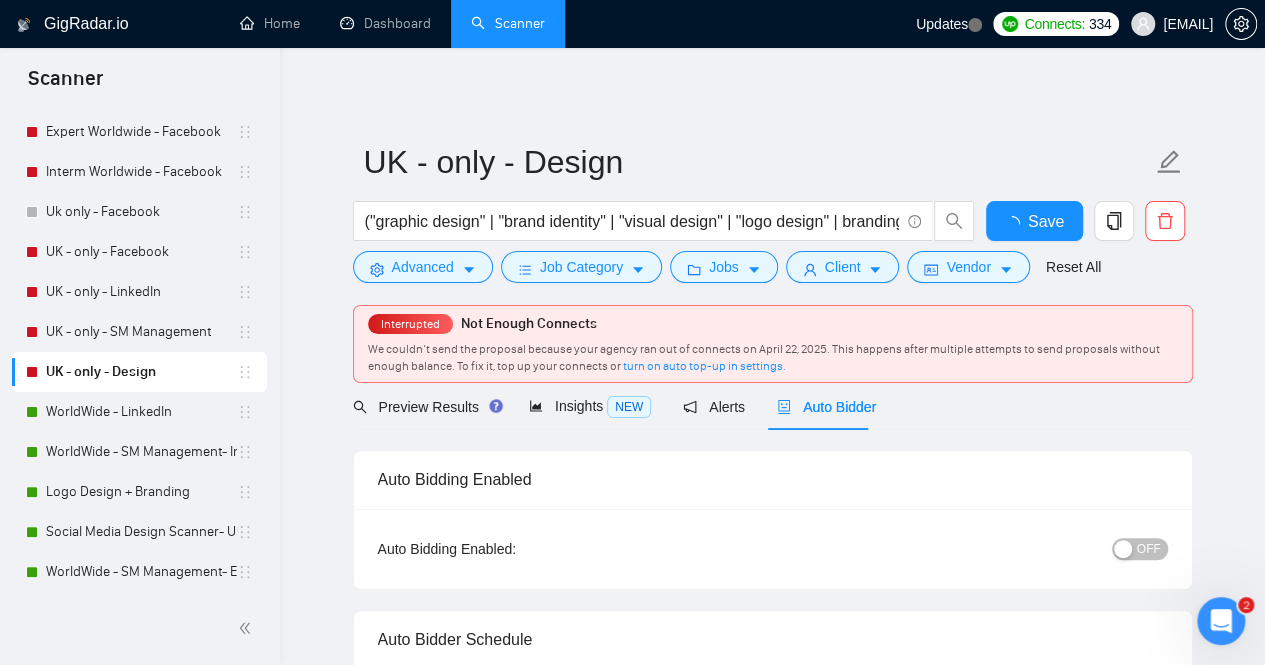 type 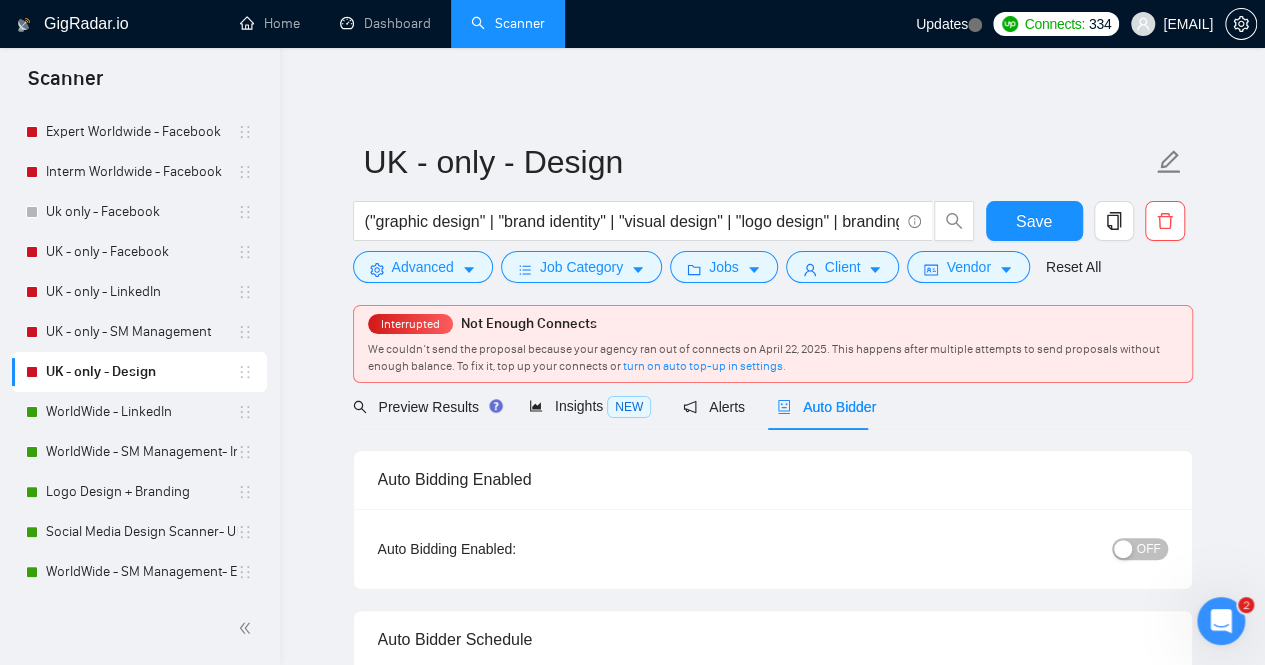 click on "OFF" at bounding box center (1149, 549) 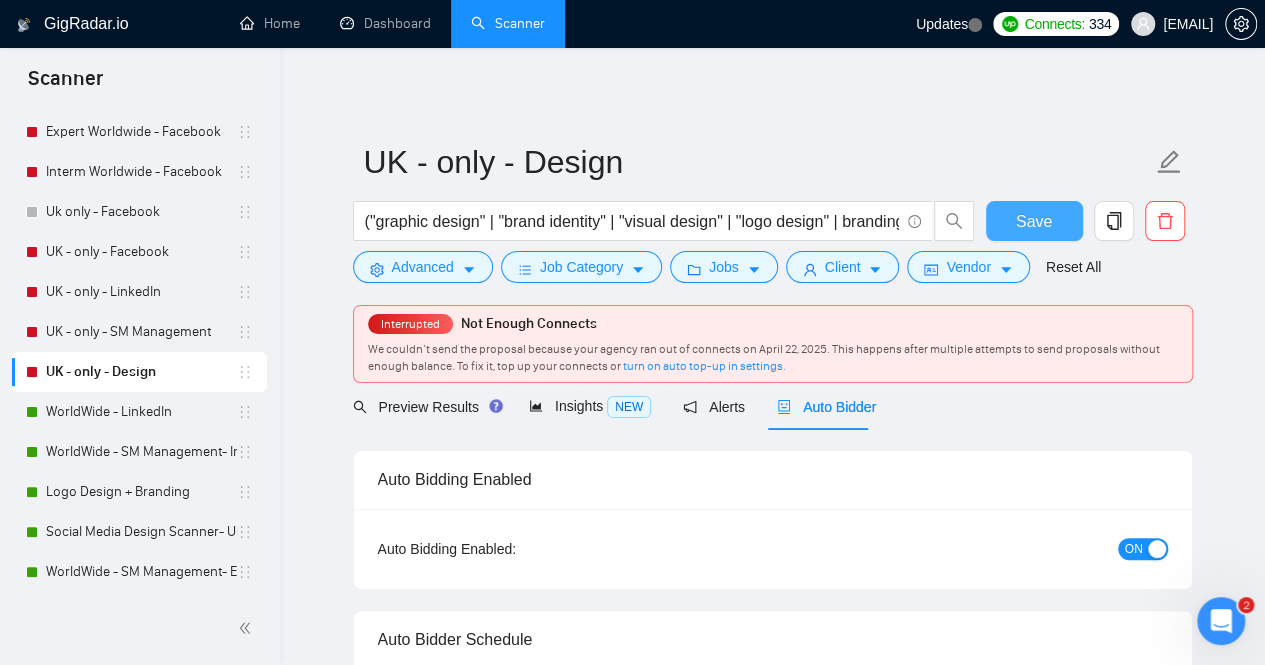 click on "Save" at bounding box center [1034, 221] 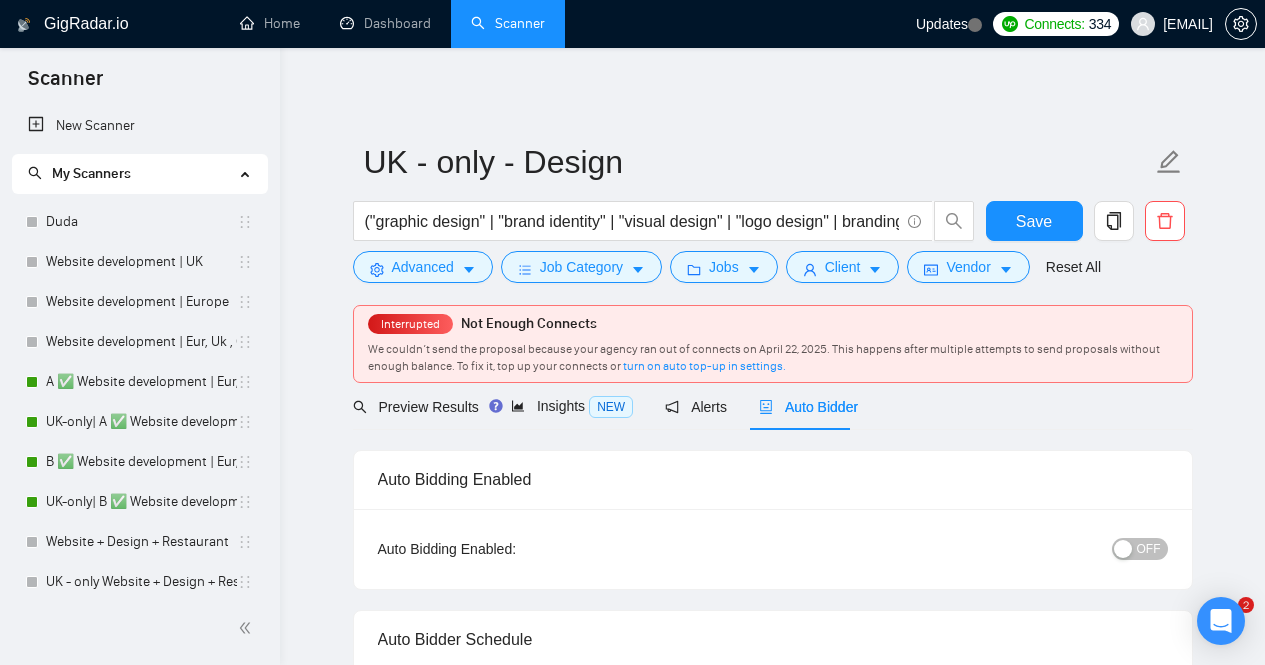 scroll, scrollTop: 0, scrollLeft: 0, axis: both 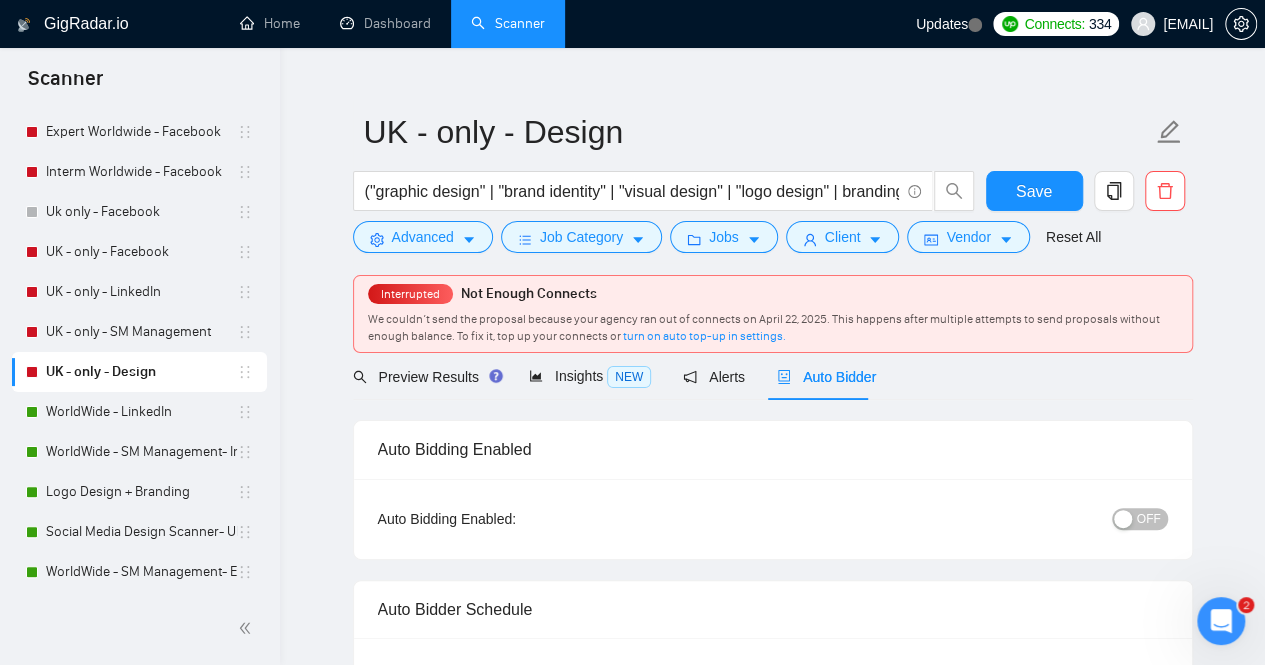 click on "UK - only - Design" at bounding box center (141, 372) 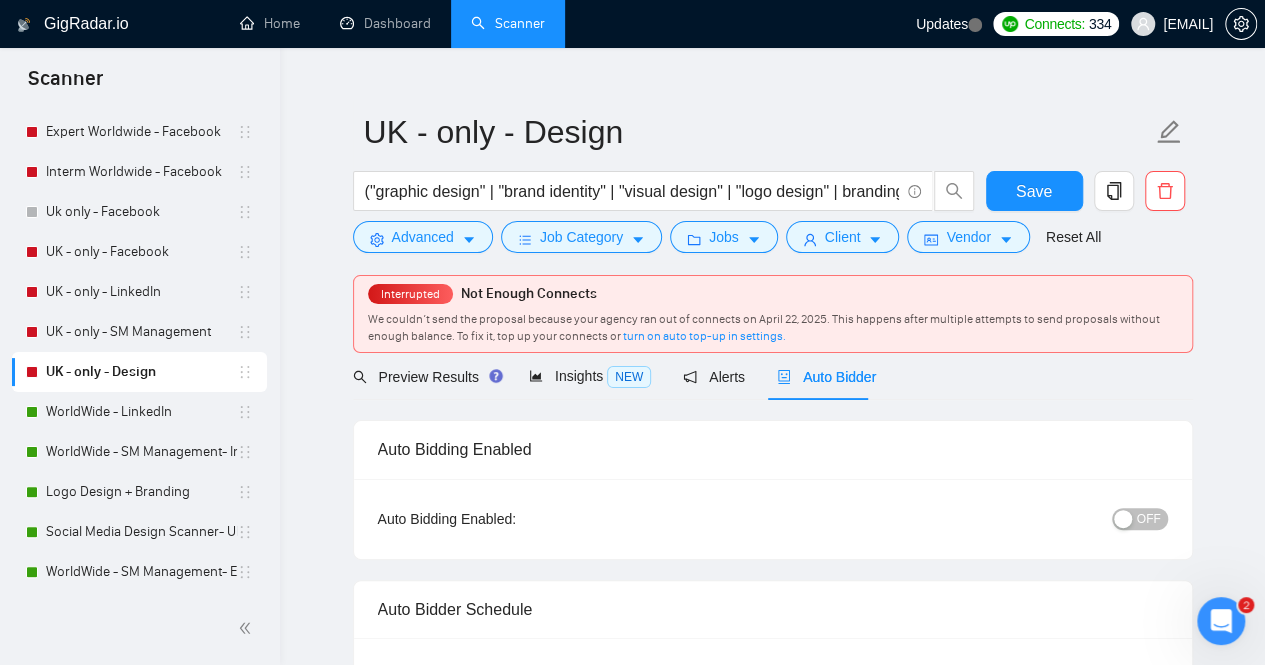 click on "OFF" at bounding box center [1149, 519] 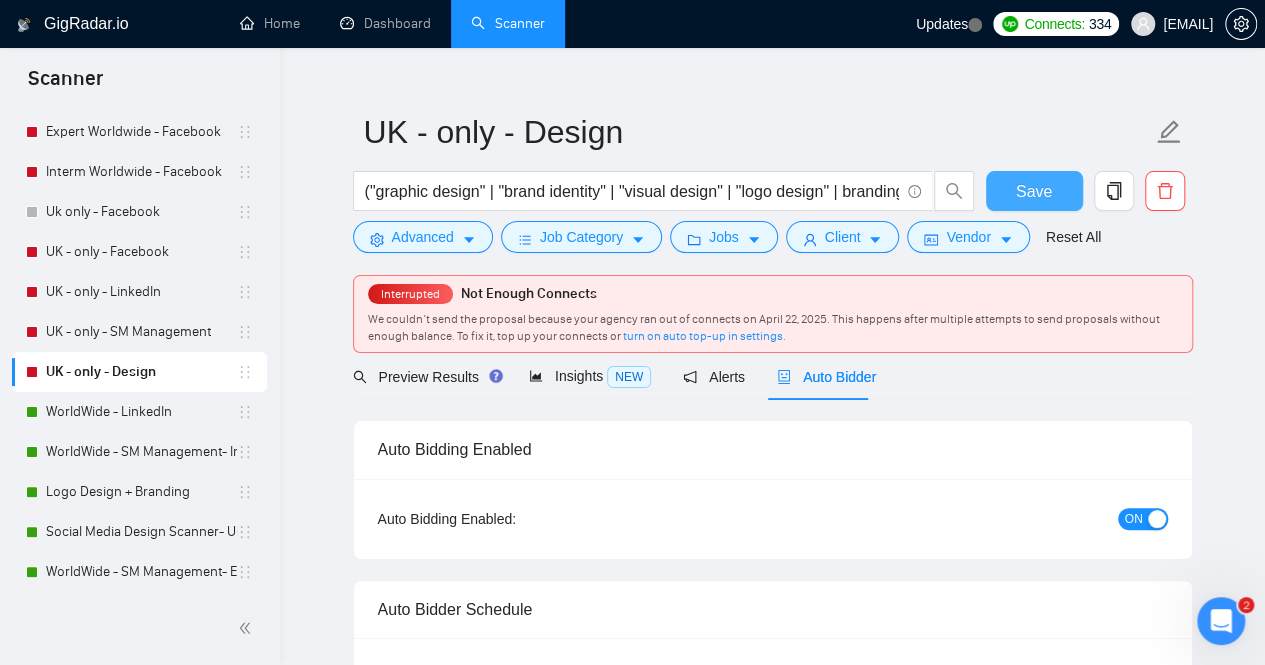 click on "Save" at bounding box center [1034, 191] 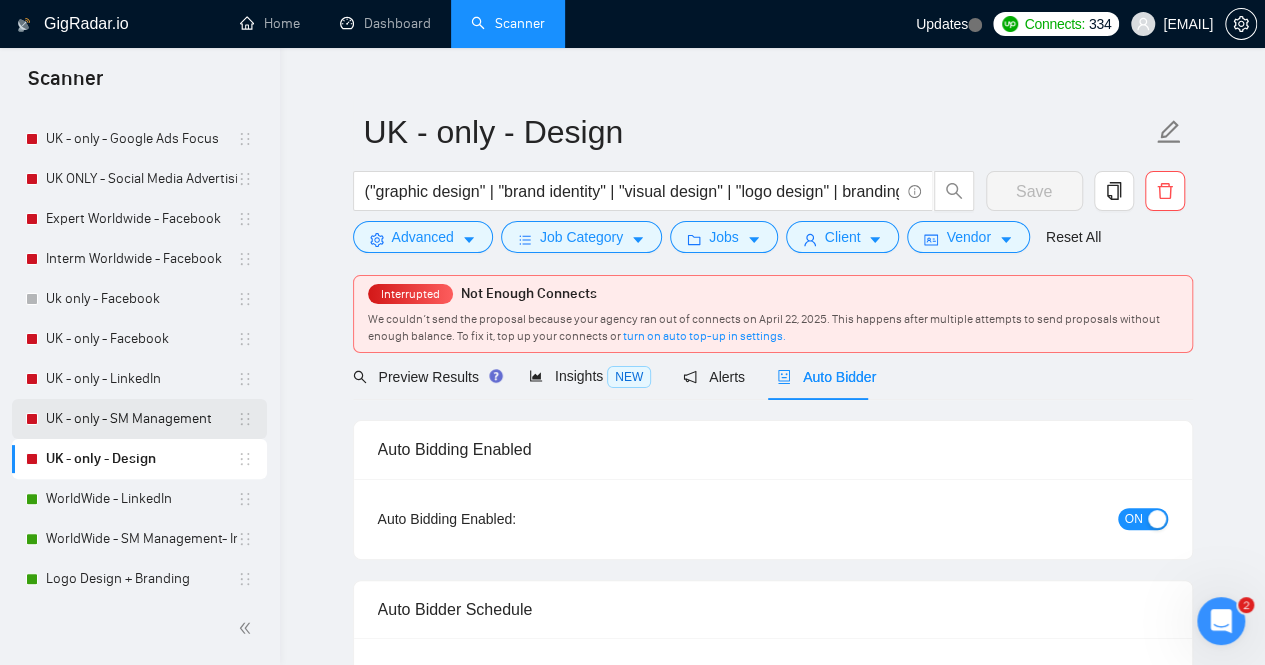 scroll, scrollTop: 802, scrollLeft: 0, axis: vertical 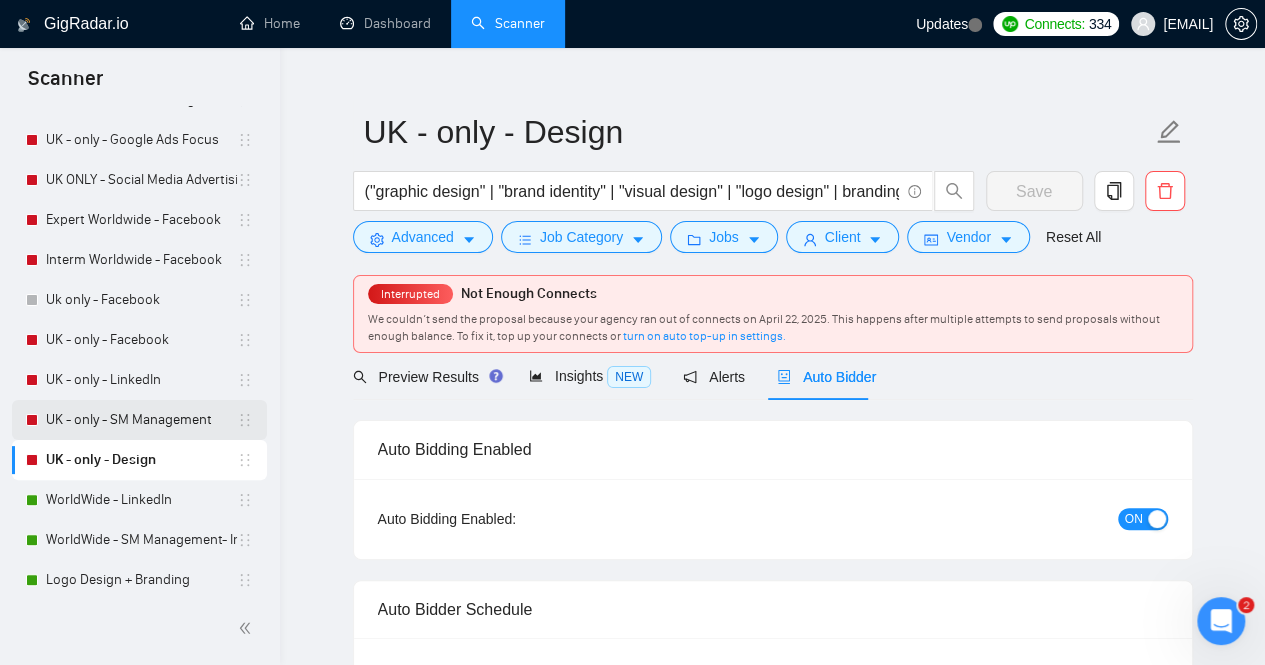 click on "UK - only - SM Management" at bounding box center (141, 420) 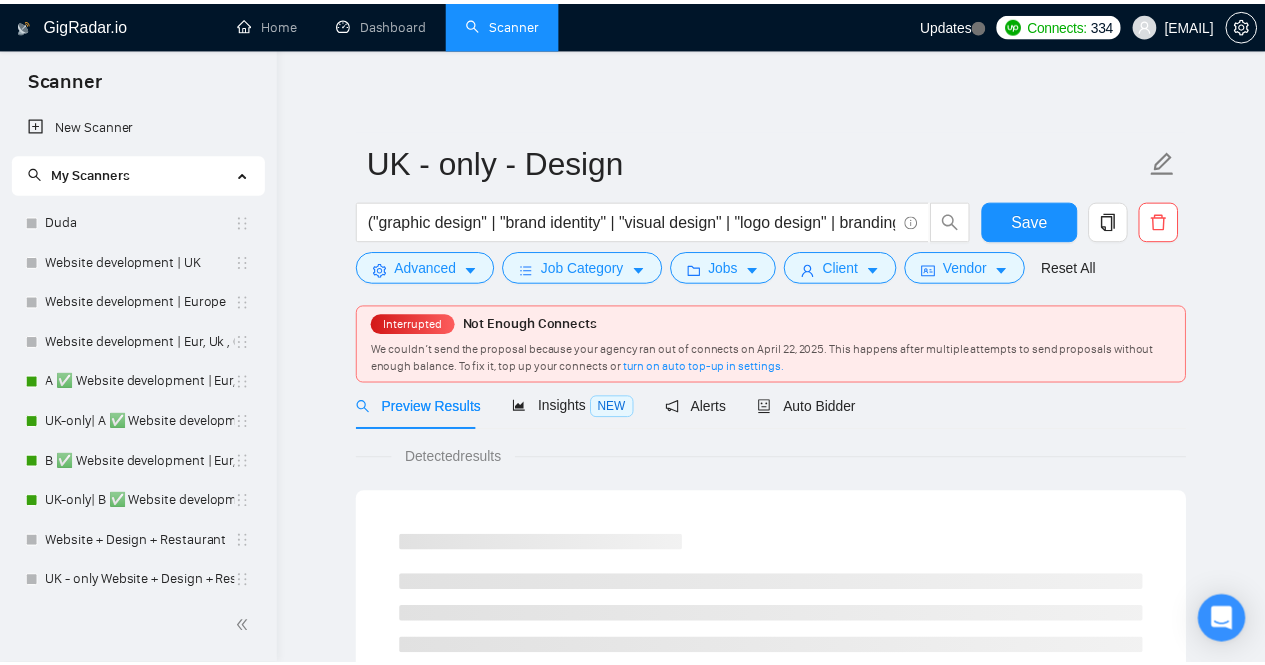 scroll, scrollTop: 30, scrollLeft: 0, axis: vertical 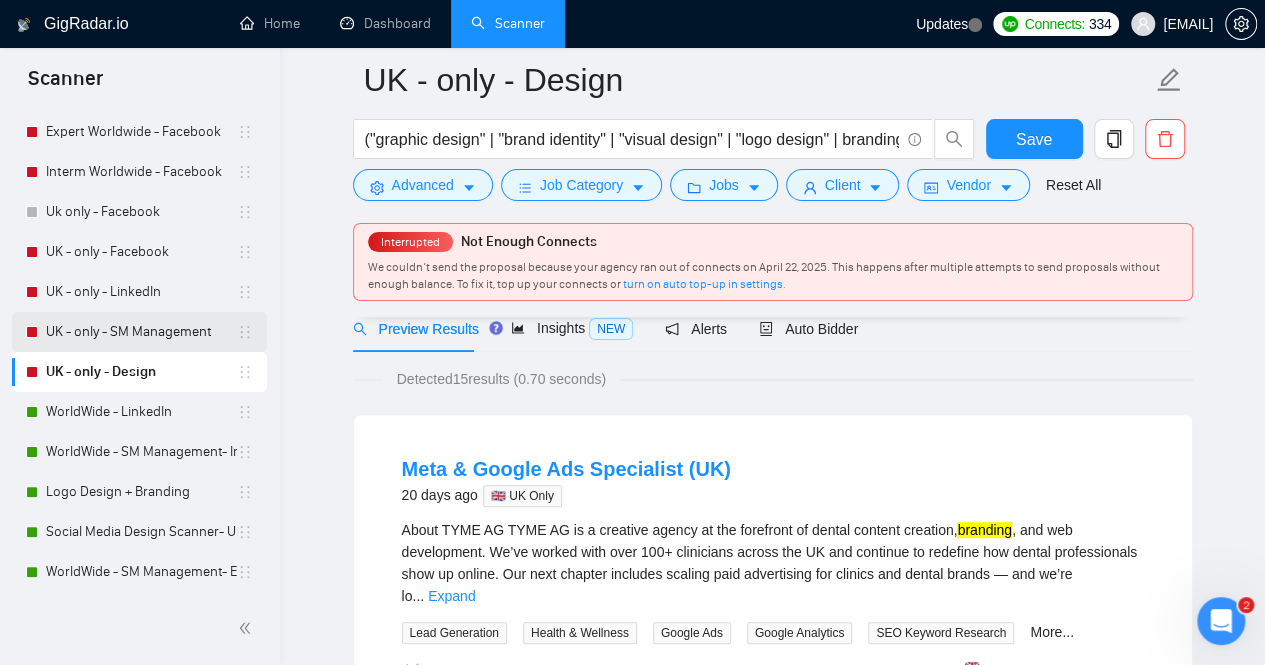 click on "UK - only - SM Management" at bounding box center (141, 332) 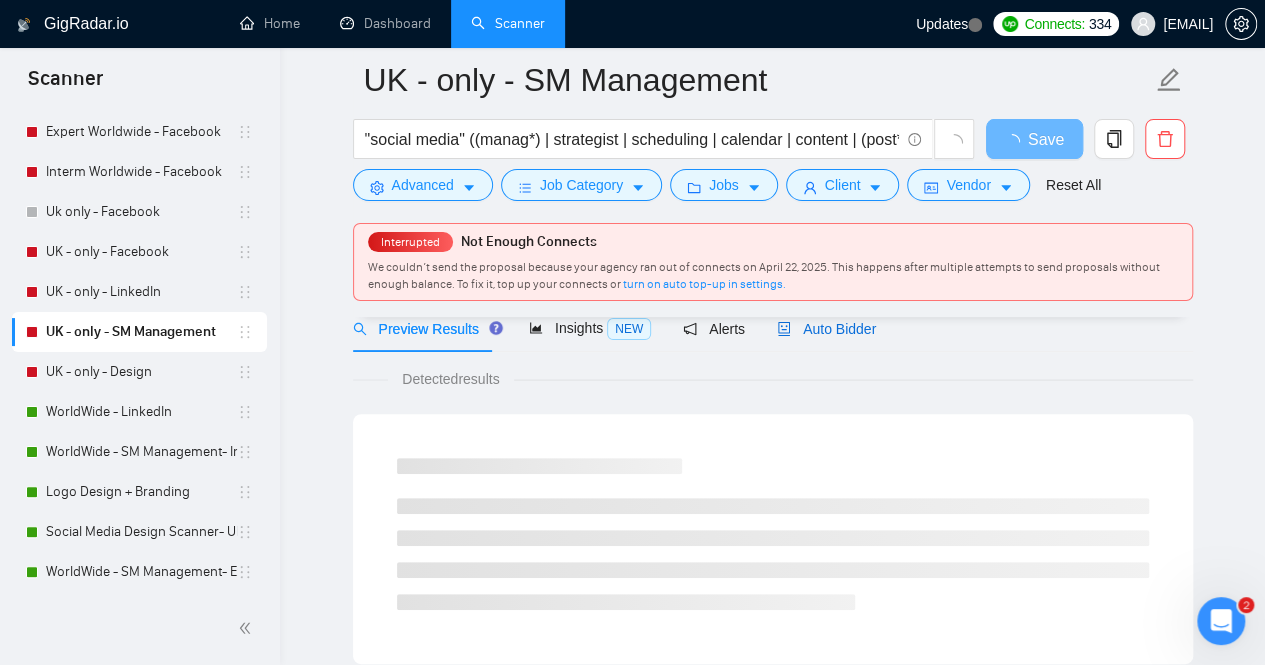 click on "Auto Bidder" at bounding box center [826, 329] 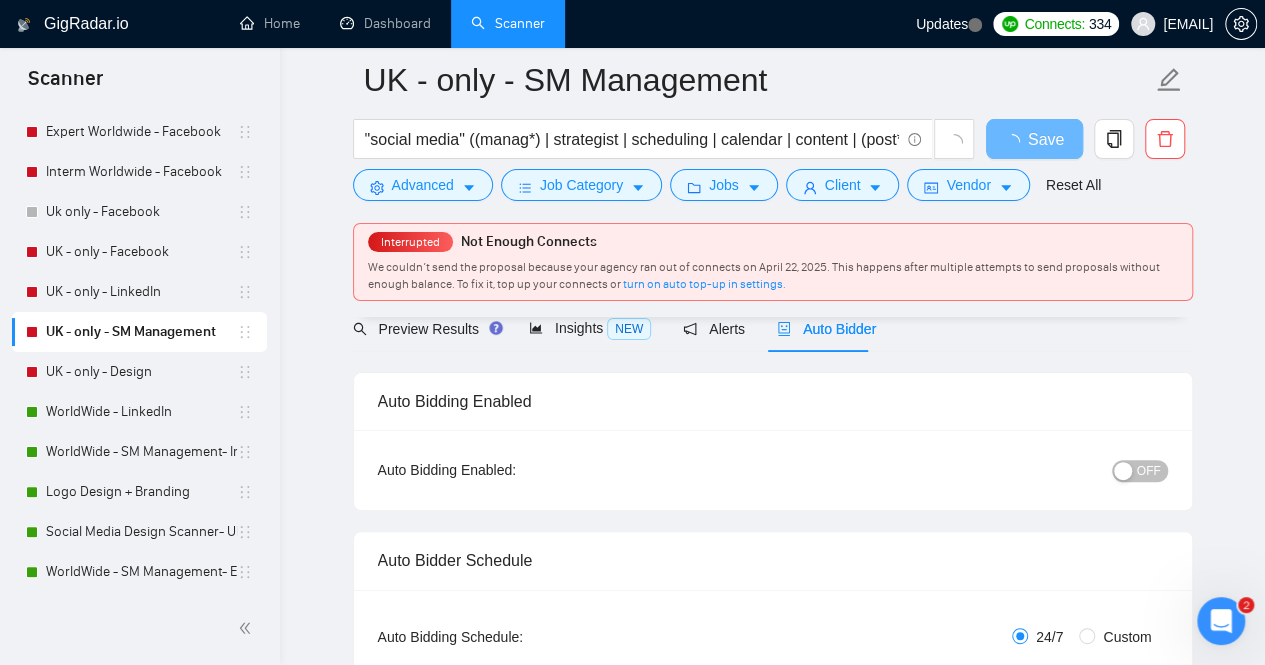 radio on "false" 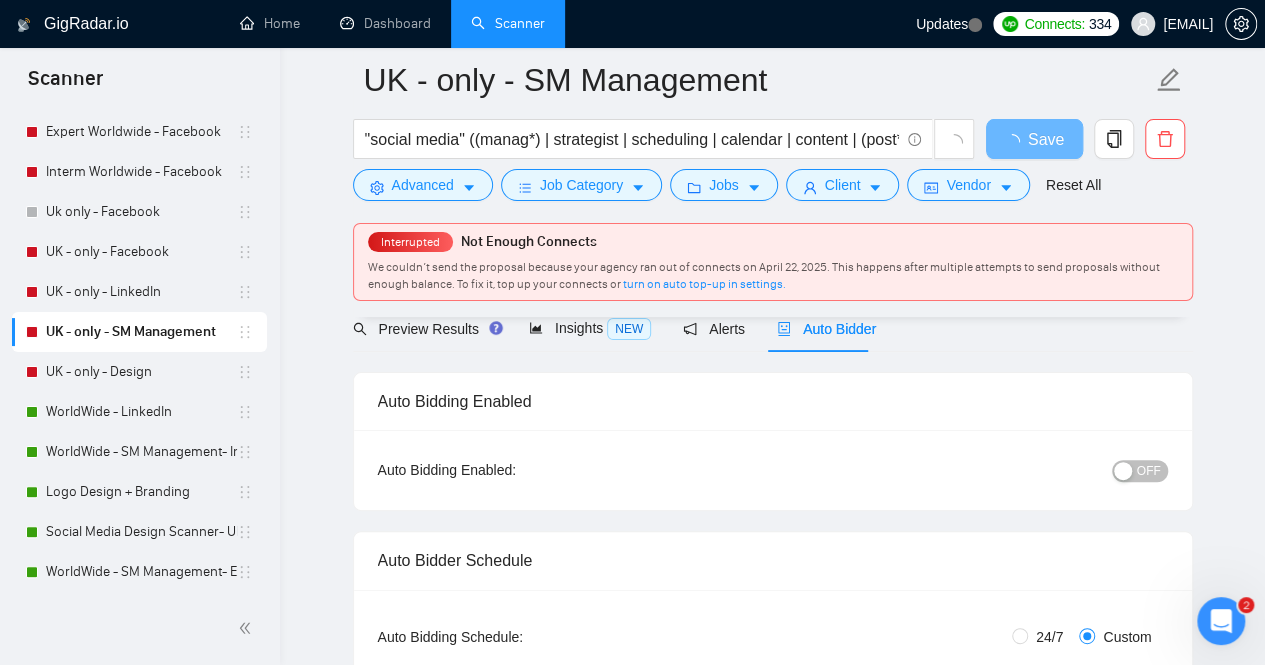 click on "OFF" at bounding box center [1149, 471] 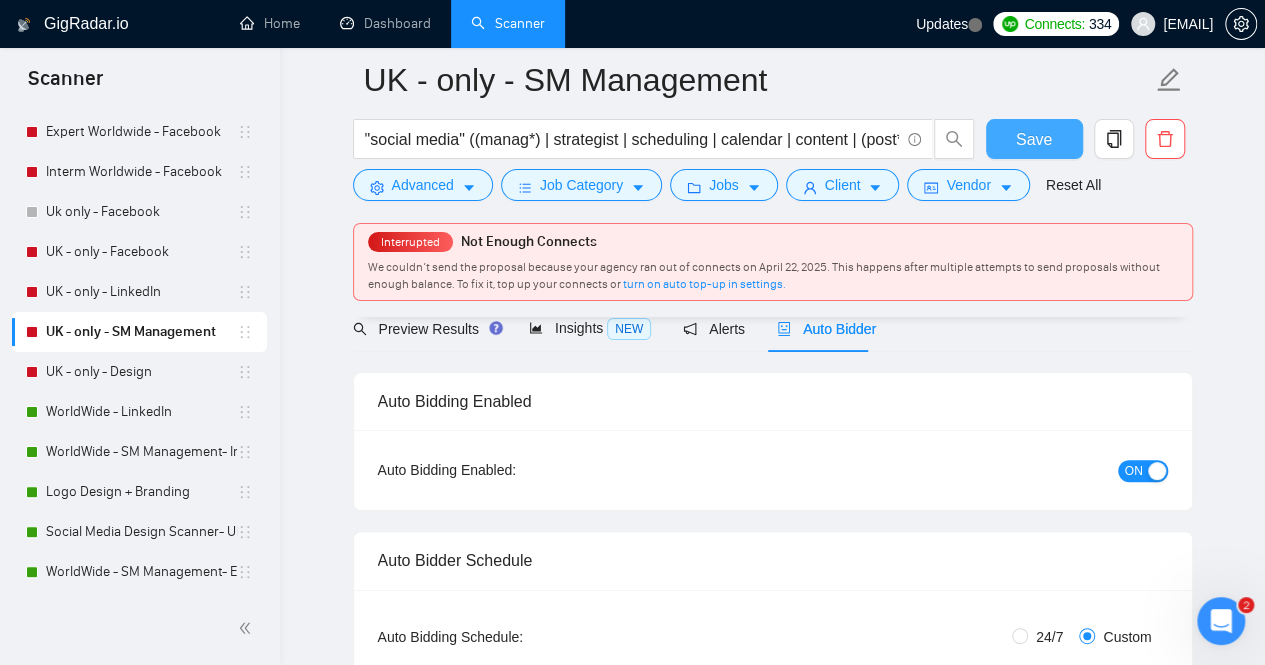 click on "Save" at bounding box center (1034, 139) 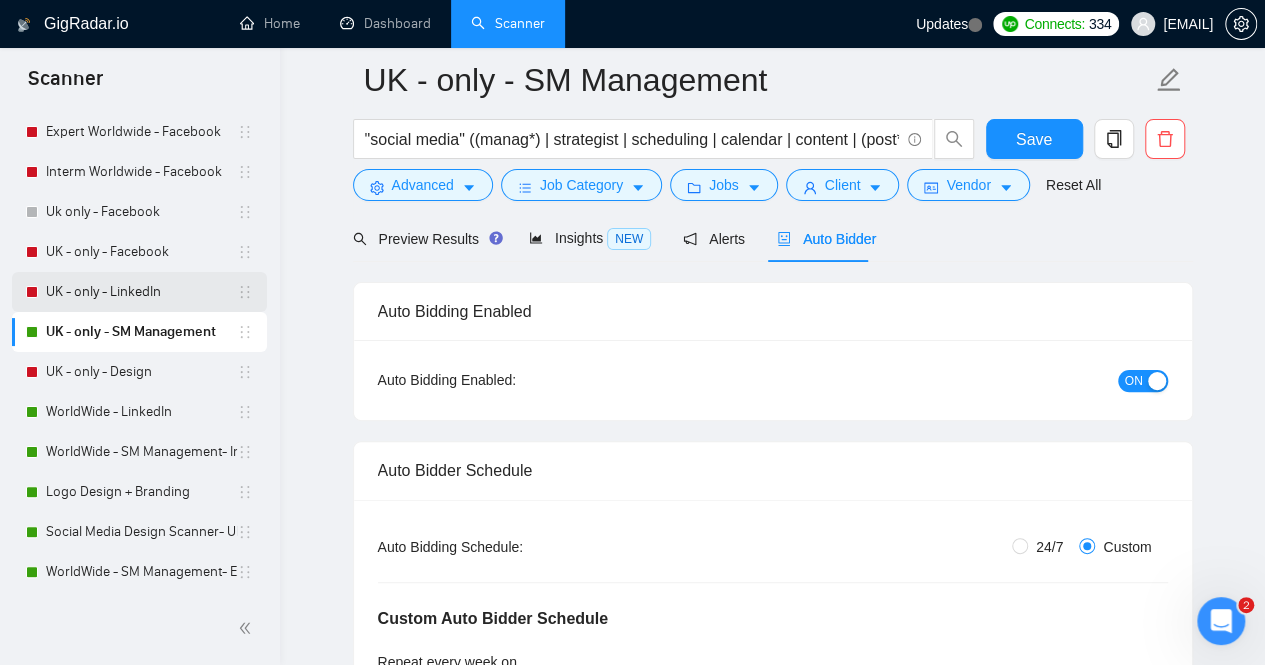 click on "UK - only - LinkedIn" at bounding box center [141, 292] 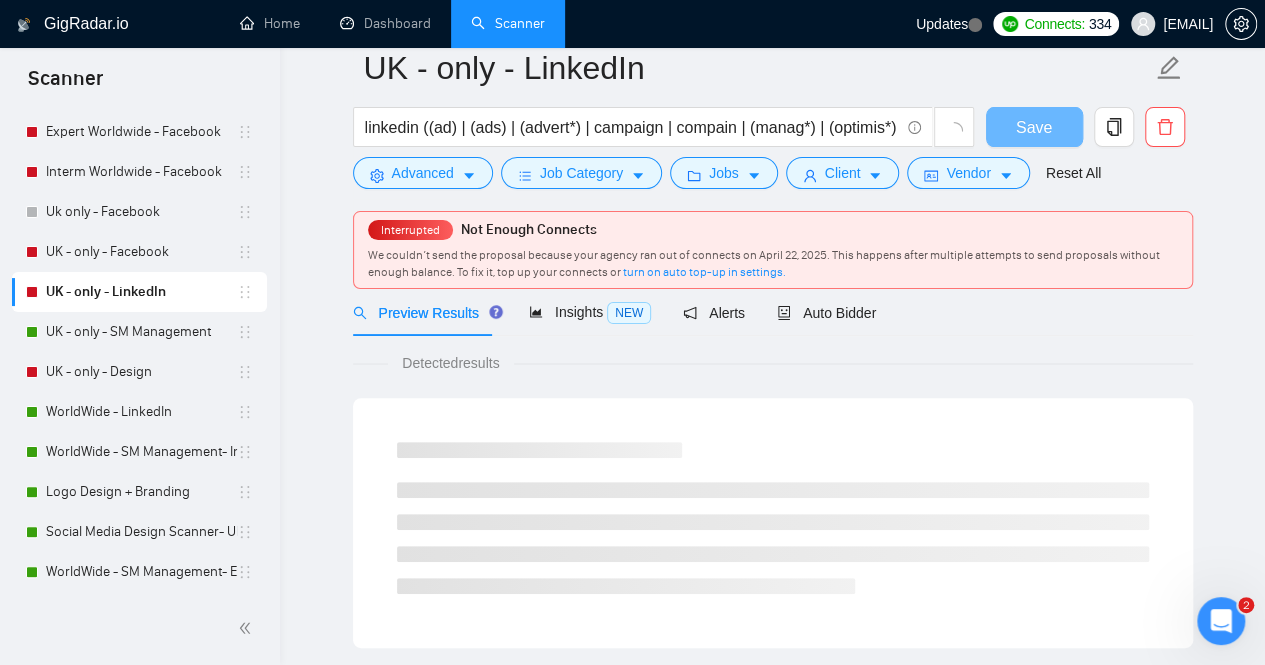 scroll, scrollTop: 64, scrollLeft: 0, axis: vertical 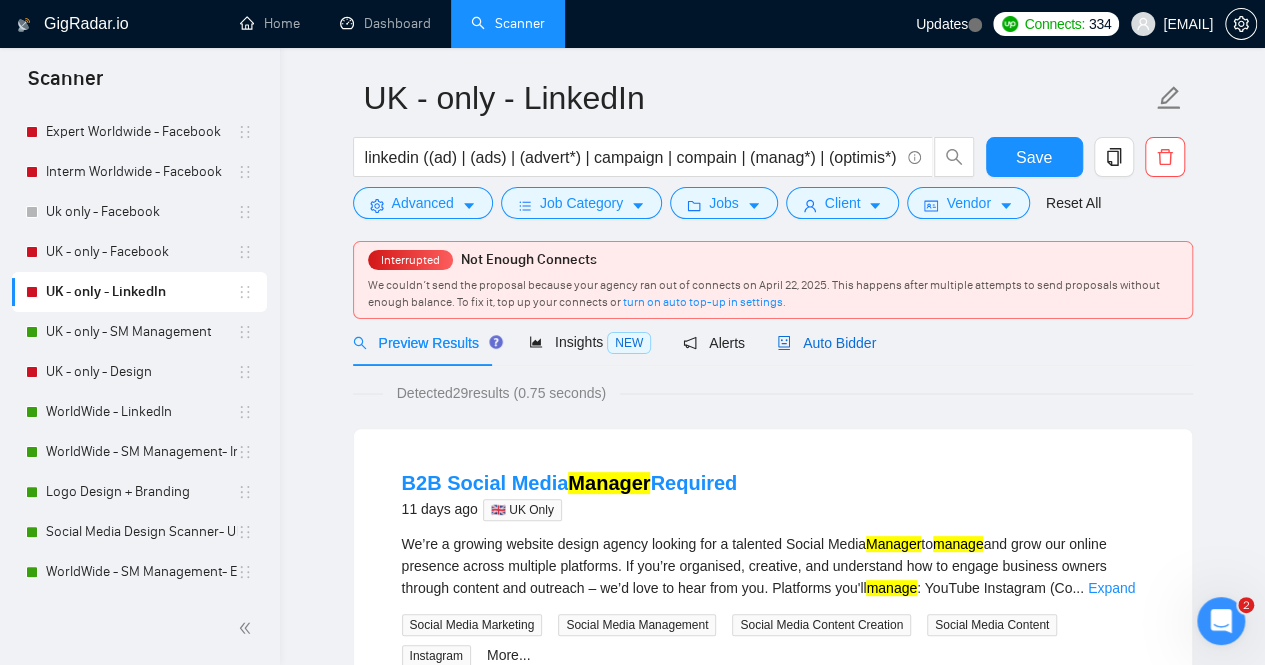 click on "Auto Bidder" at bounding box center [826, 343] 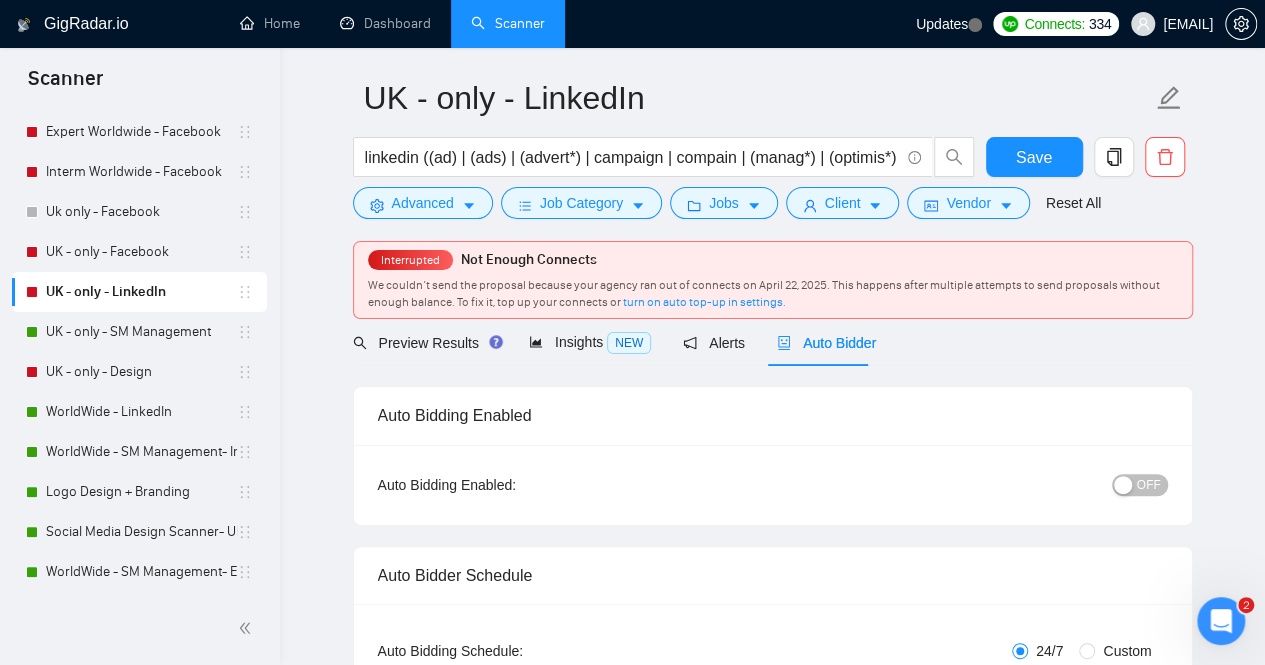 radio on "false" 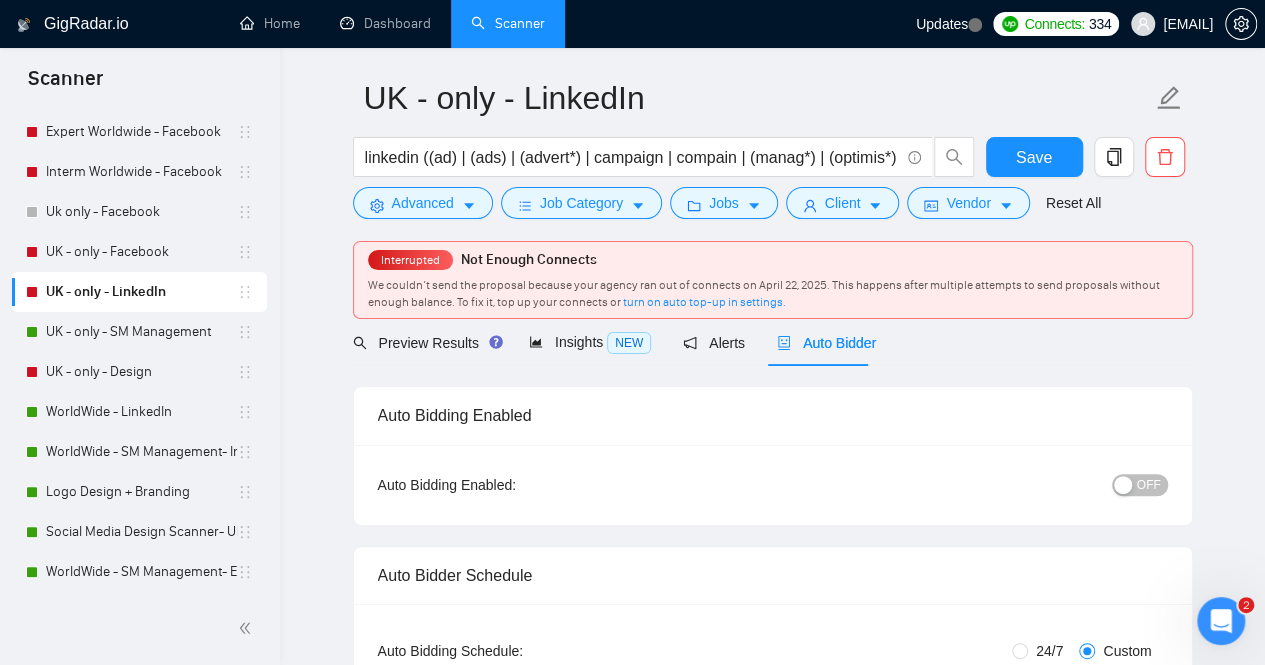 click on "OFF" at bounding box center (1140, 485) 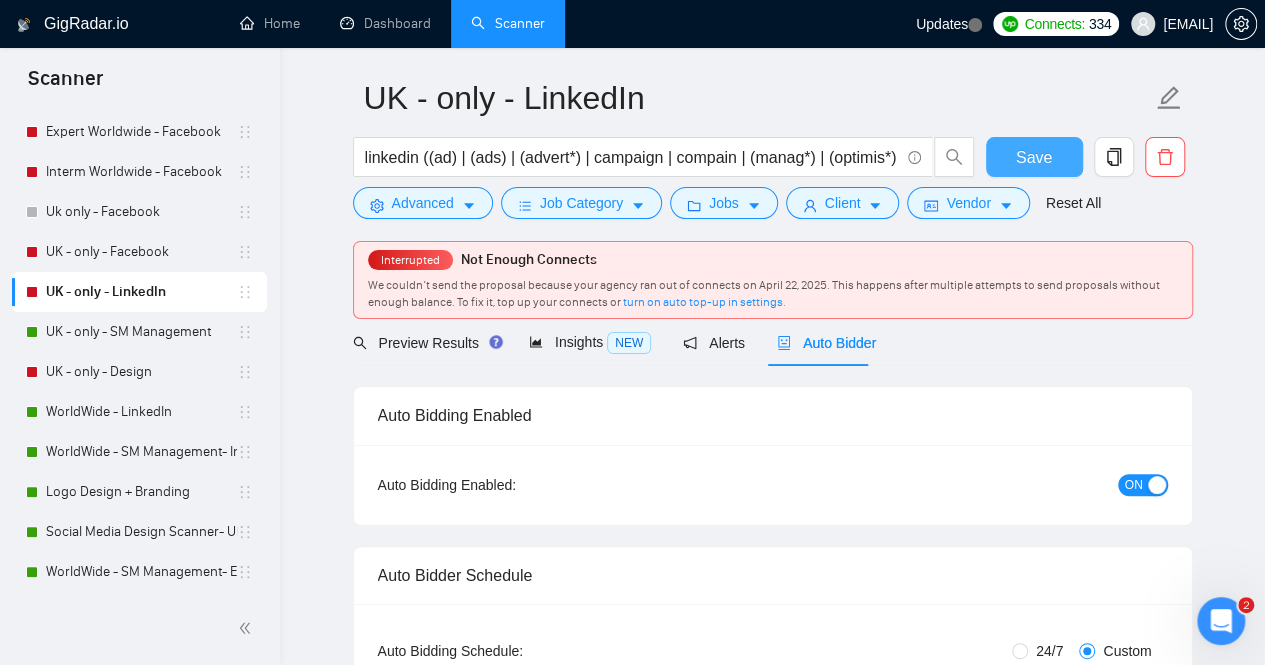 click on "Save" at bounding box center [1034, 157] 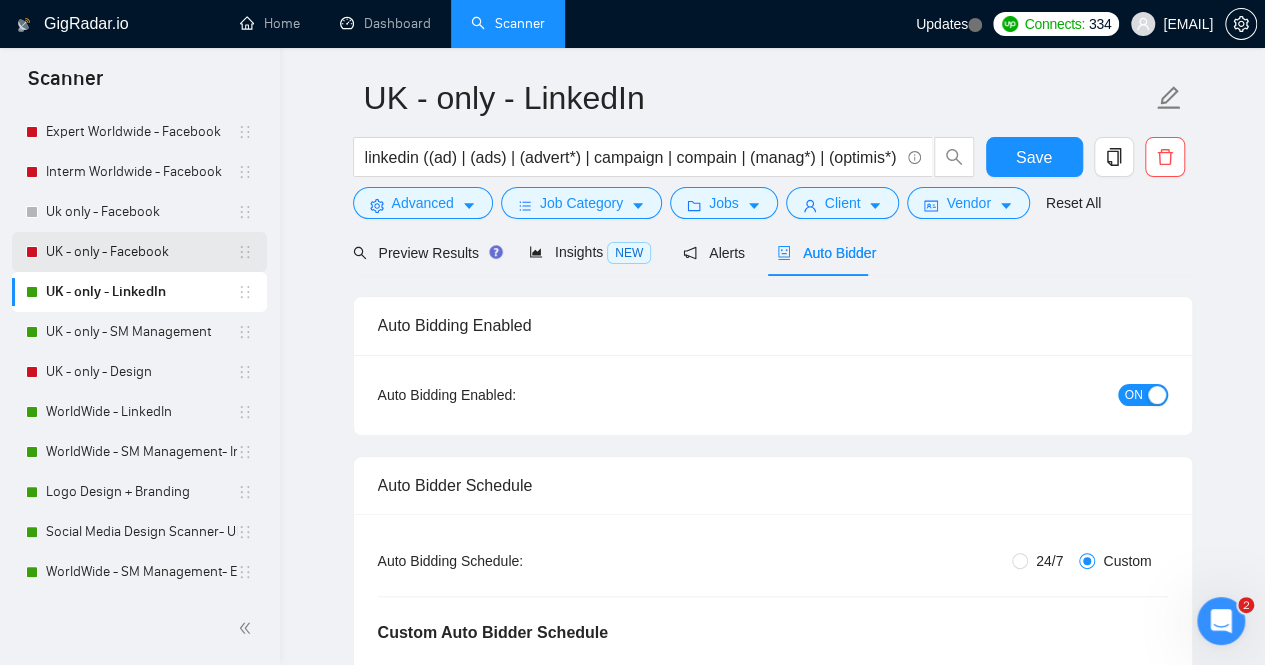 click on "UK - only - Facebook" at bounding box center (141, 252) 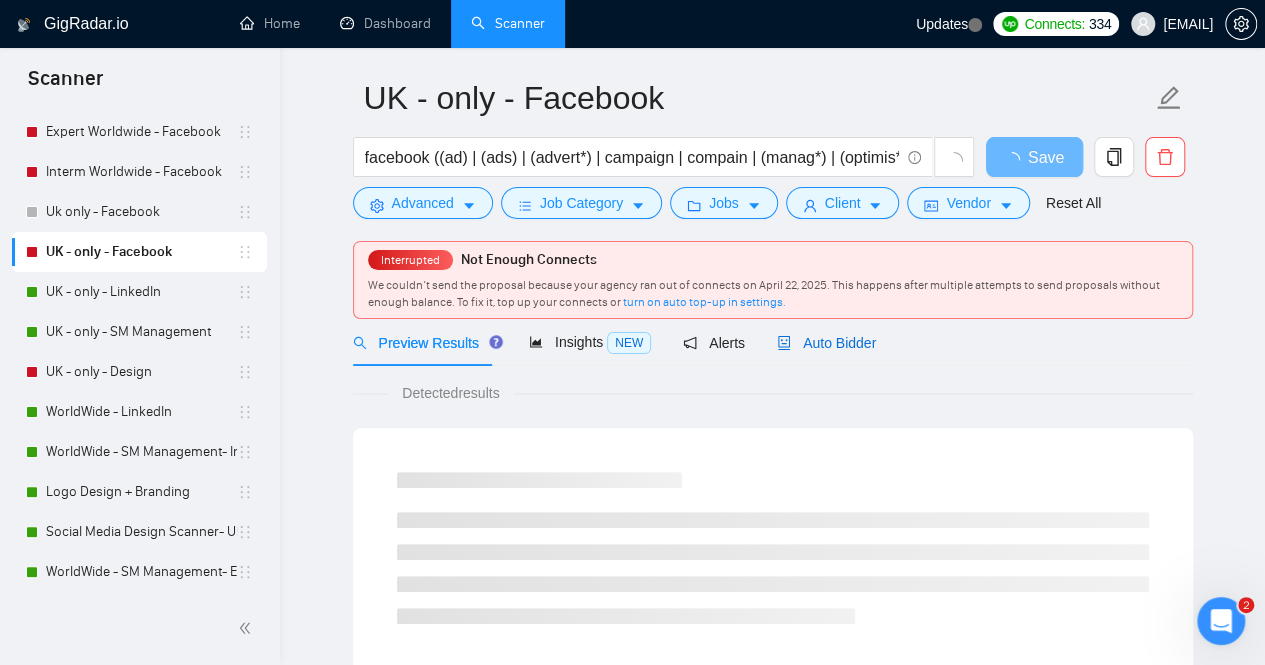 click on "Auto Bidder" at bounding box center (826, 343) 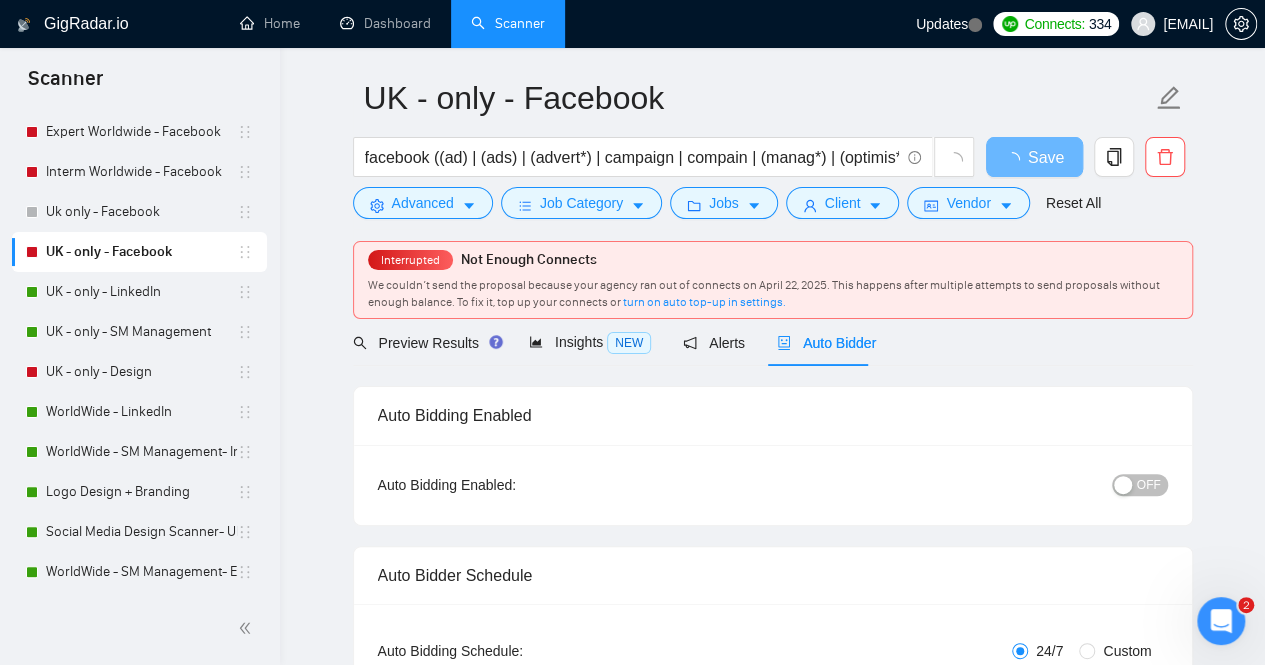 radio on "false" 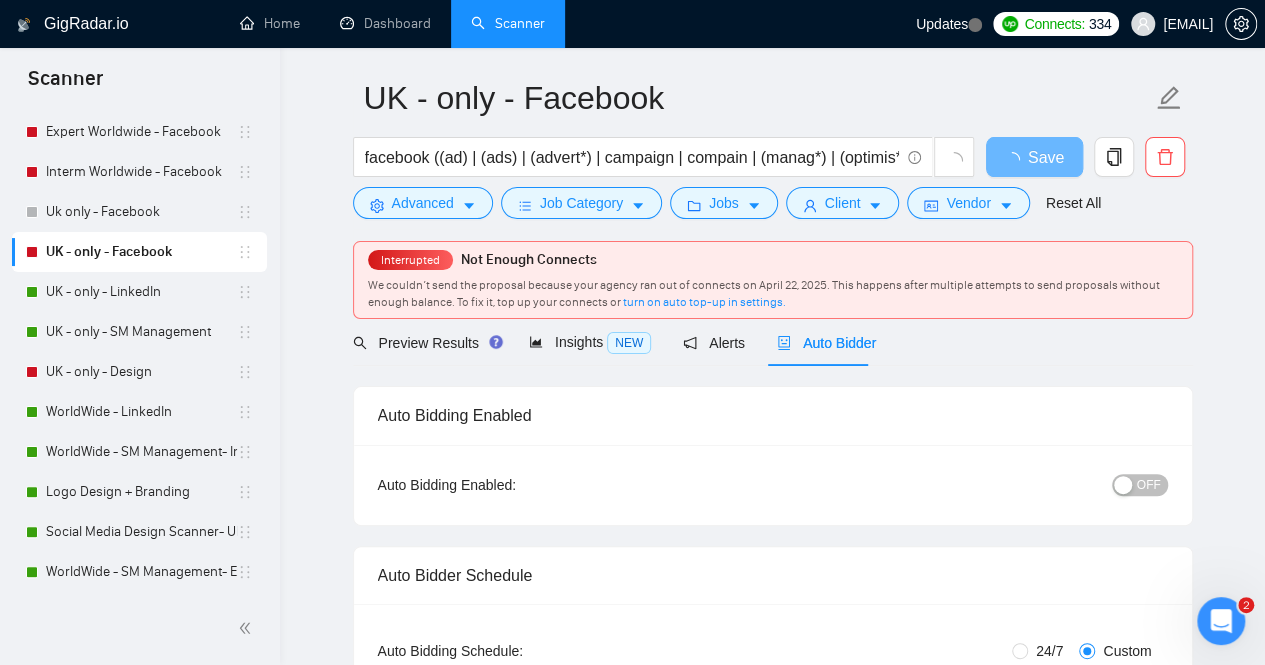 type 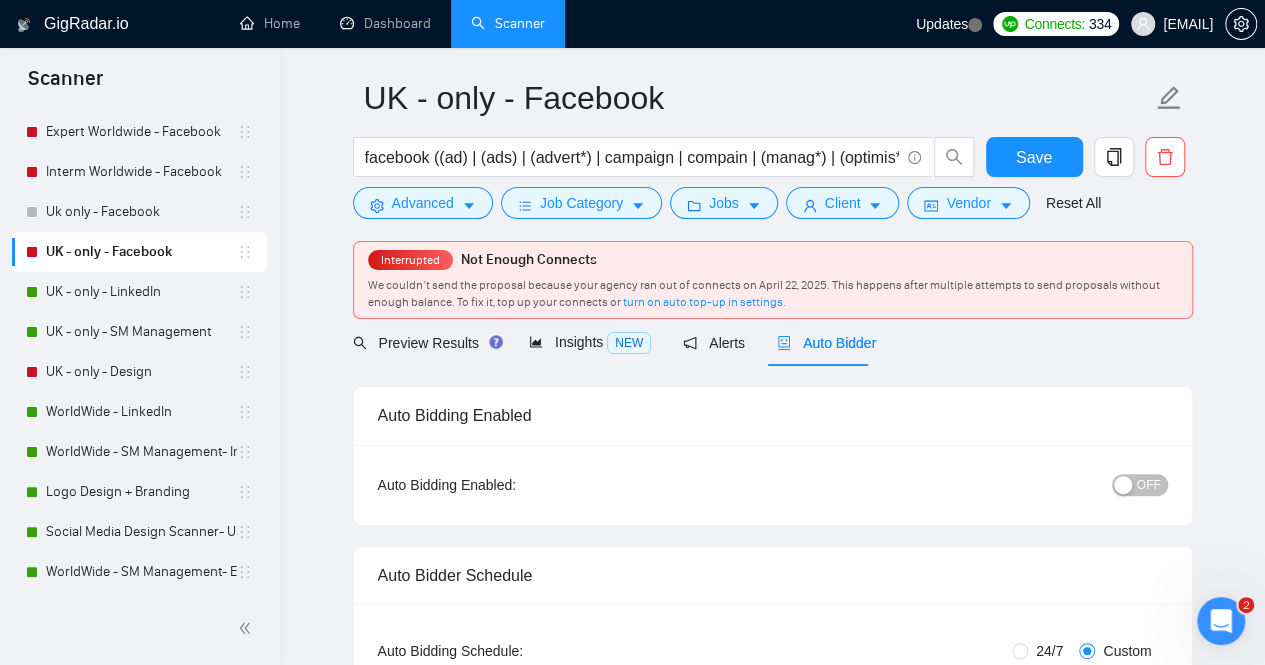click on "OFF" at bounding box center (1149, 485) 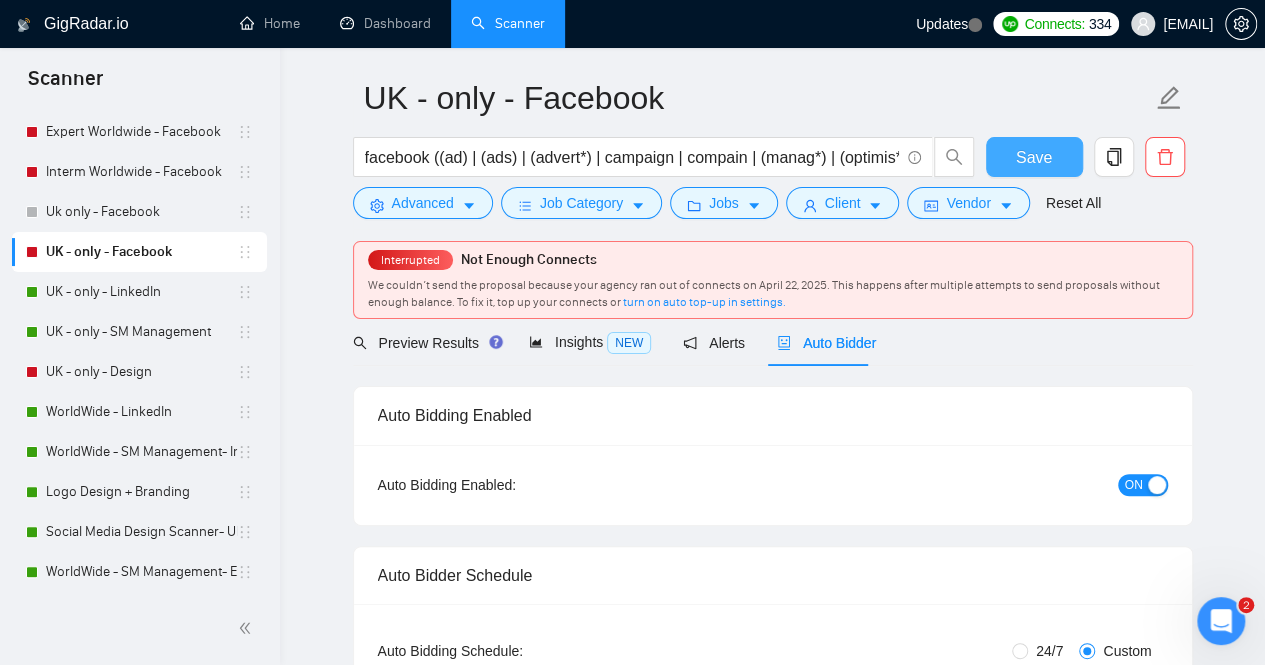 click on "Save" at bounding box center (1034, 157) 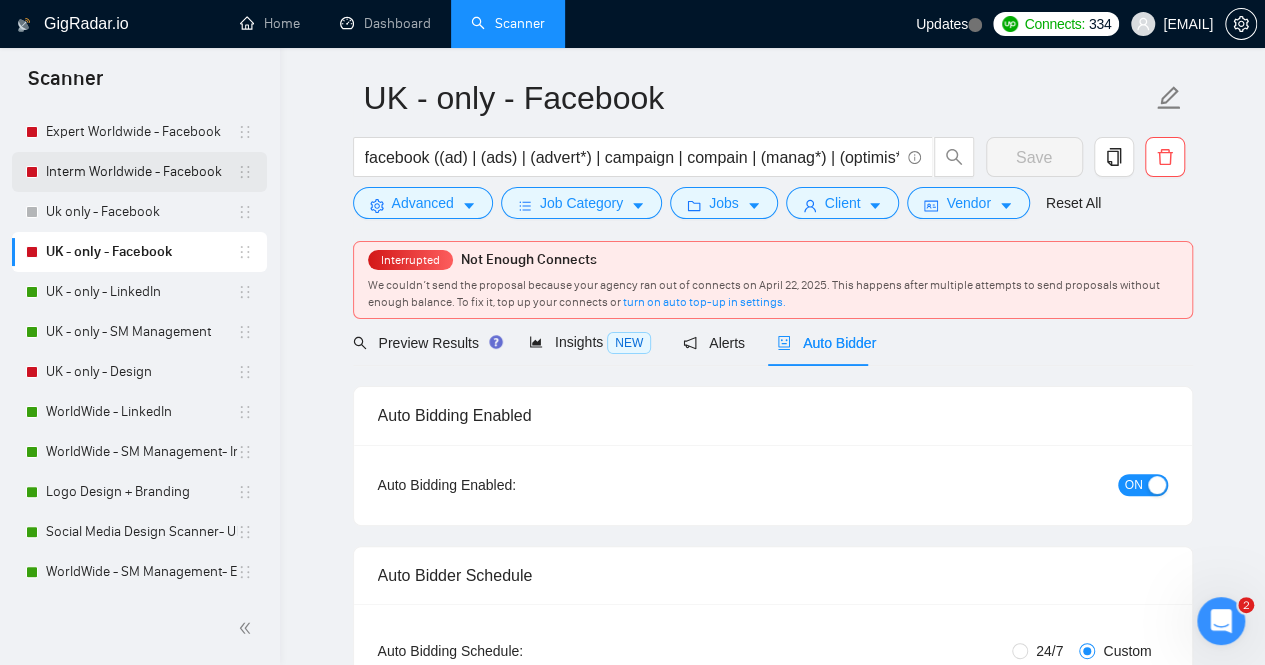 click on "Interm Worldwide -  Facebook" at bounding box center [141, 172] 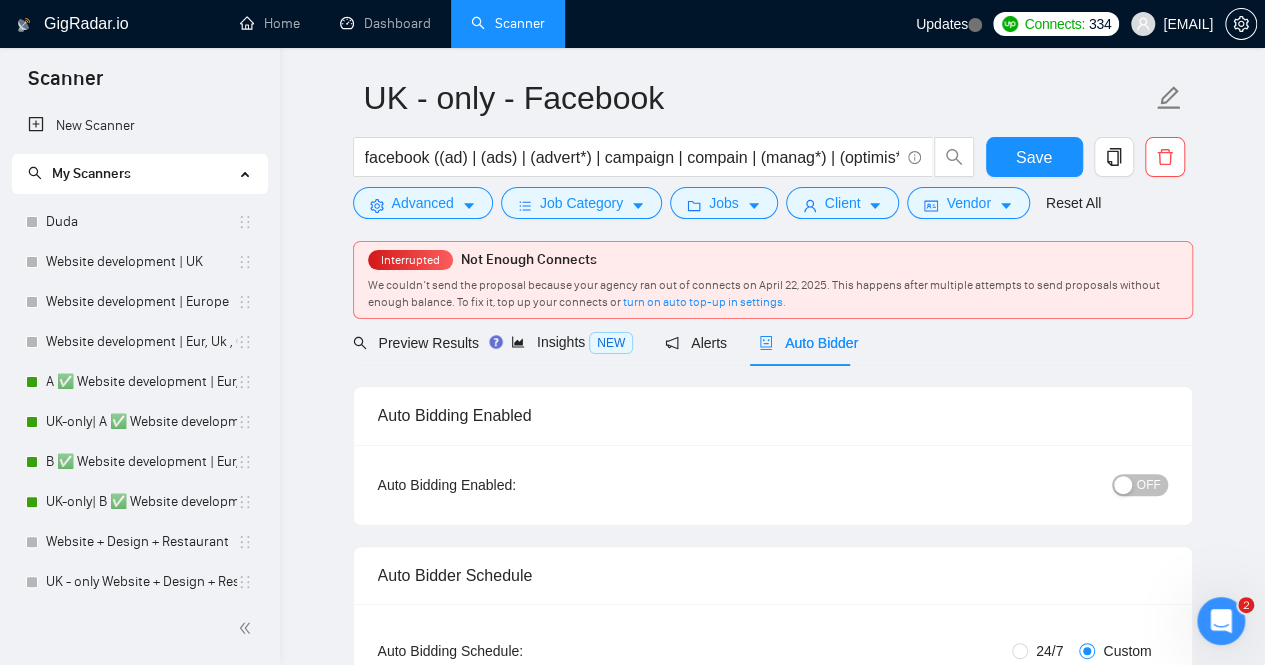 scroll, scrollTop: 64, scrollLeft: 0, axis: vertical 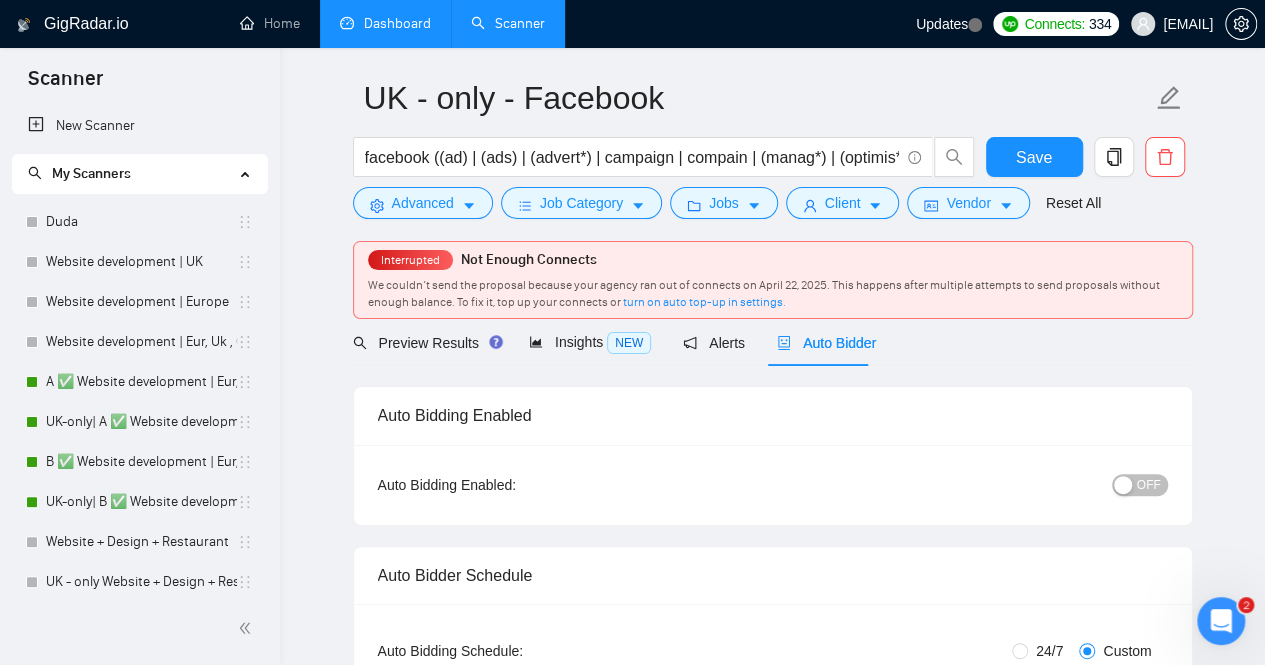 click on "Dashboard" at bounding box center (385, 23) 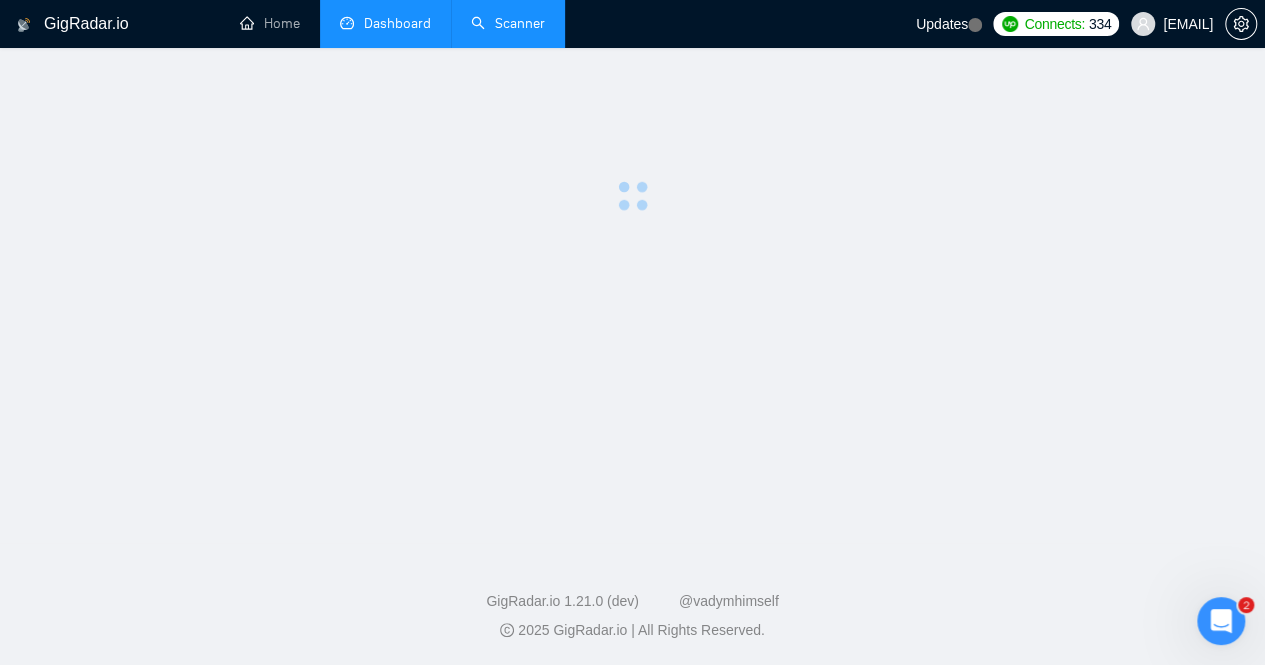 scroll, scrollTop: 0, scrollLeft: 0, axis: both 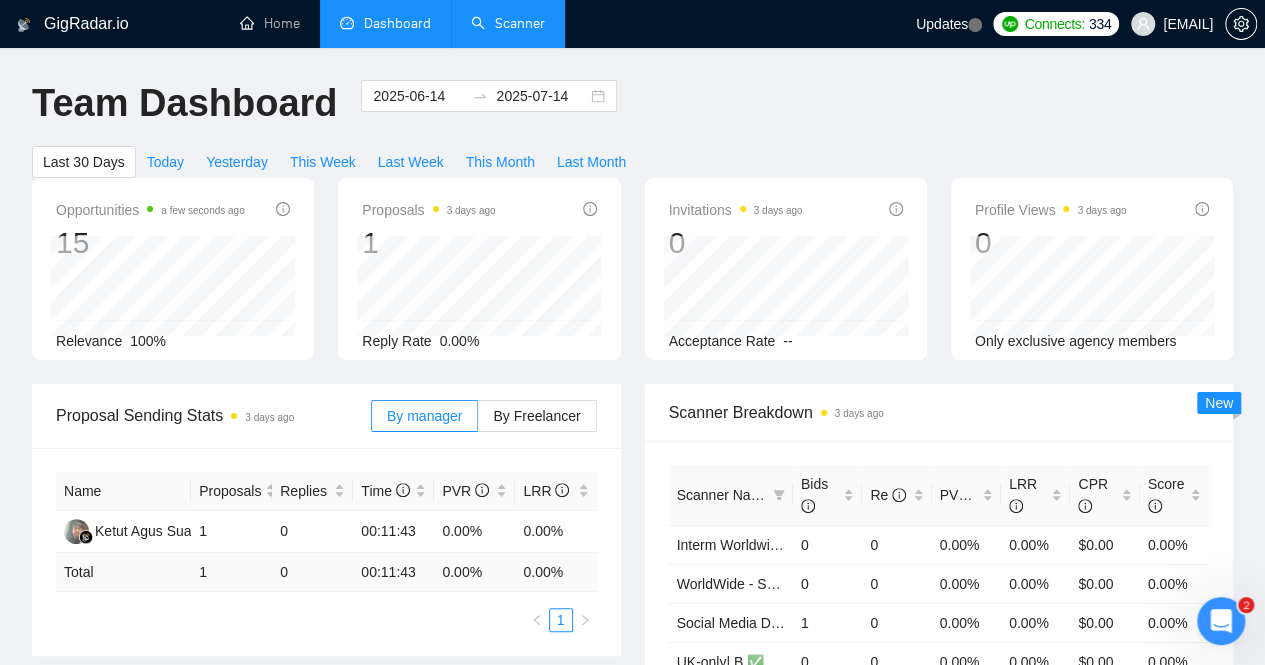 click on "Scanner" at bounding box center (508, 23) 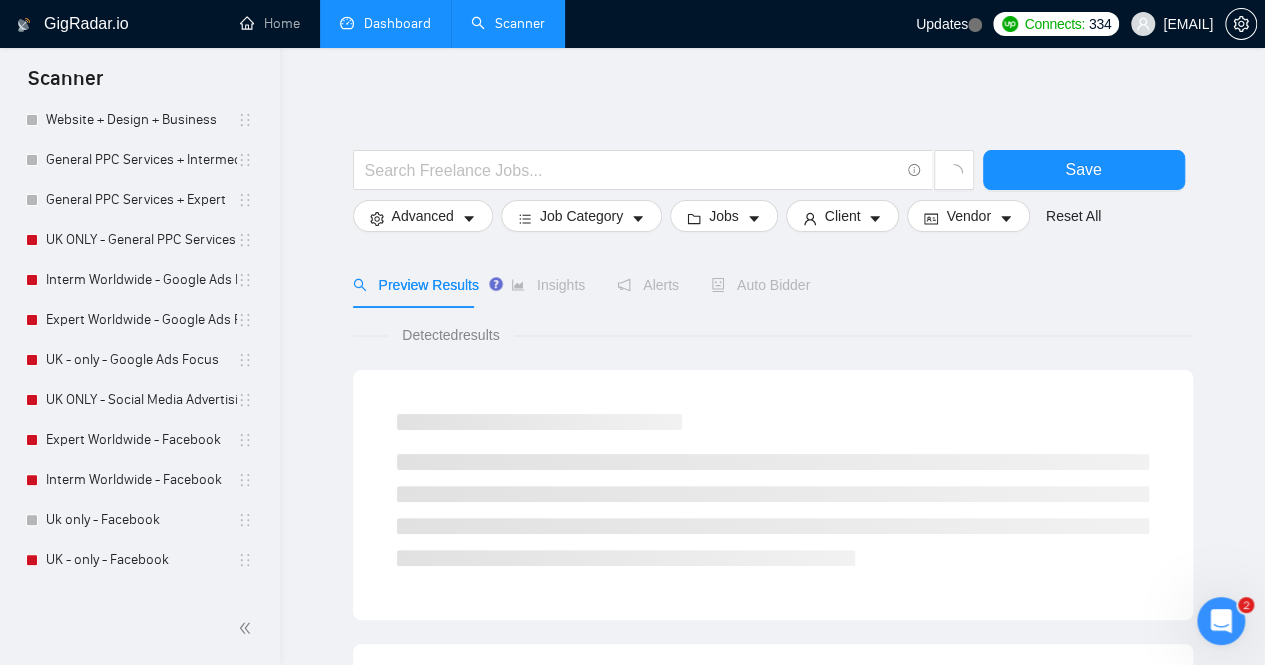 scroll, scrollTop: 594, scrollLeft: 0, axis: vertical 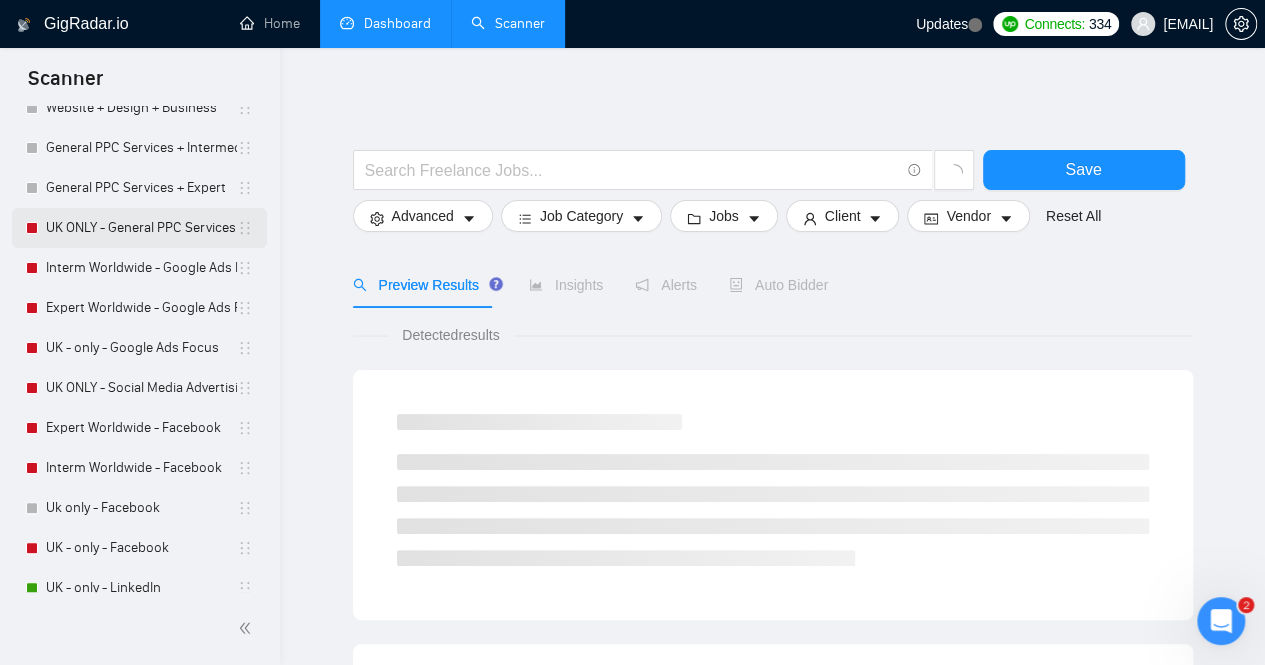click on "UK ONLY - General PPC Services" at bounding box center (141, 228) 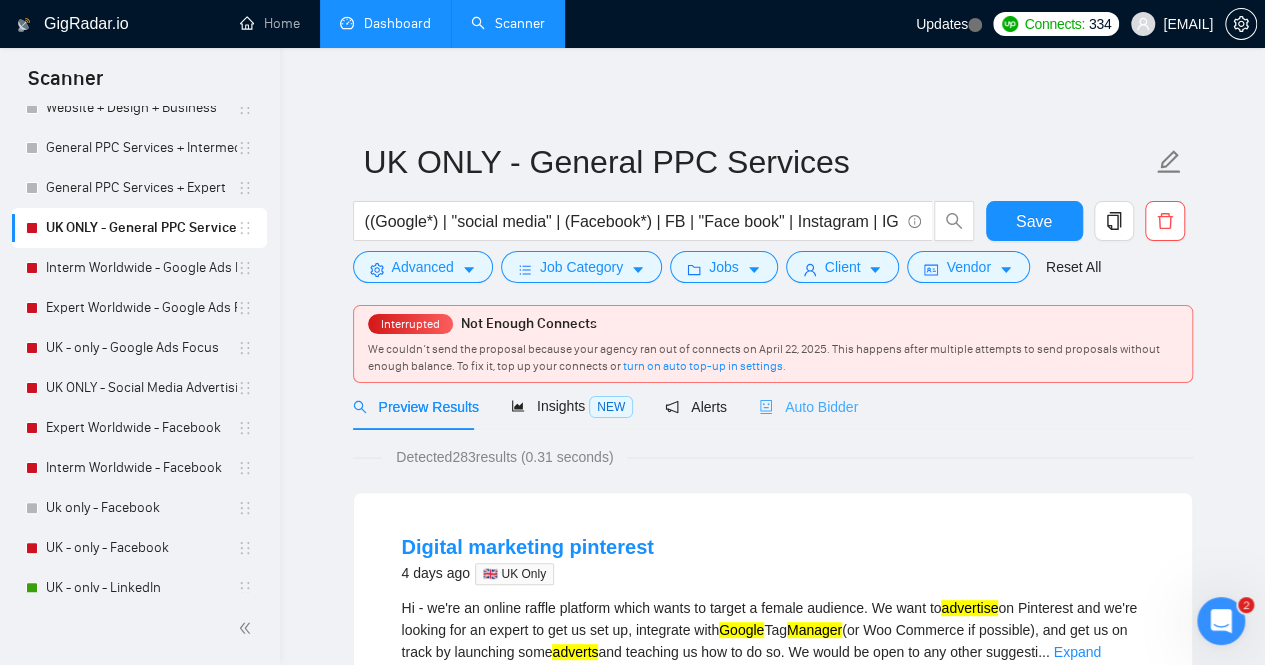 click on "Auto Bidder" at bounding box center (808, 407) 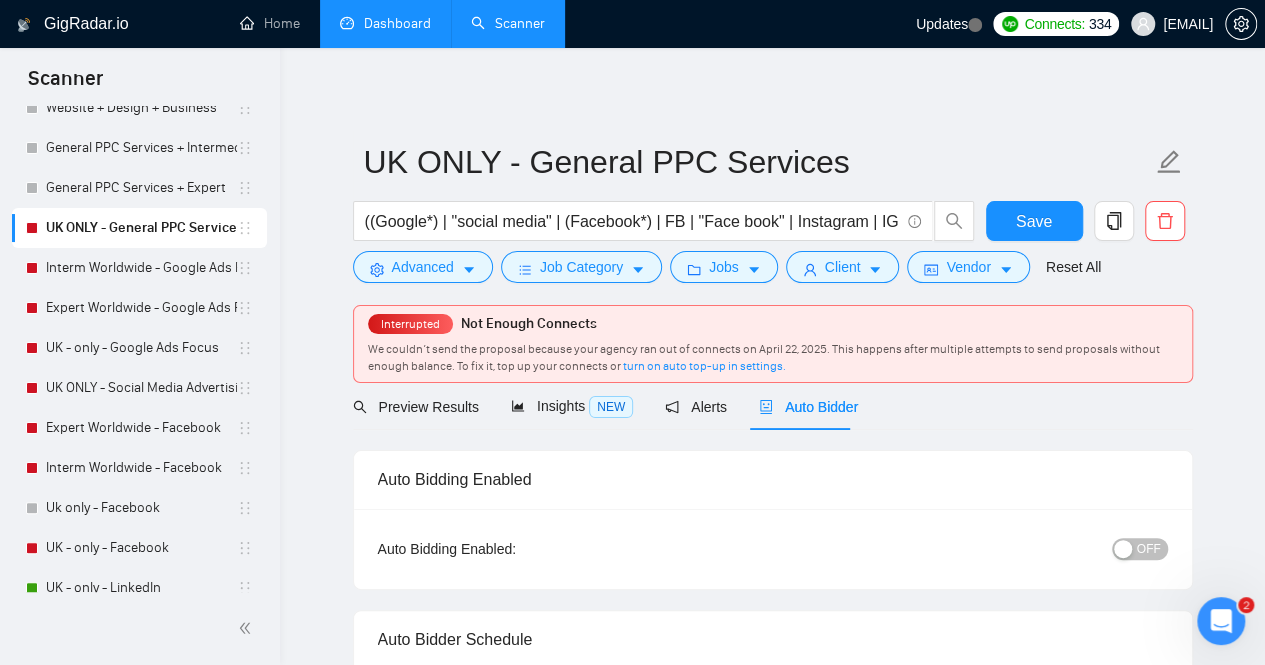 type 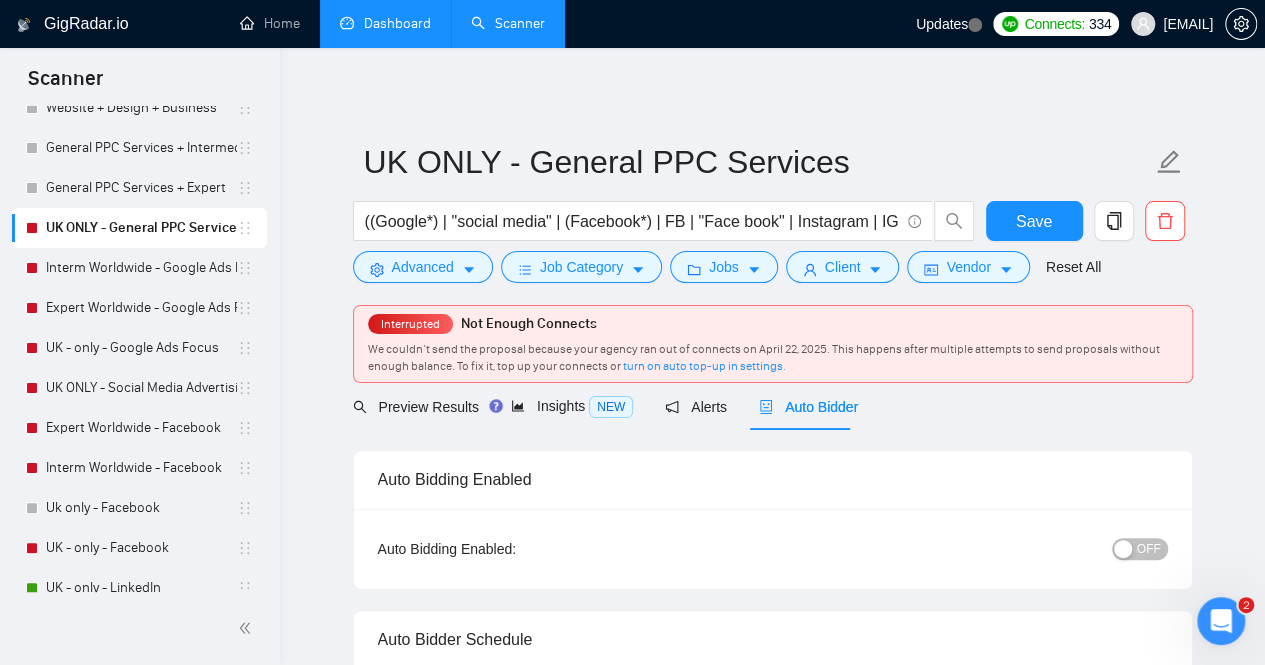 click at bounding box center (1123, 549) 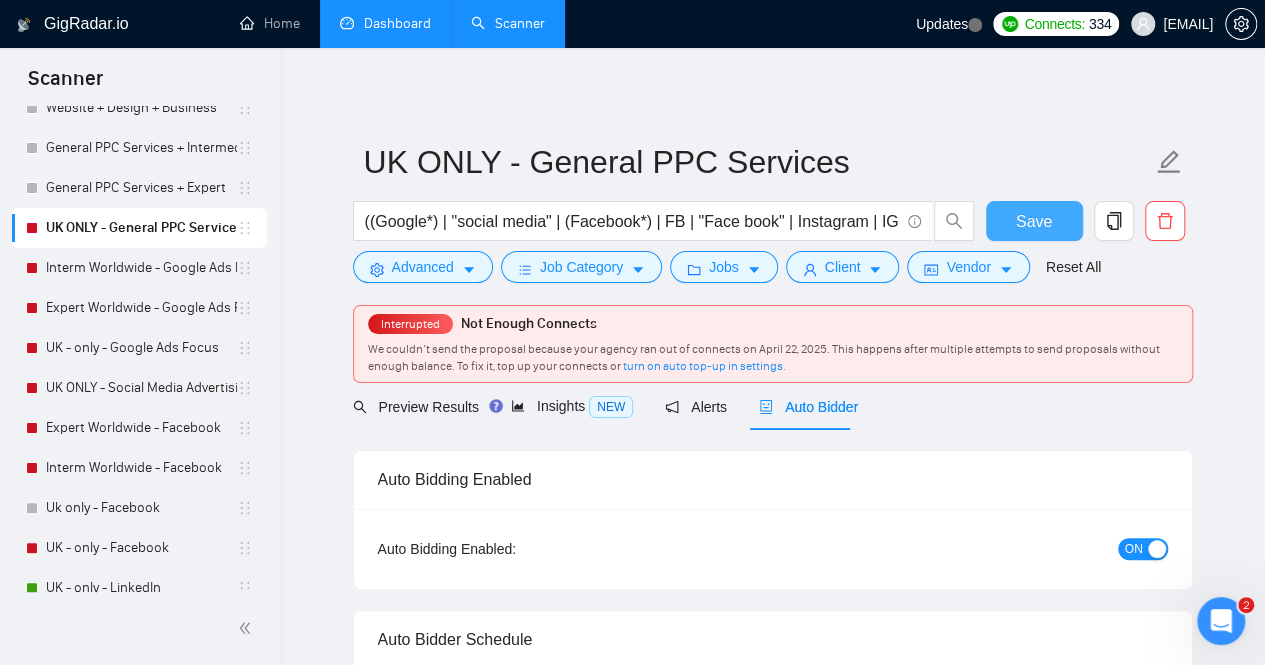 click on "Save" at bounding box center [1034, 221] 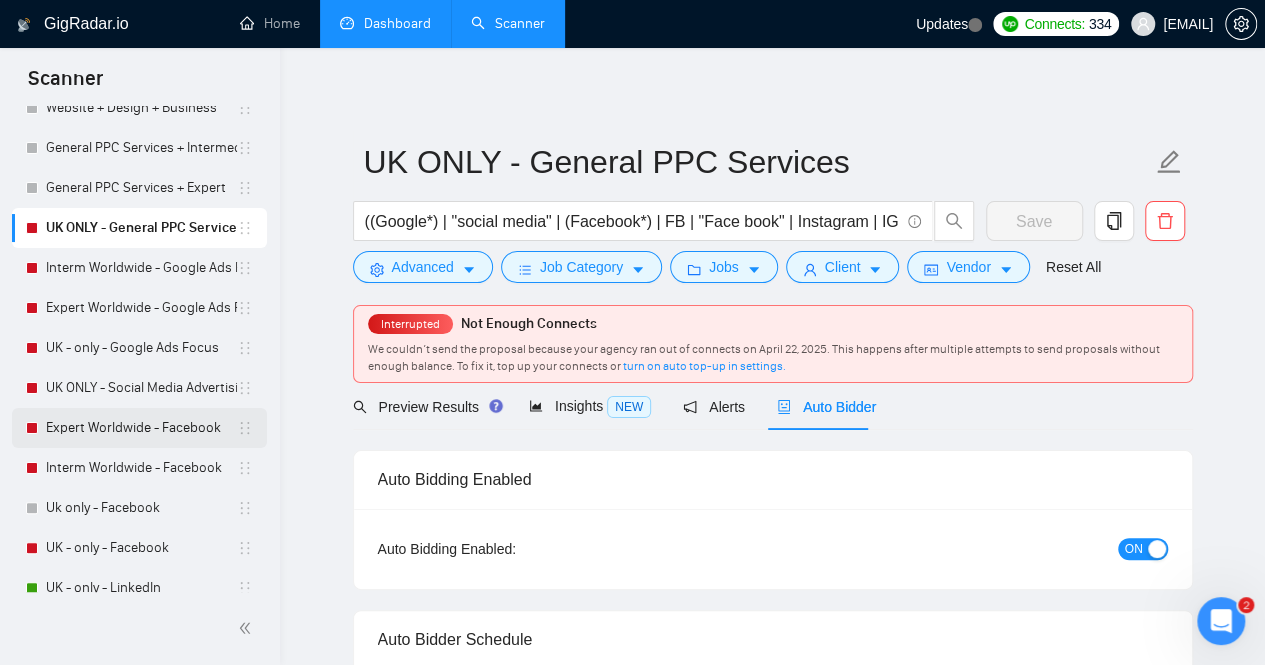 click on "Expert Worldwide -  Facebook" at bounding box center [141, 428] 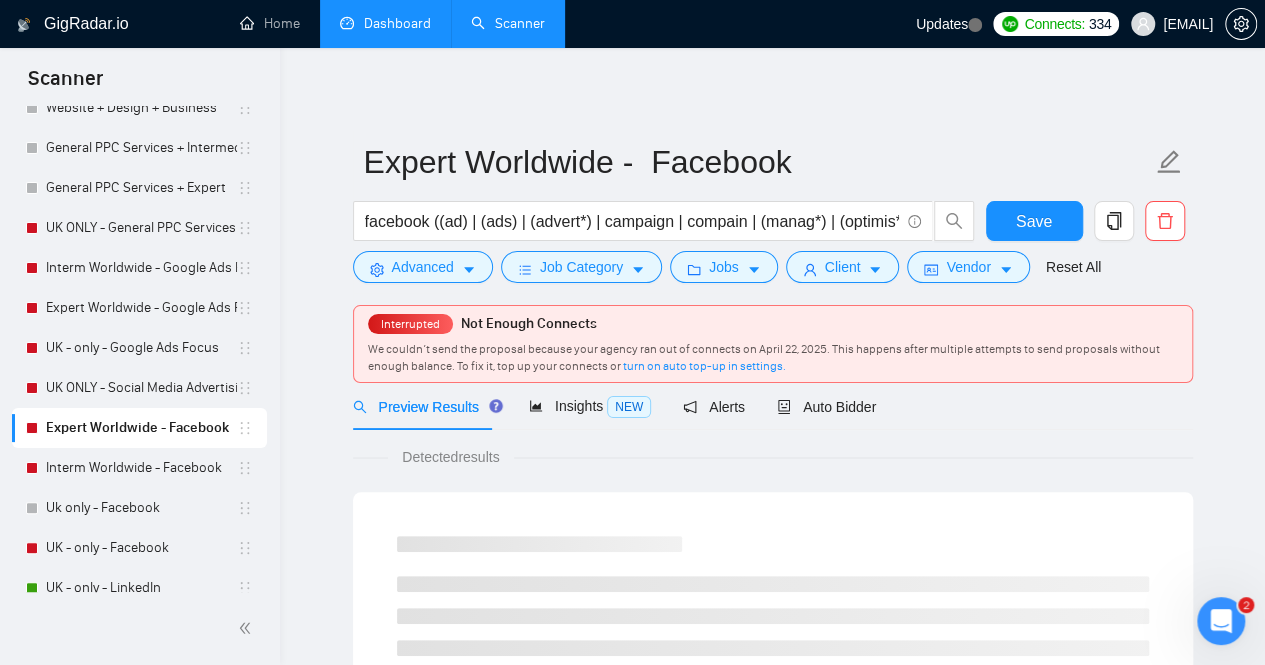 click on "Expert Worldwide -  Facebook" at bounding box center (141, 428) 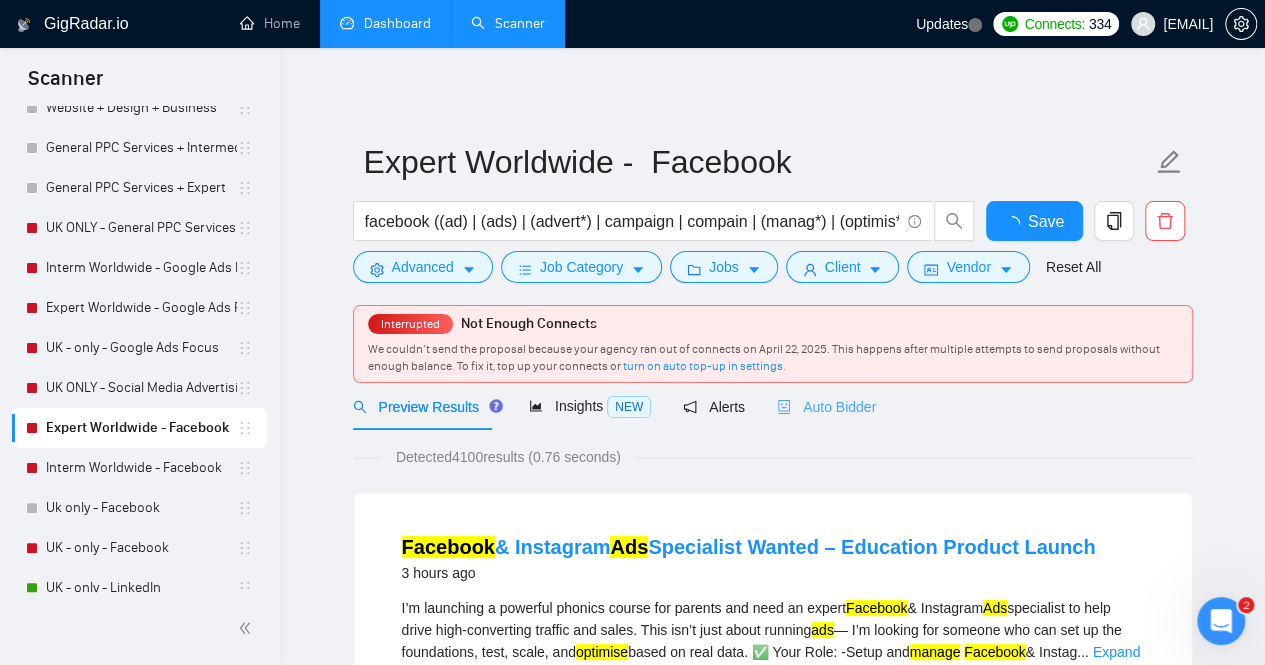 click on "Auto Bidder" at bounding box center [826, 406] 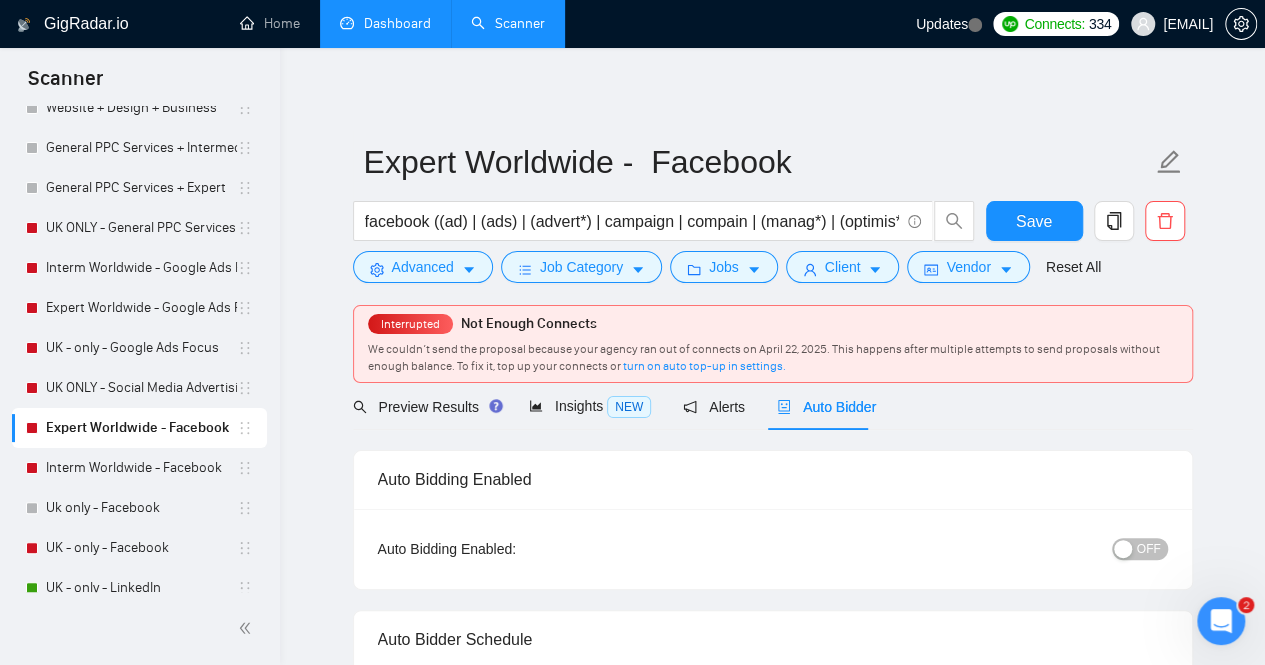 type 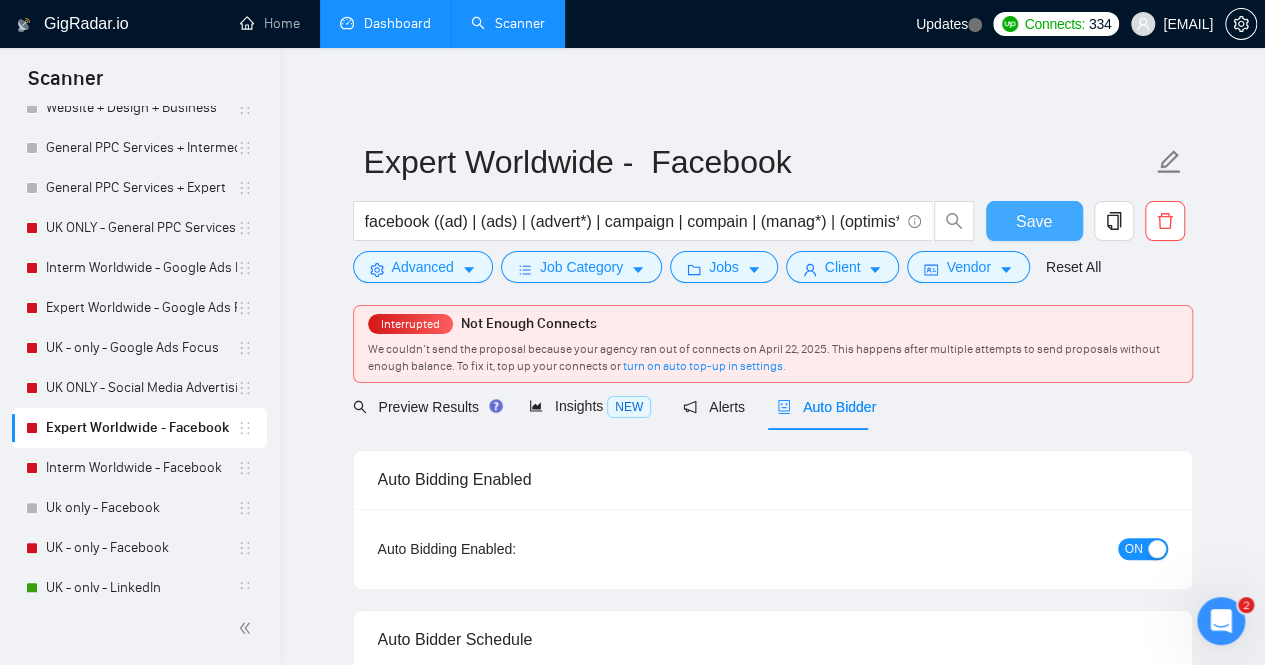 click on "Save" at bounding box center [1034, 221] 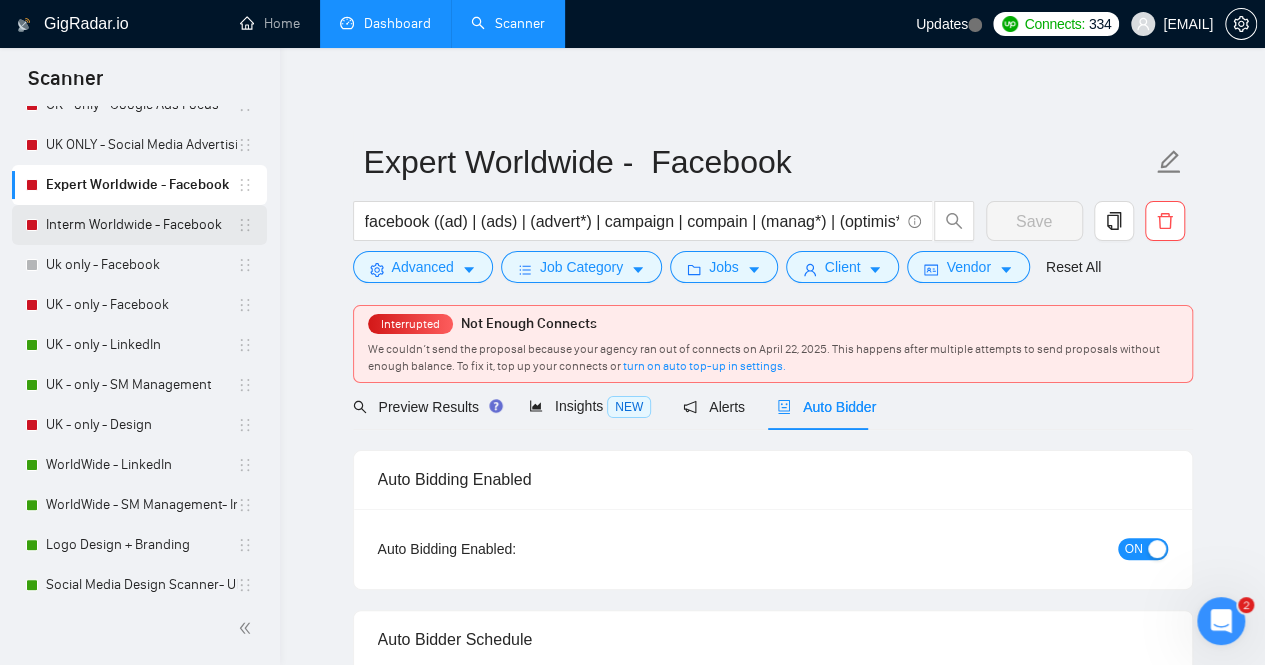scroll, scrollTop: 890, scrollLeft: 0, axis: vertical 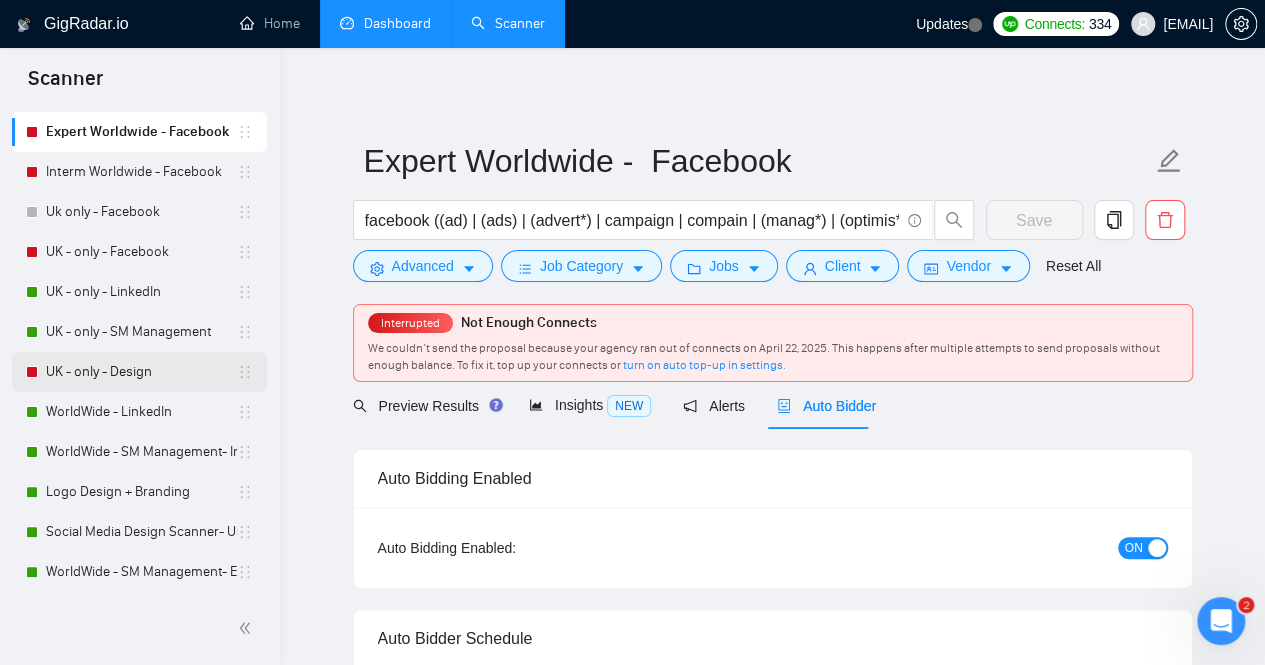 click on "UK - only - Design" at bounding box center (141, 372) 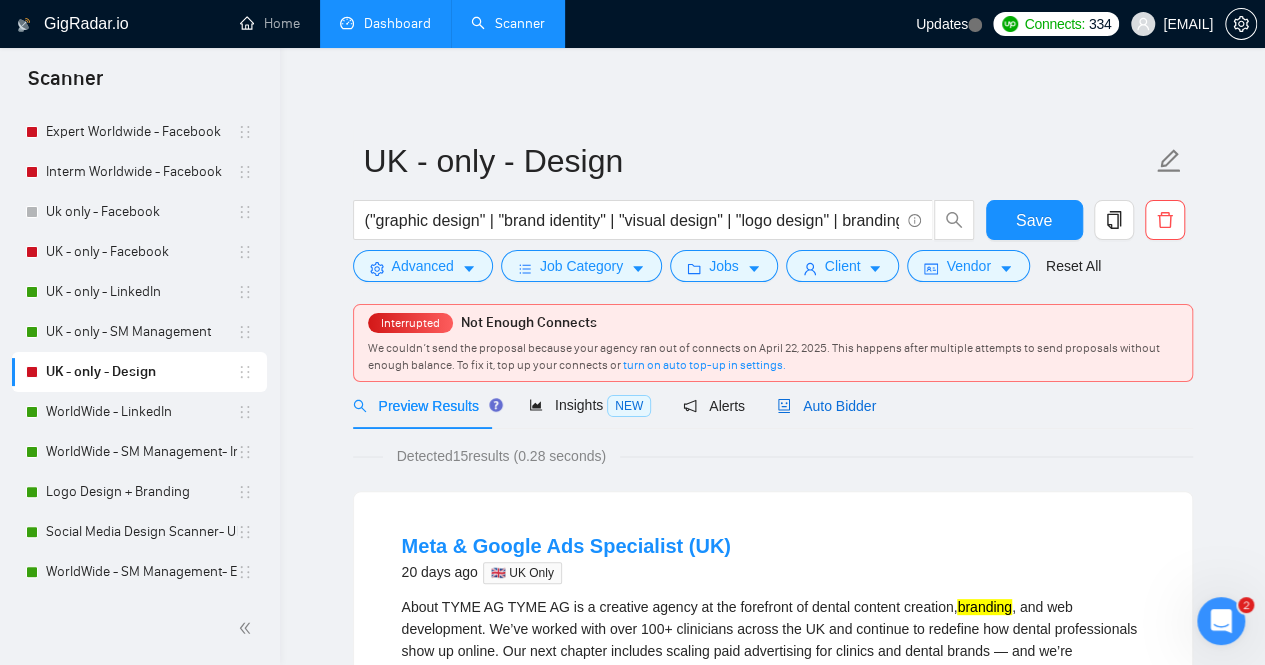 click on "Auto Bidder" at bounding box center (826, 406) 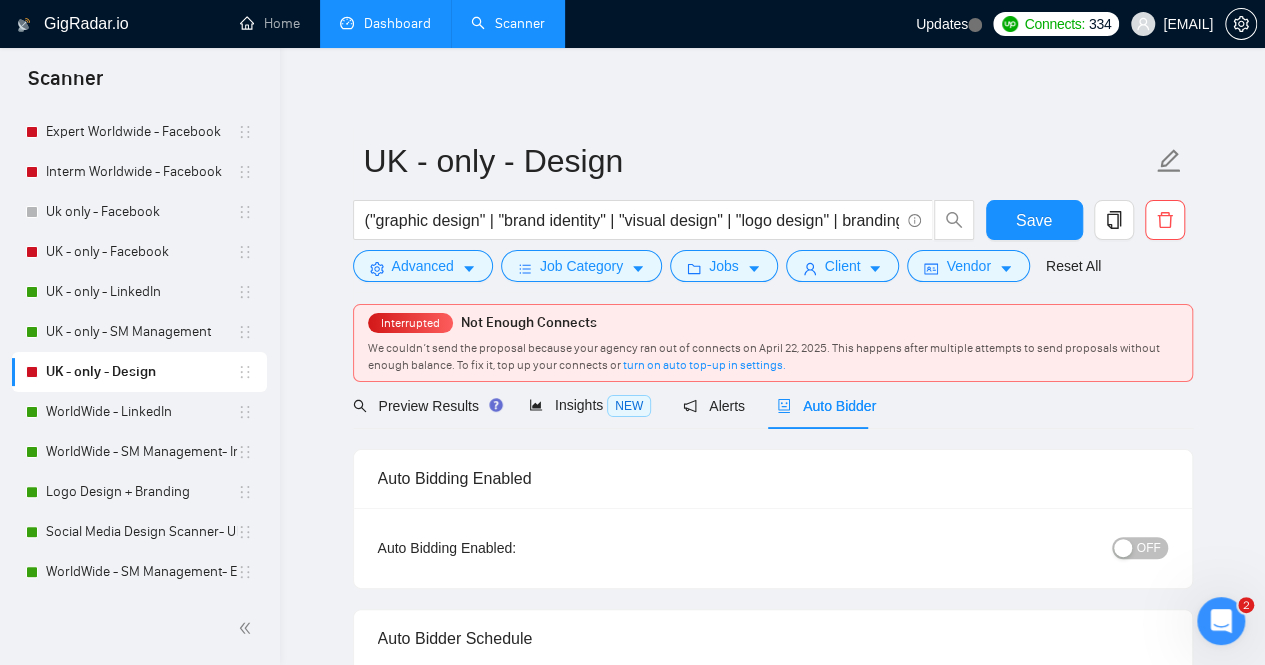 click on "OFF" at bounding box center [1149, 548] 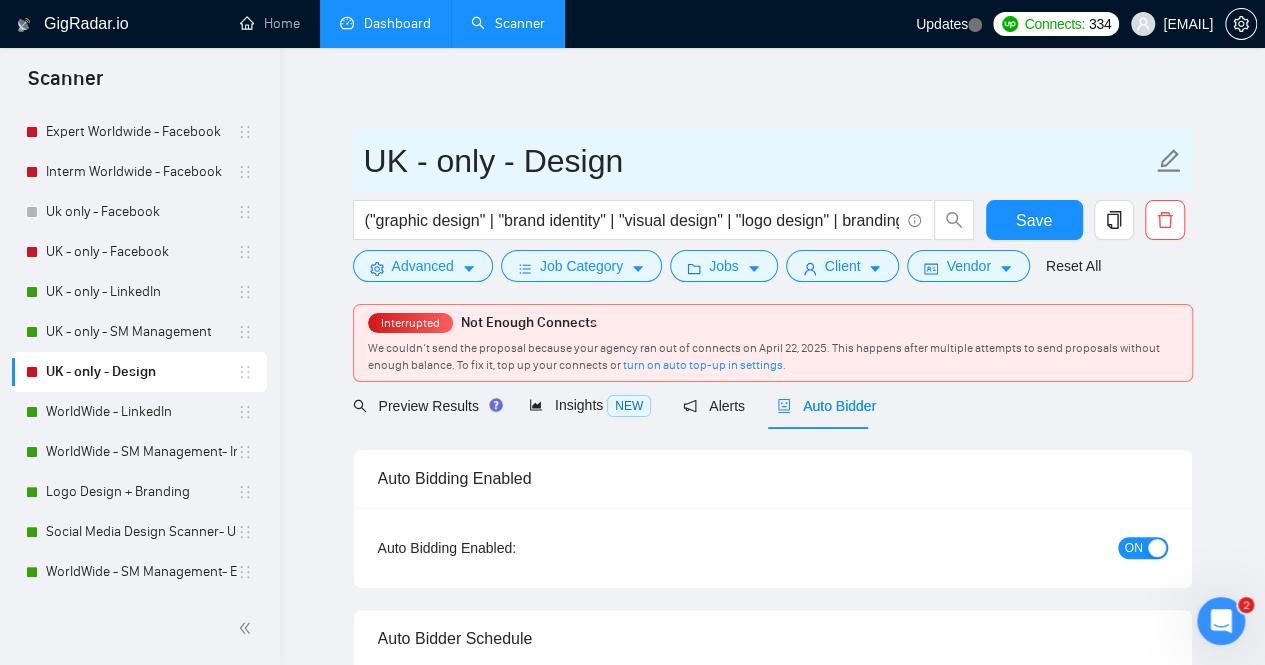 click on "UK - only - Design" at bounding box center (758, 161) 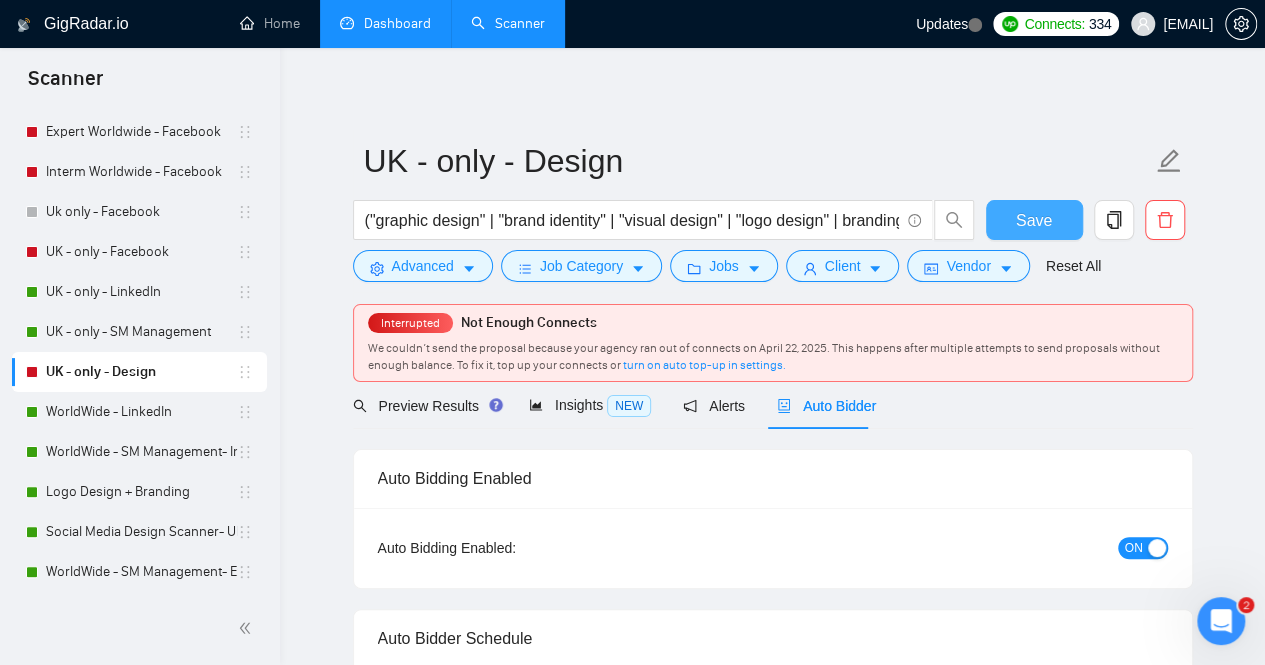 click on "Save" at bounding box center [1034, 220] 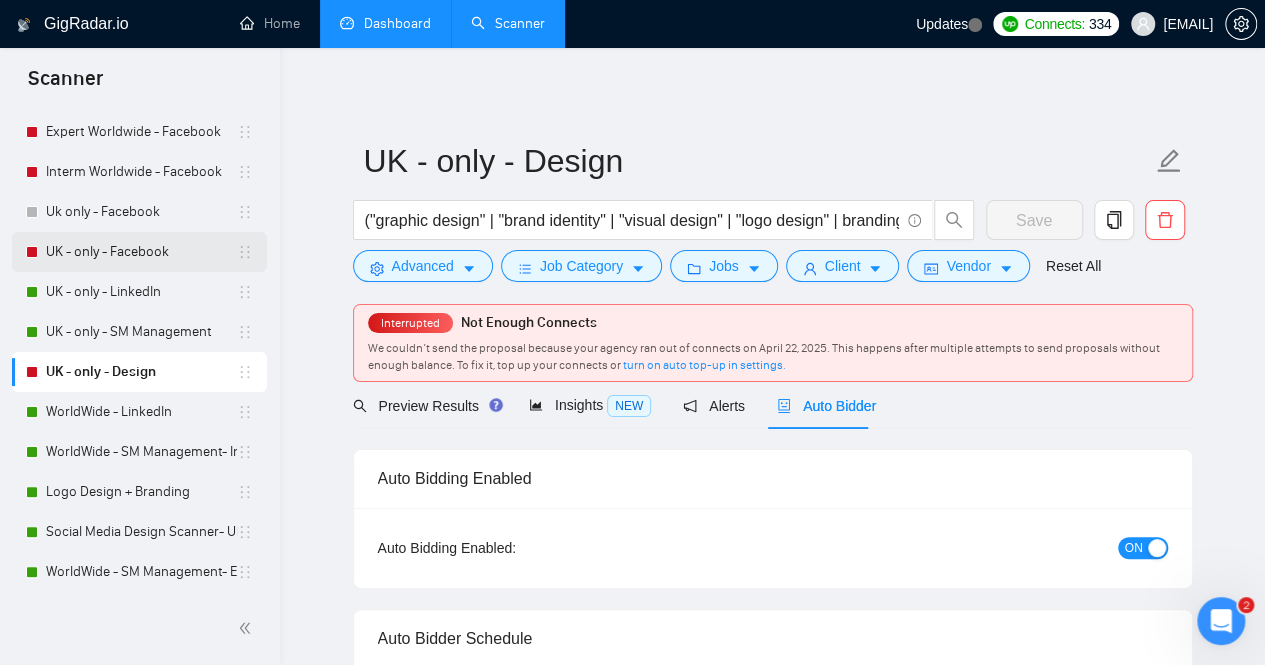click on "UK - only - Facebook" at bounding box center (141, 252) 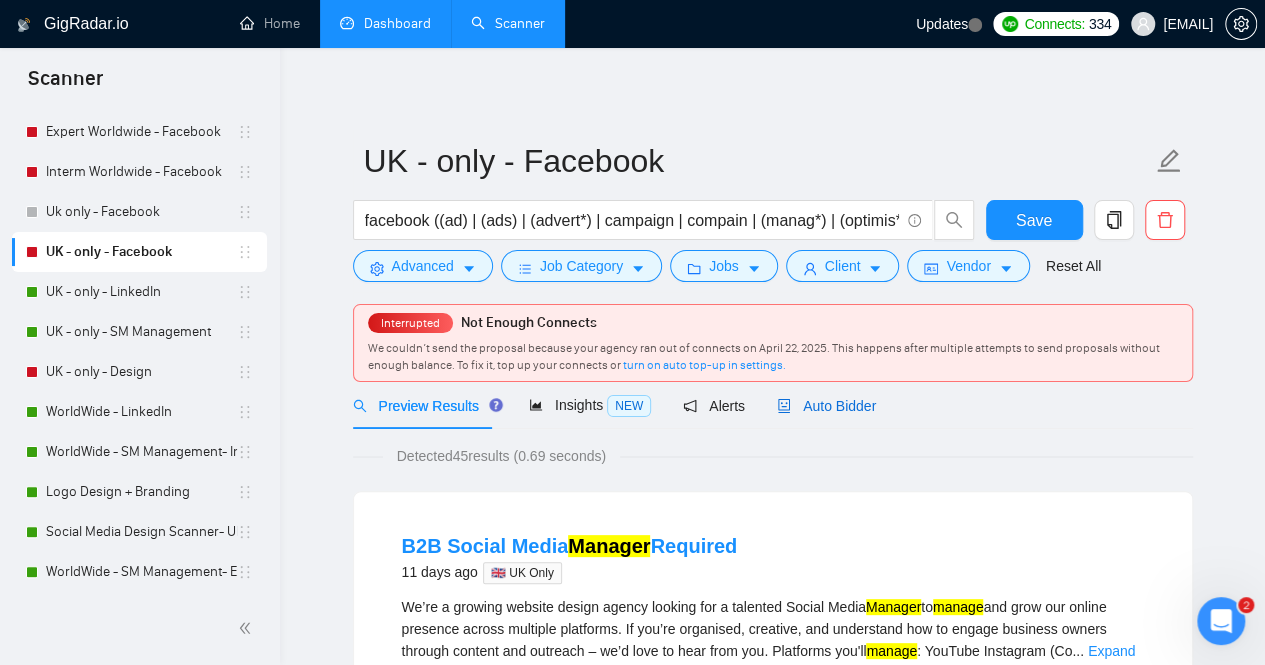 click on "Auto Bidder" at bounding box center (826, 406) 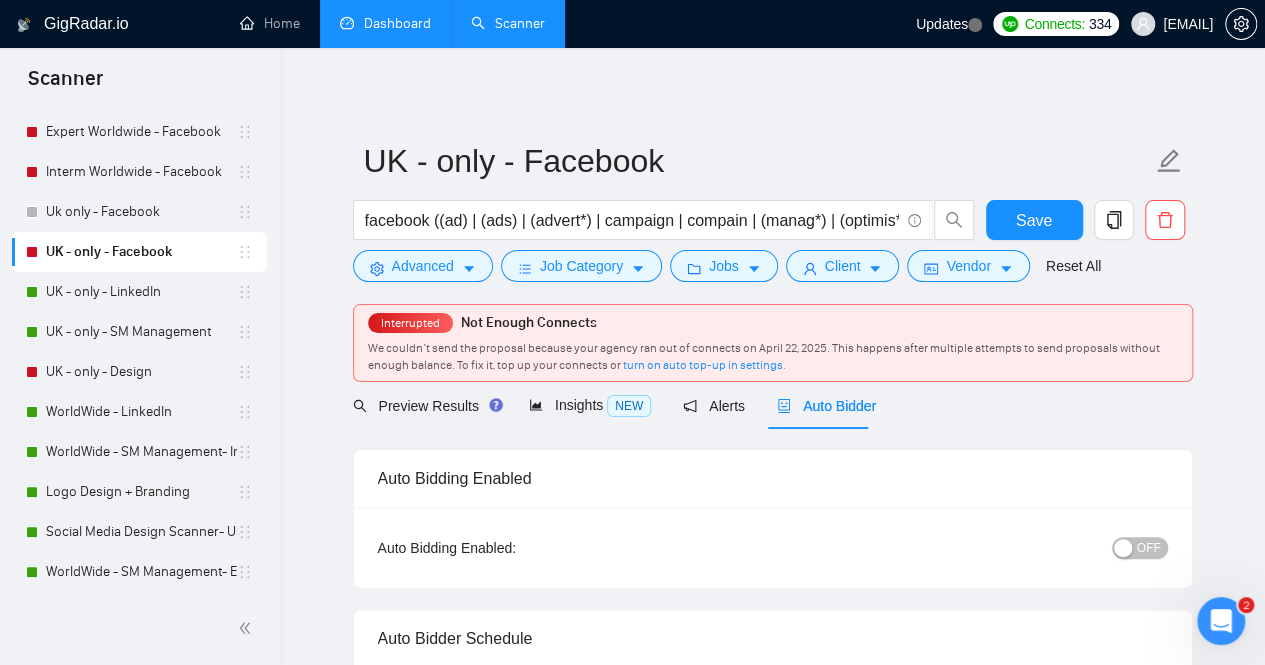 radio on "false" 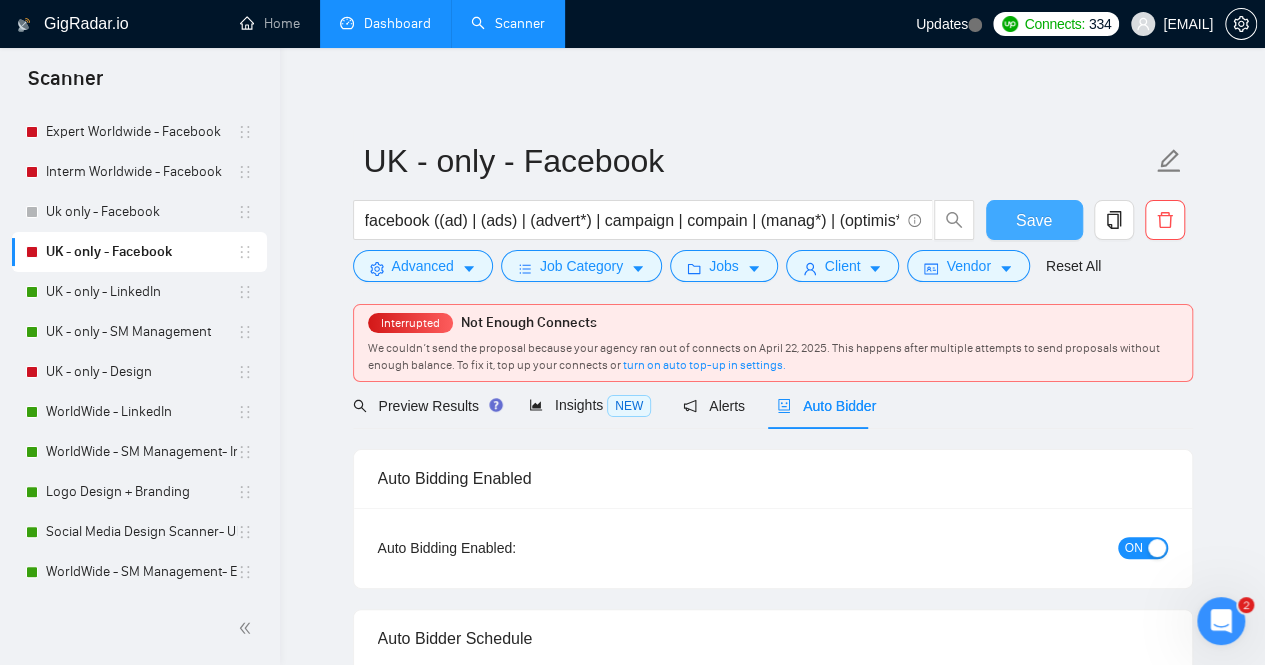 click on "Save" at bounding box center (1034, 220) 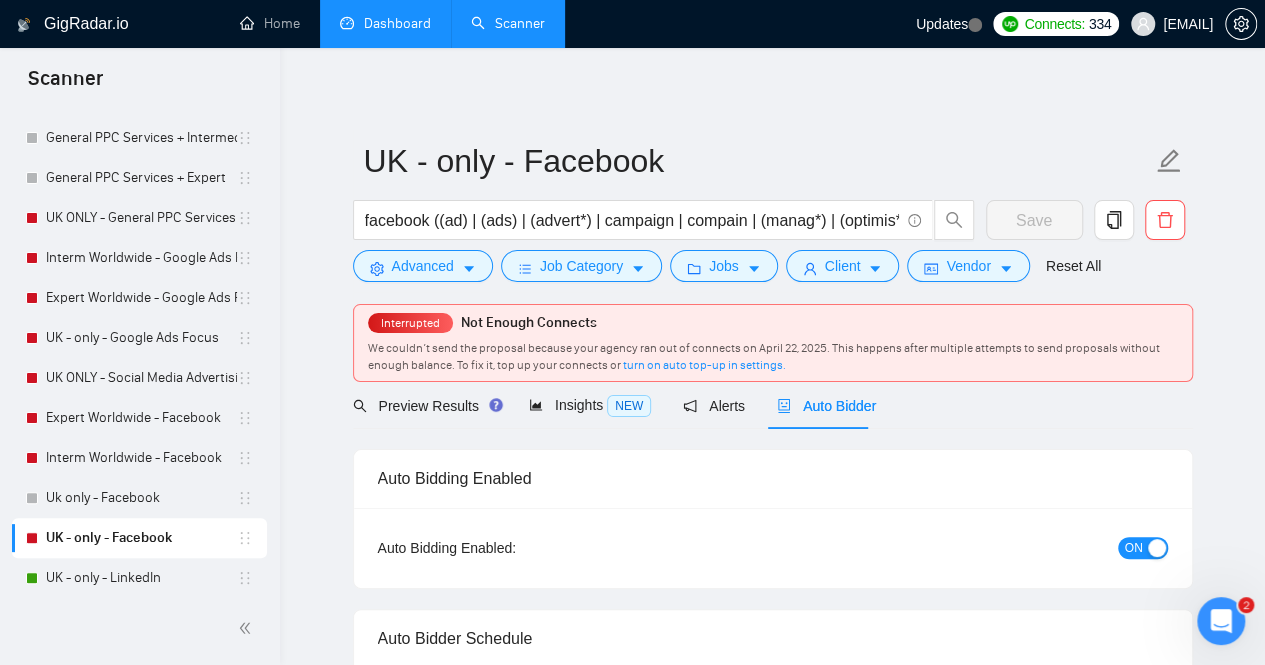scroll, scrollTop: 606, scrollLeft: 0, axis: vertical 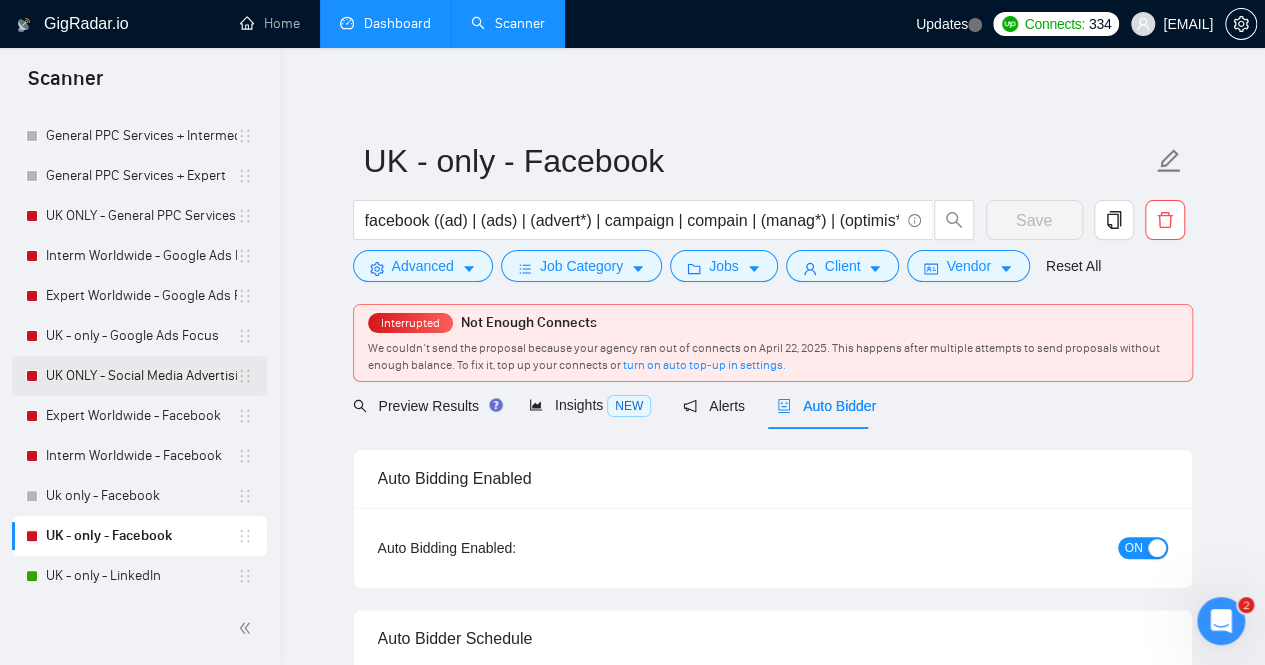 click on "UK ONLY - Social Media Advertising" at bounding box center [141, 376] 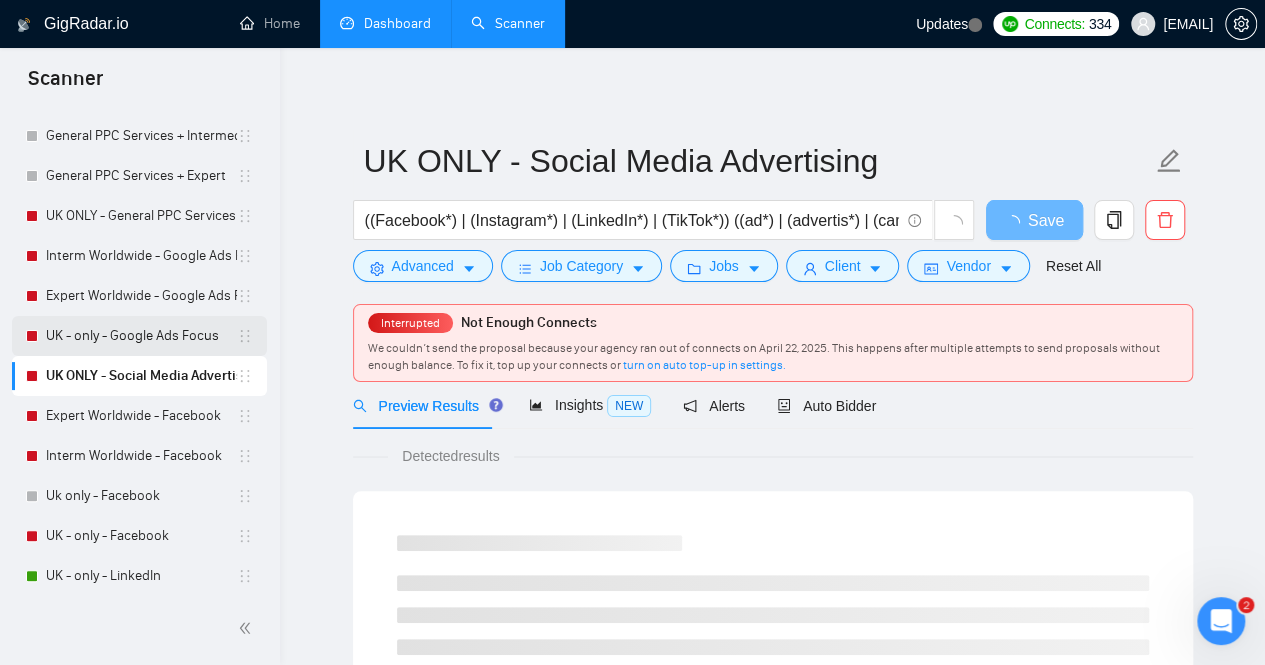 click on "UK - only - Google Ads Focus" at bounding box center (141, 336) 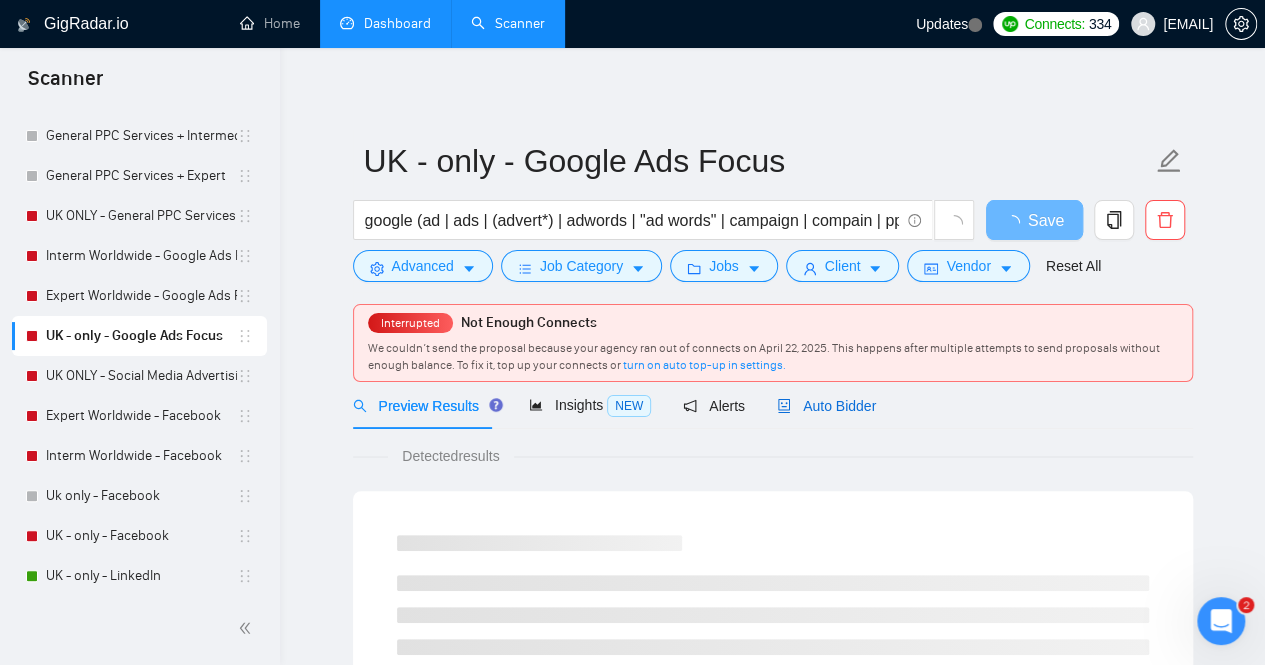 click on "Auto Bidder" at bounding box center (826, 406) 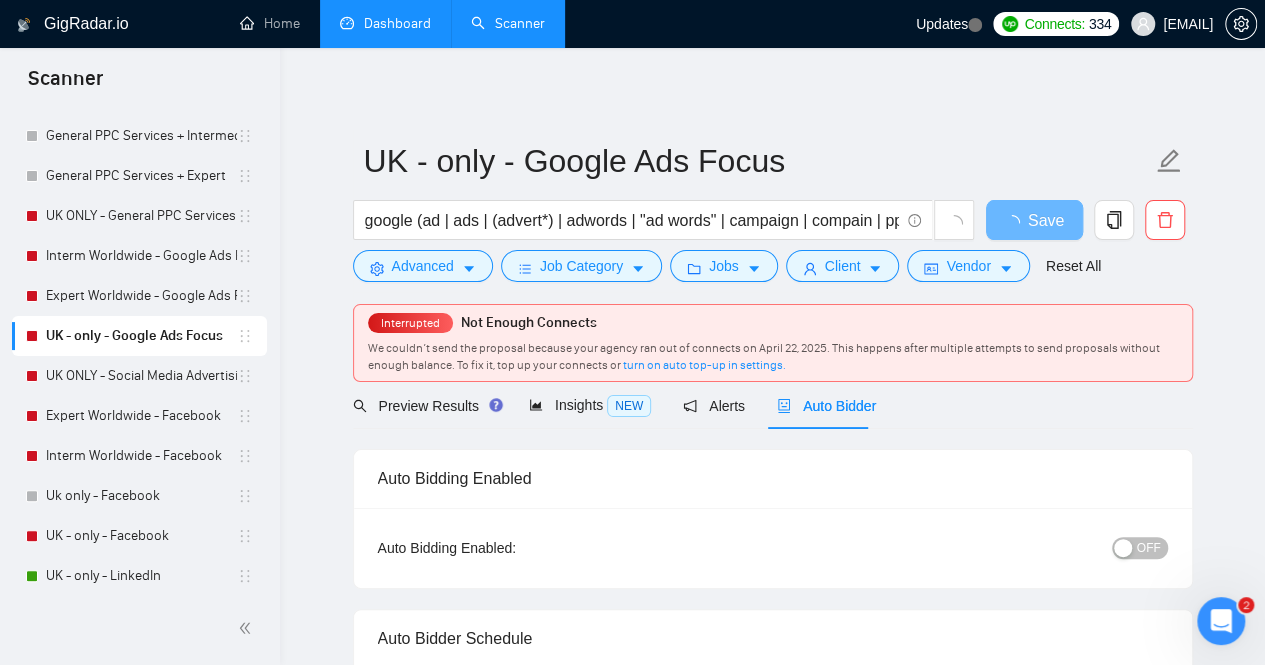 radio on "false" 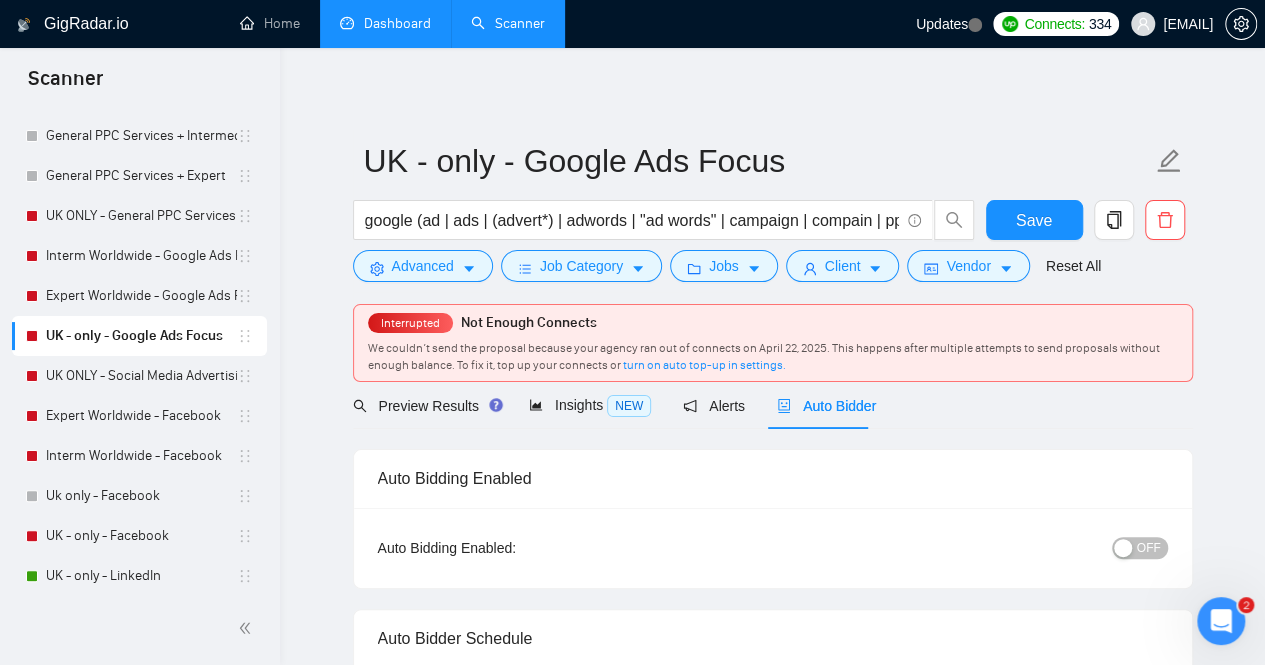 click on "OFF" at bounding box center (1140, 548) 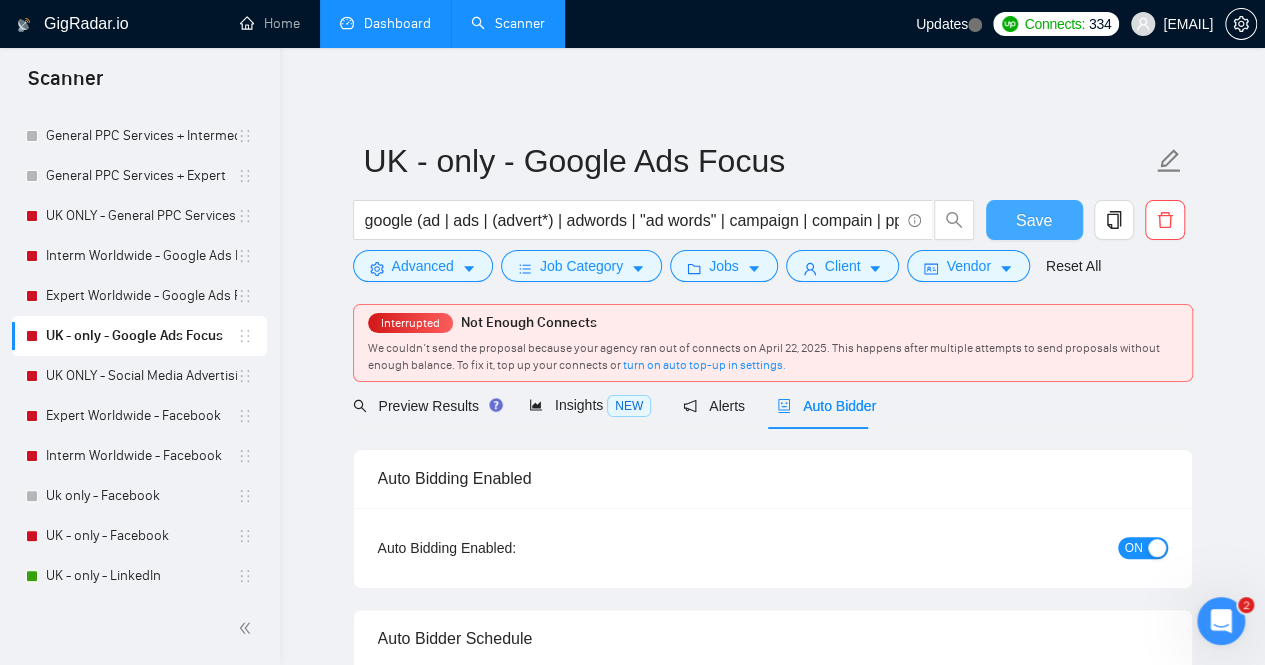 click on "Save" at bounding box center [1034, 220] 